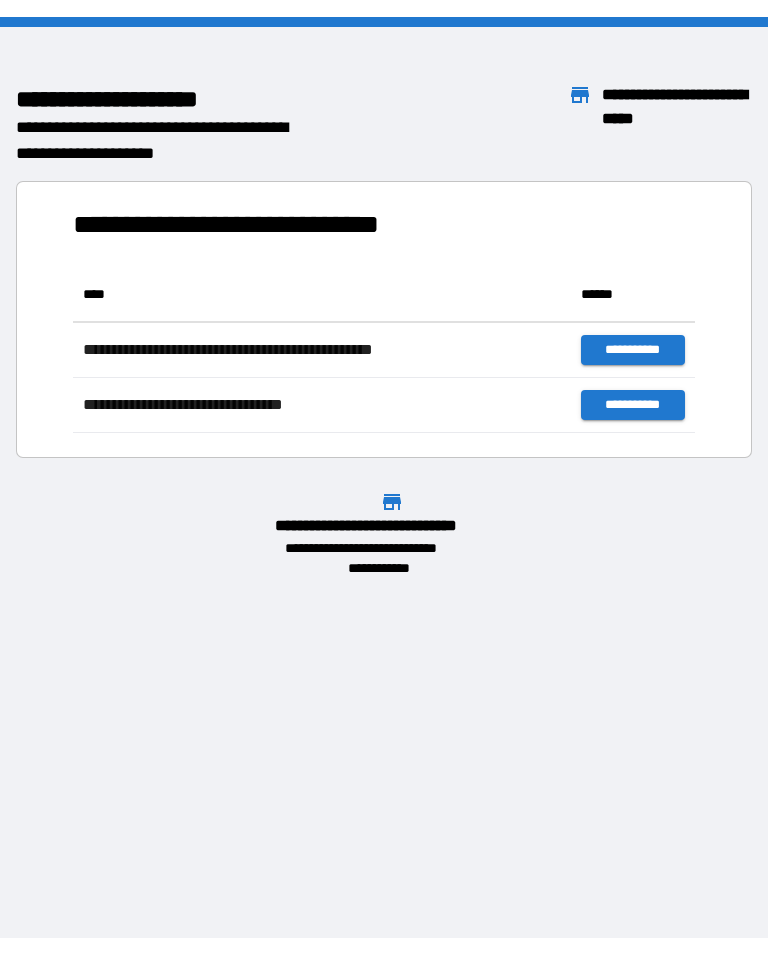 scroll, scrollTop: 0, scrollLeft: 0, axis: both 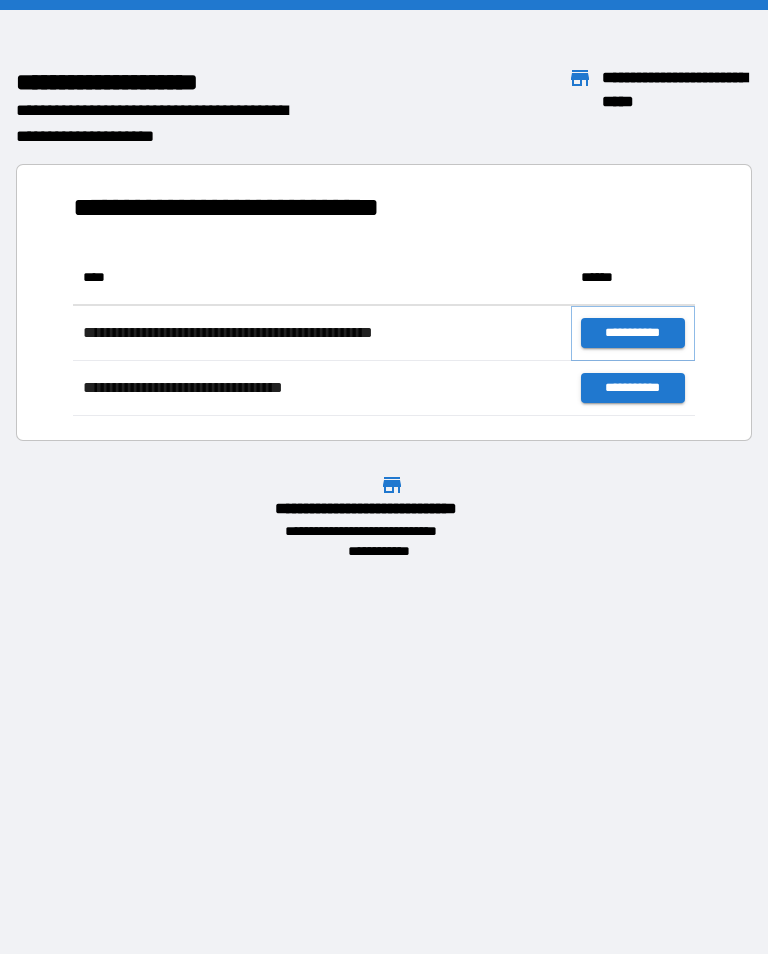 click on "**********" at bounding box center (633, 333) 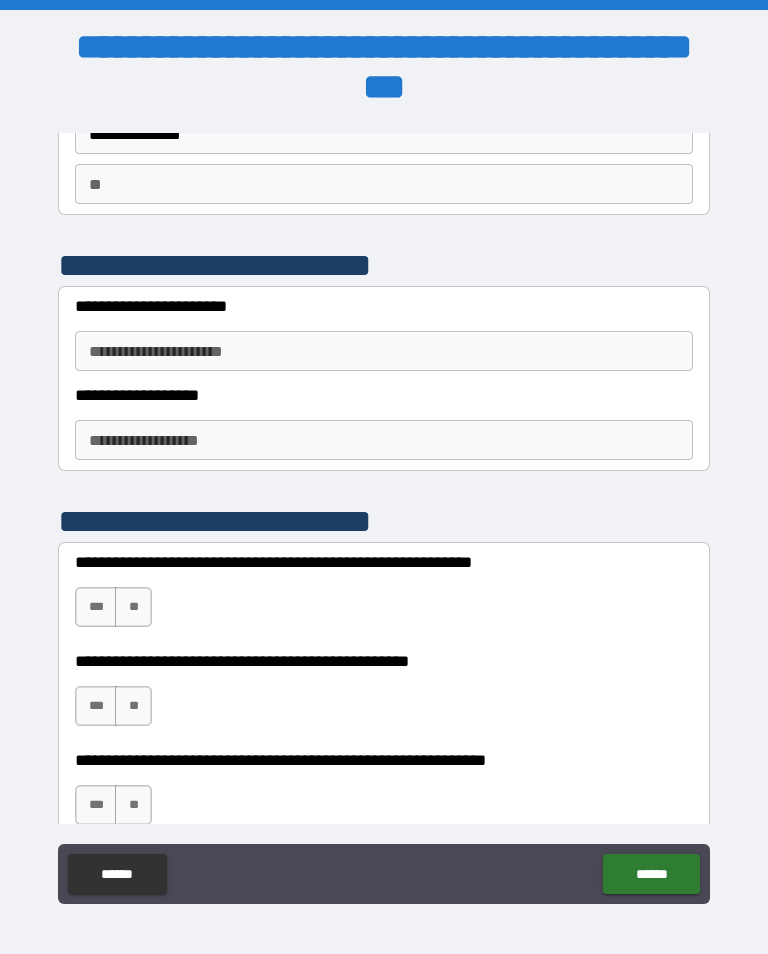 scroll, scrollTop: 166, scrollLeft: 0, axis: vertical 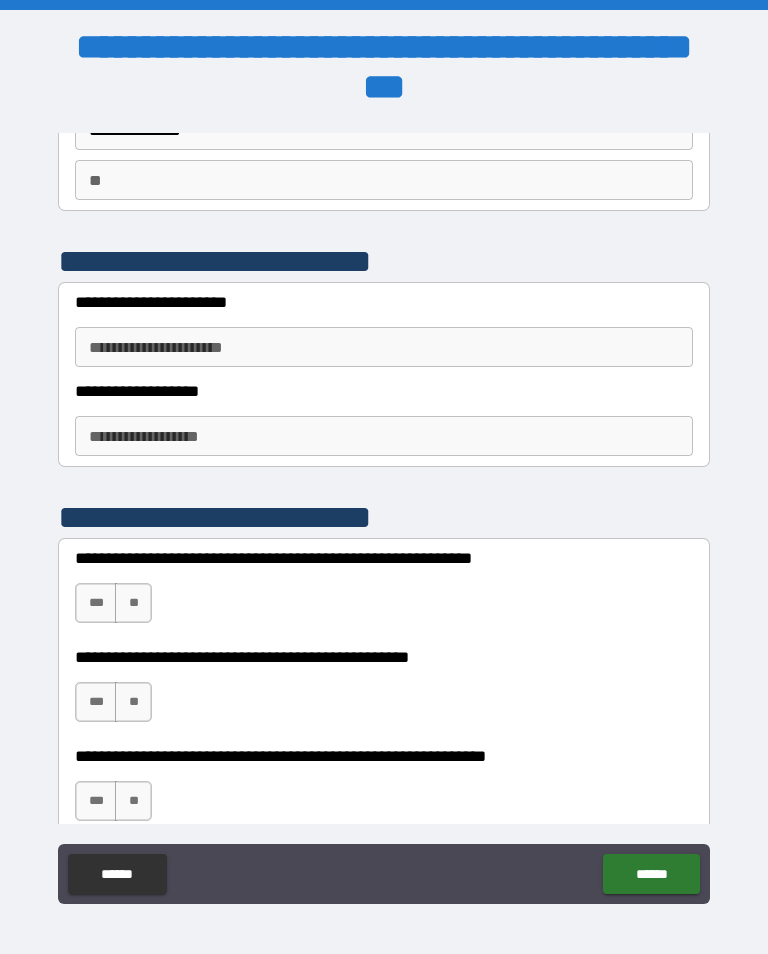 click on "**********" at bounding box center (384, 347) 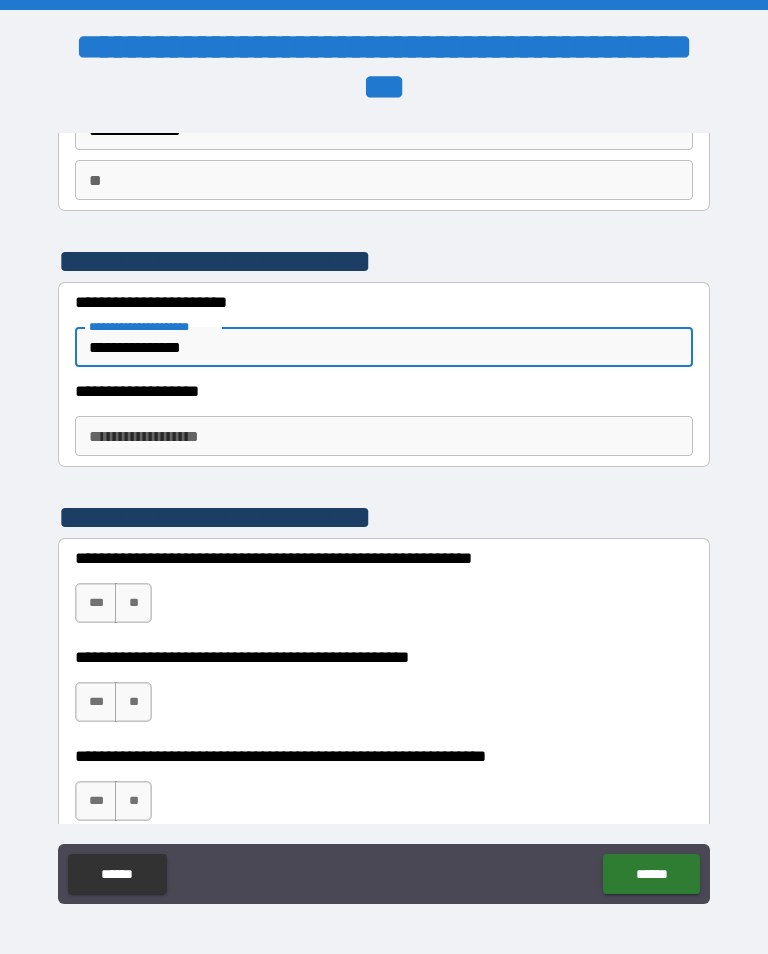 type on "**********" 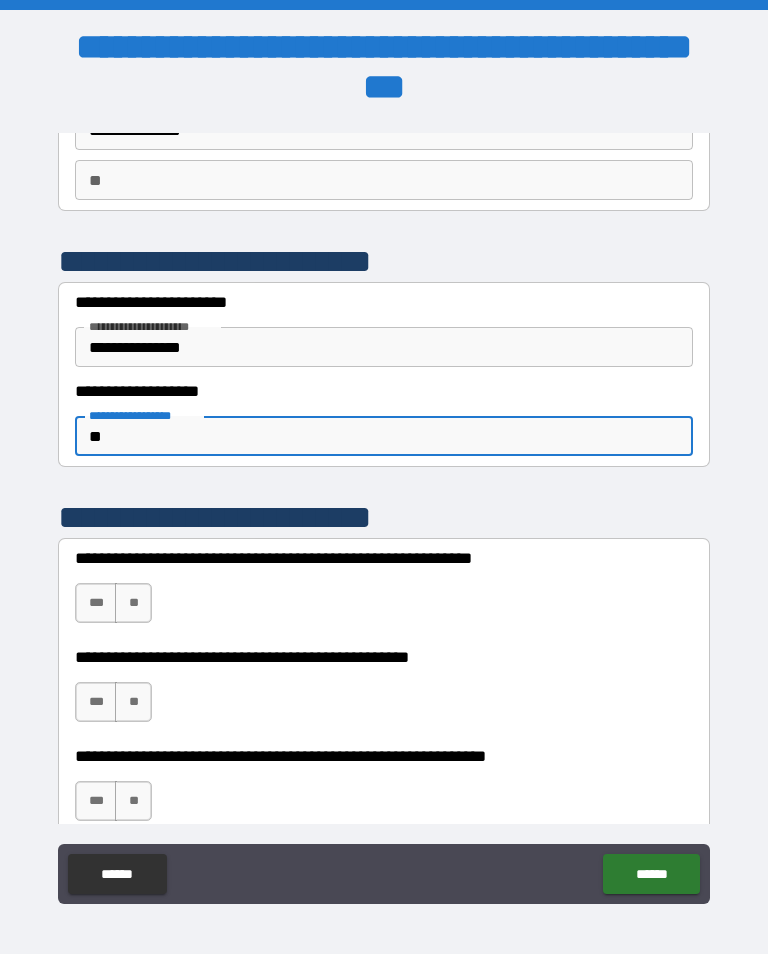 type on "*" 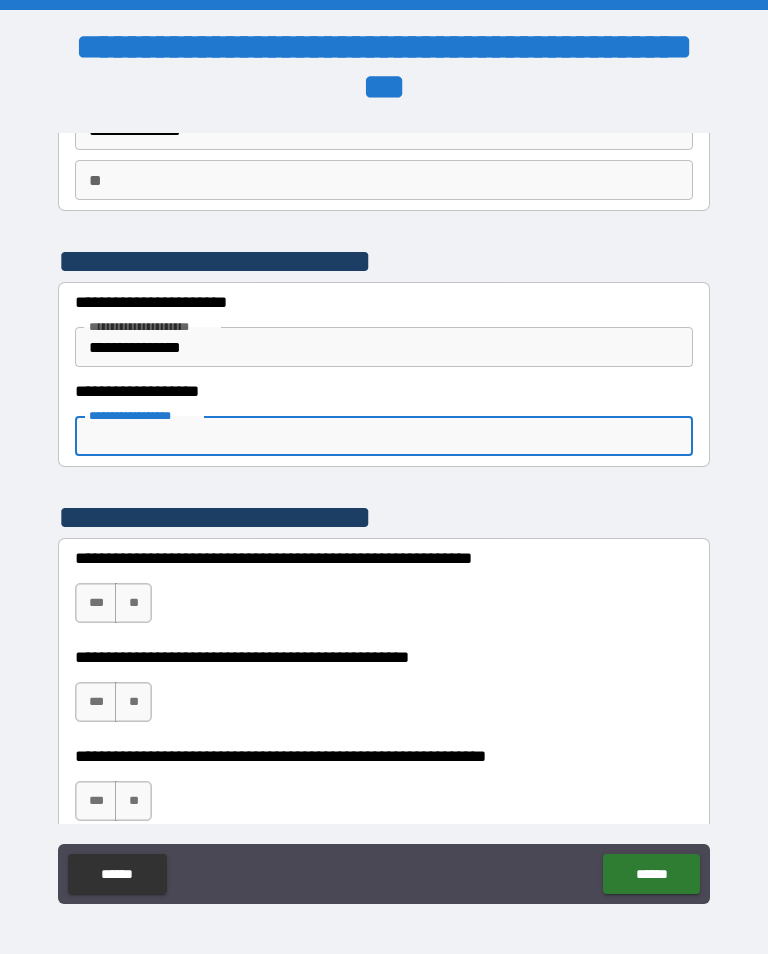 paste on "*" 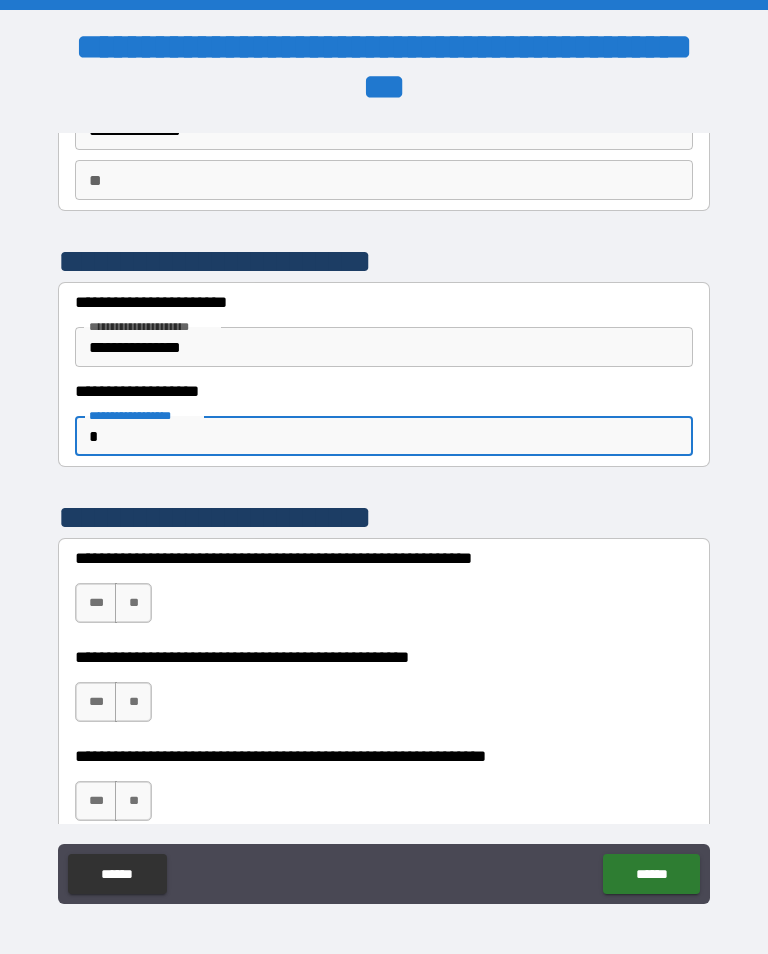 type on "*" 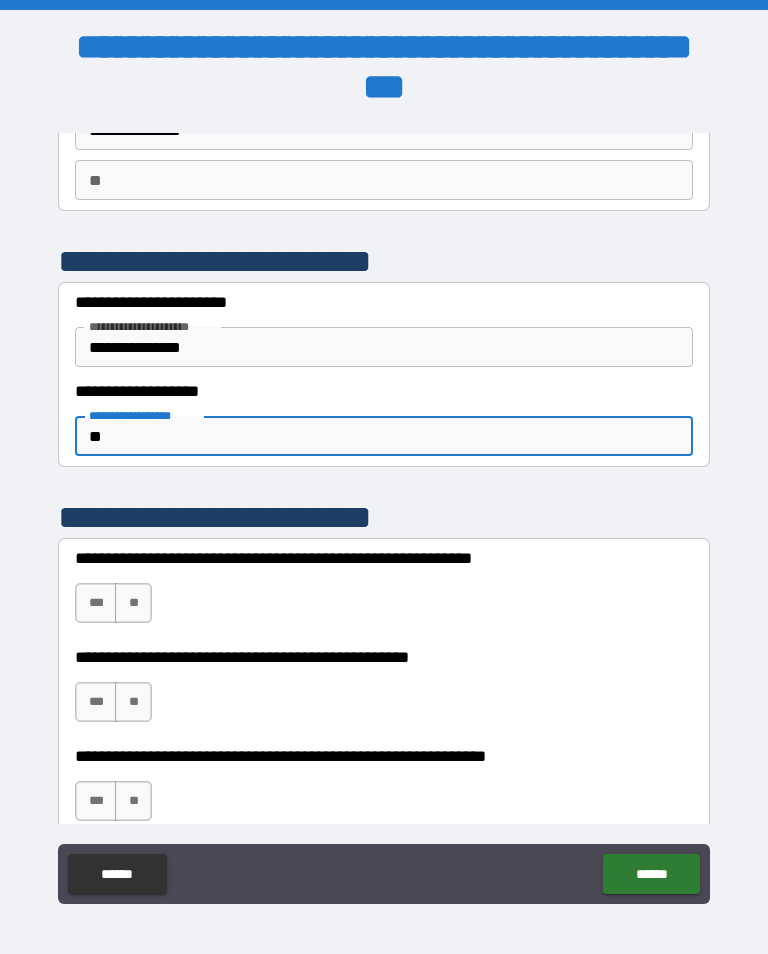 type on "*" 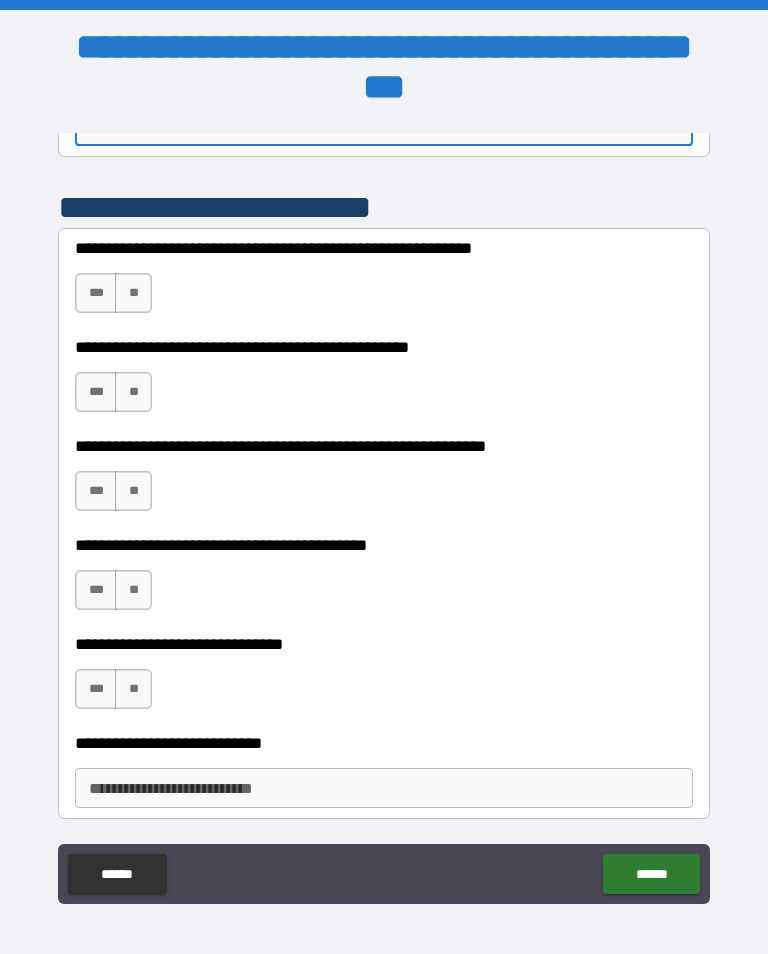 scroll, scrollTop: 473, scrollLeft: 0, axis: vertical 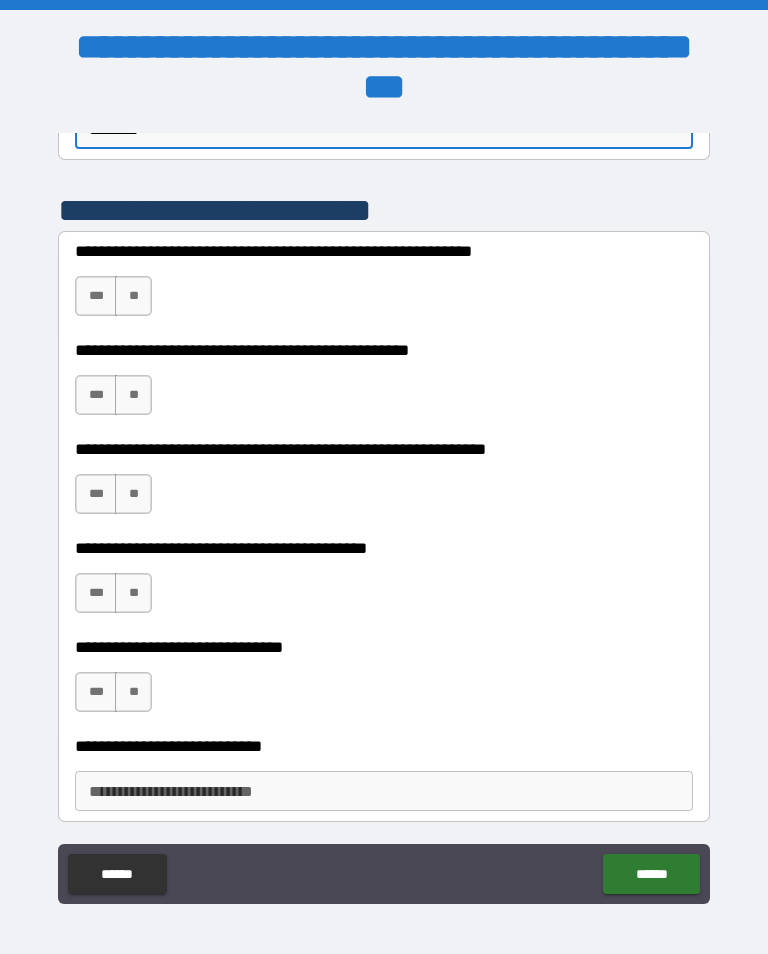 type on "*******" 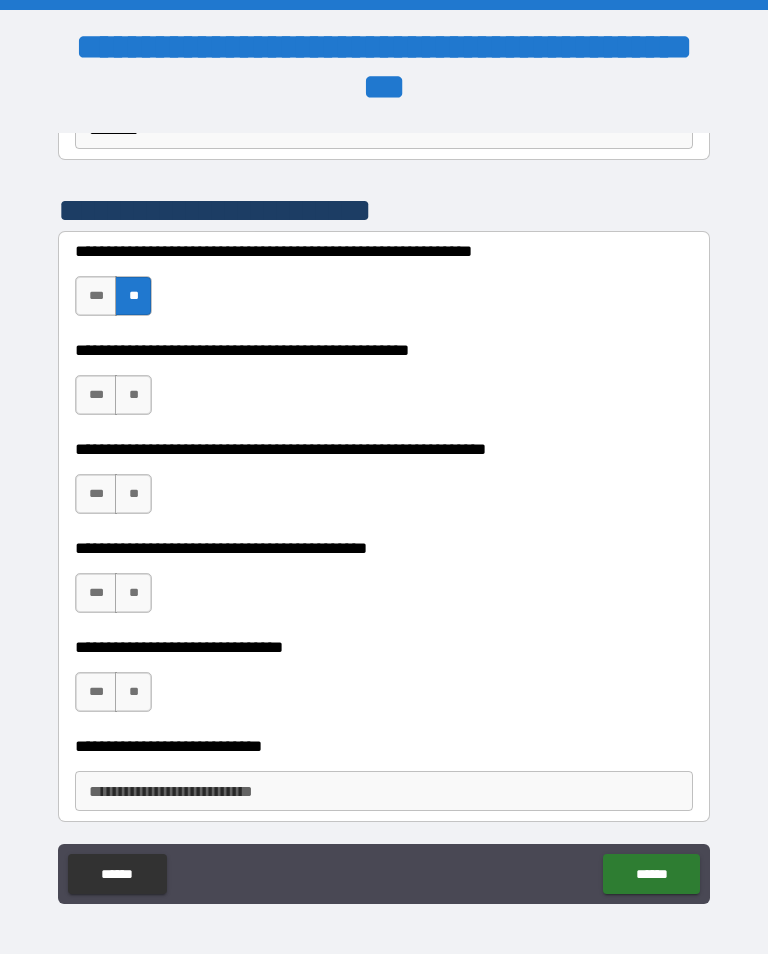 click on "**" at bounding box center (133, 395) 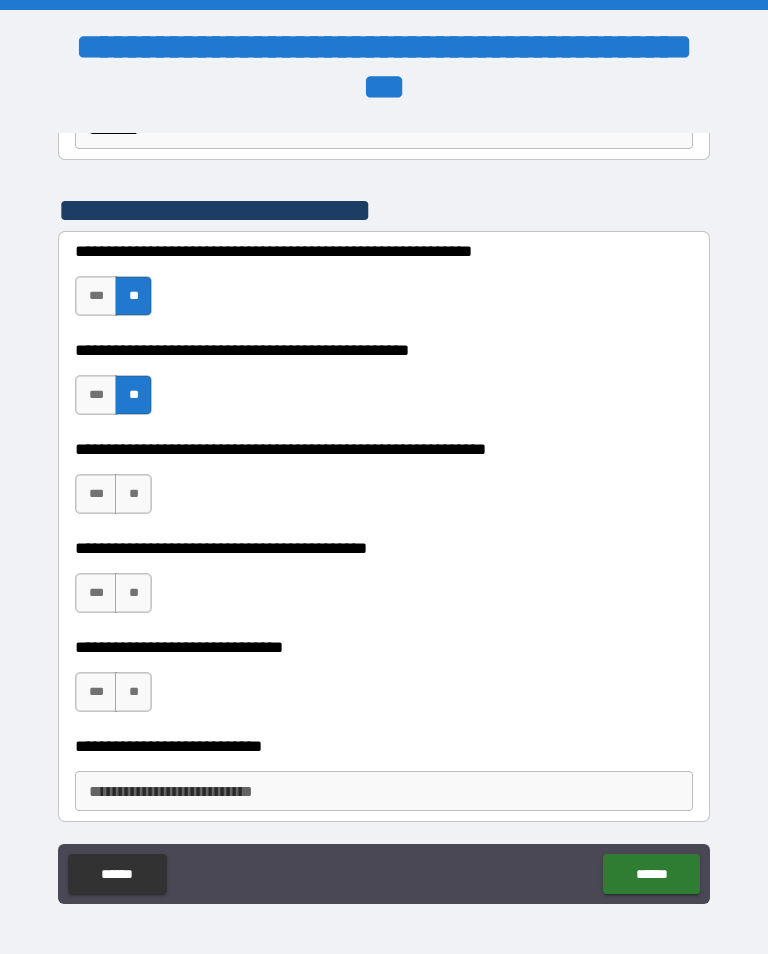 click on "**" at bounding box center [133, 494] 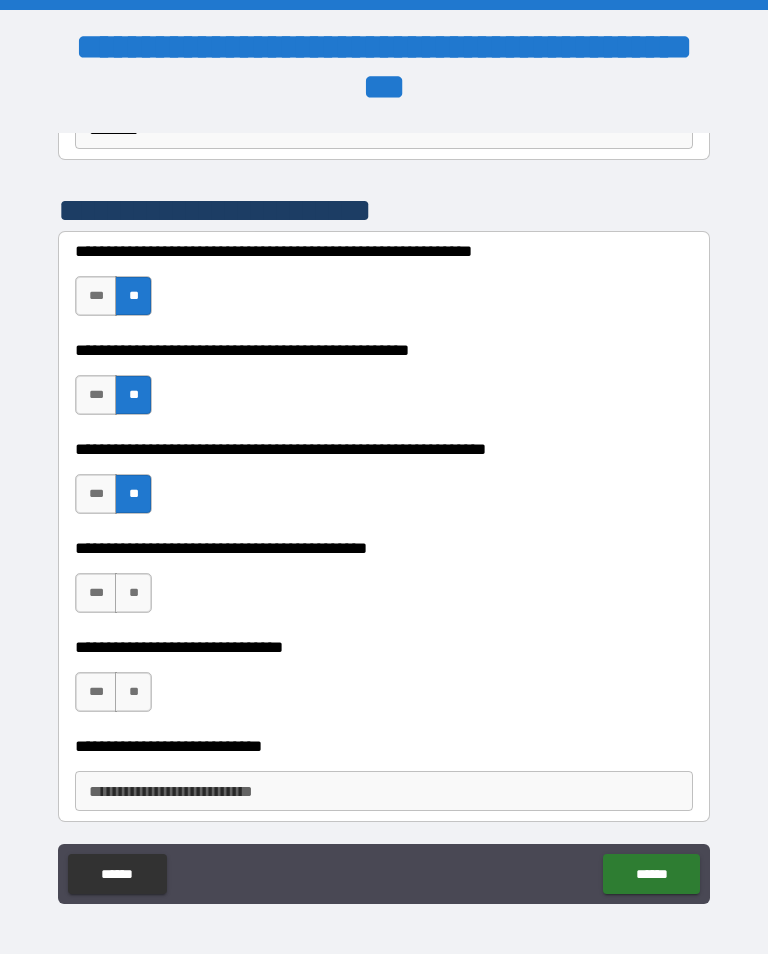click on "**" at bounding box center [133, 593] 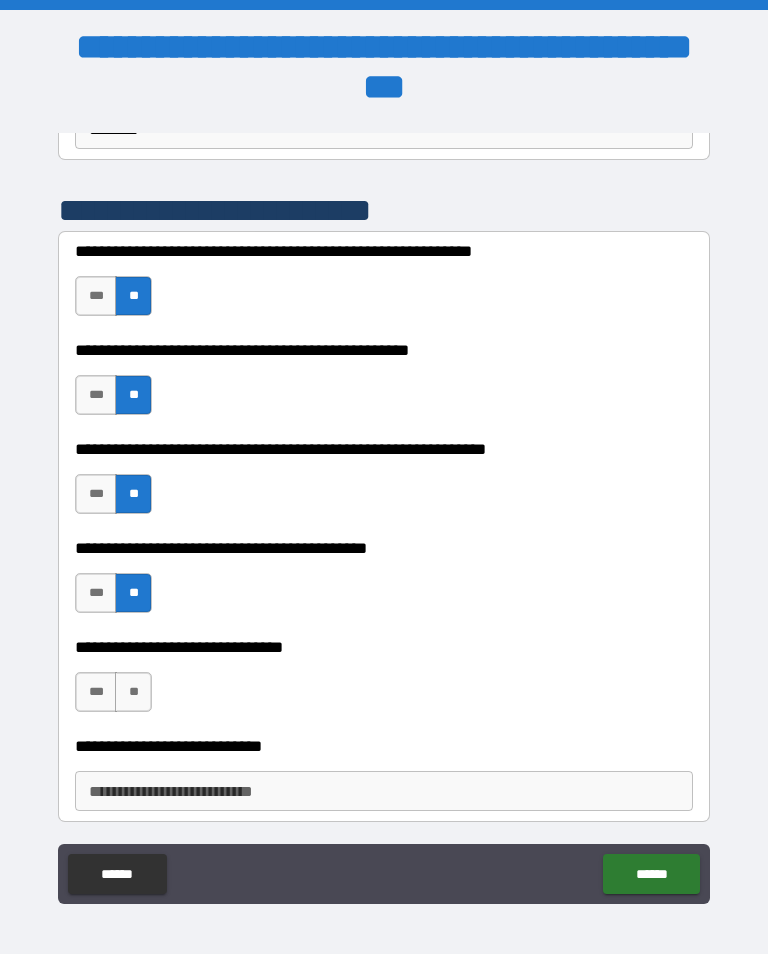click on "**" at bounding box center [133, 692] 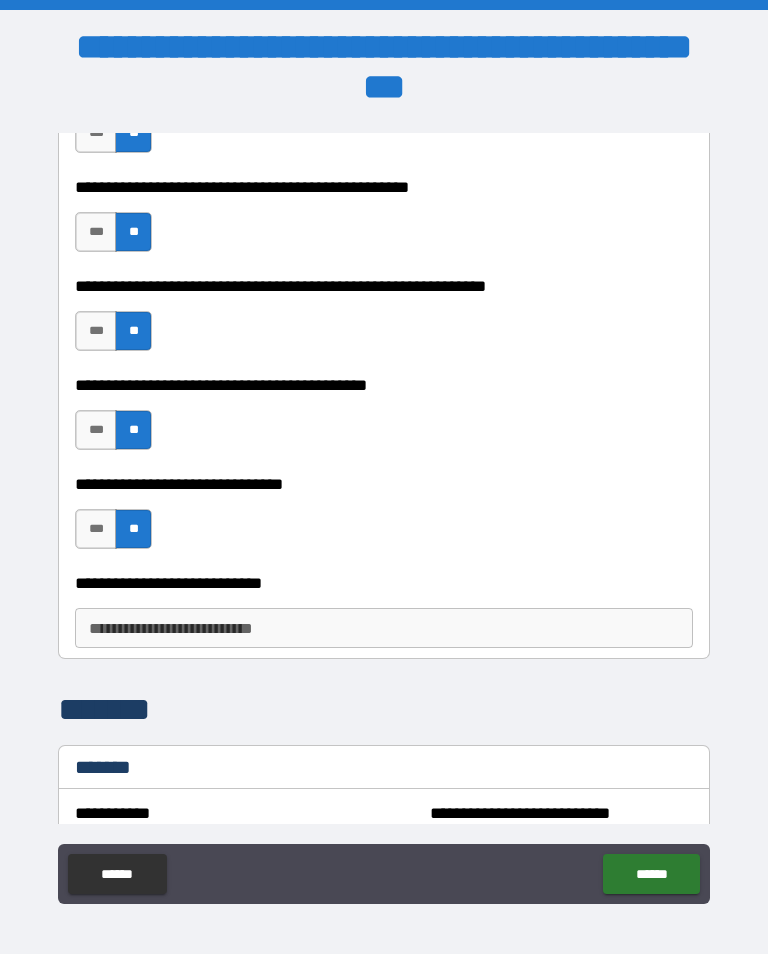 scroll, scrollTop: 640, scrollLeft: 0, axis: vertical 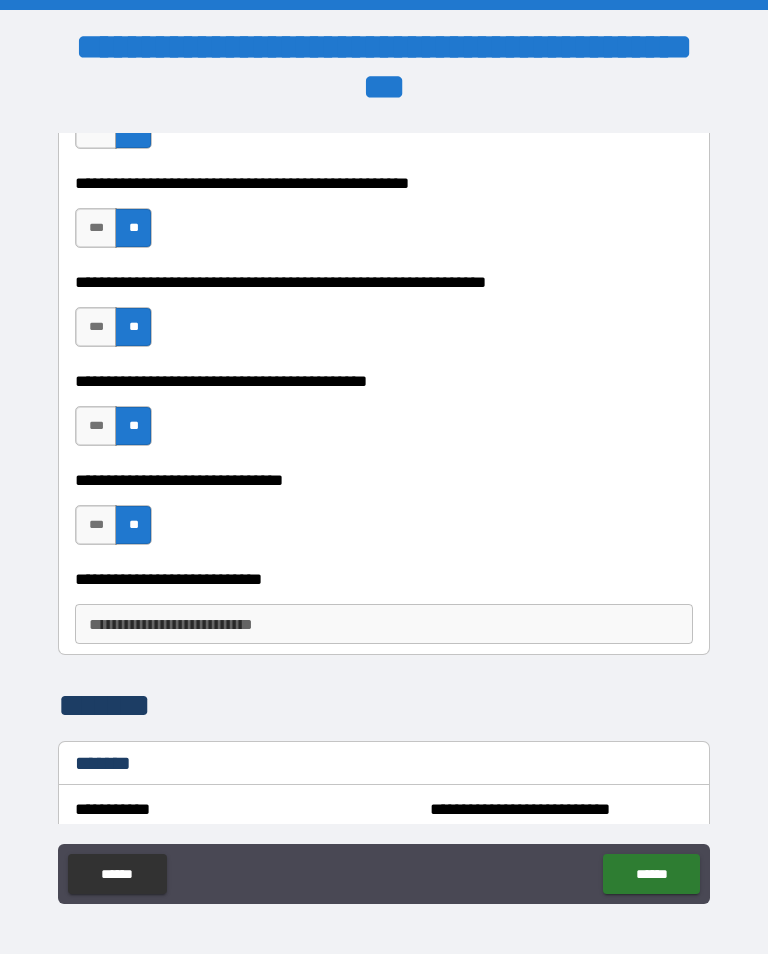 click on "**********" at bounding box center [384, 624] 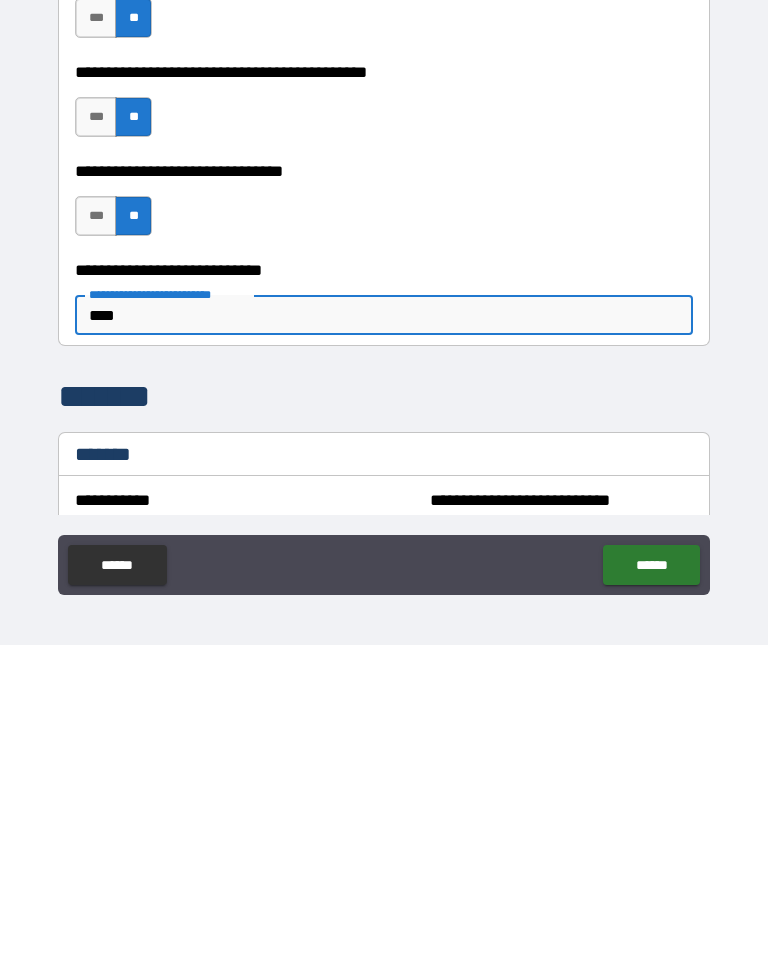 scroll, scrollTop: 693, scrollLeft: 0, axis: vertical 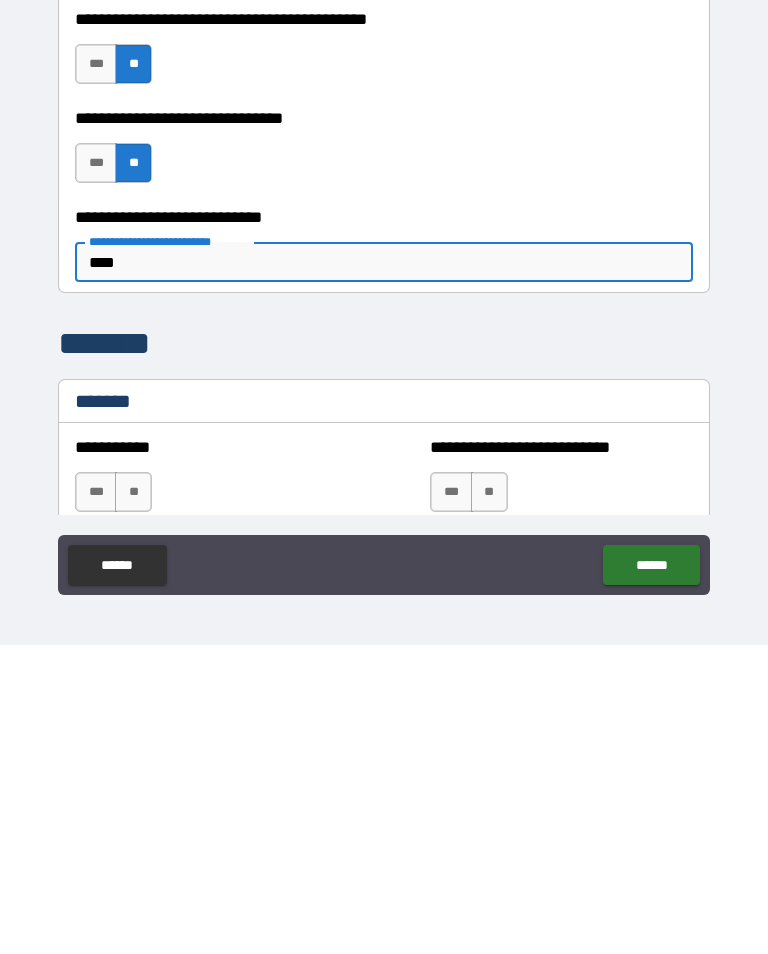 type on "****" 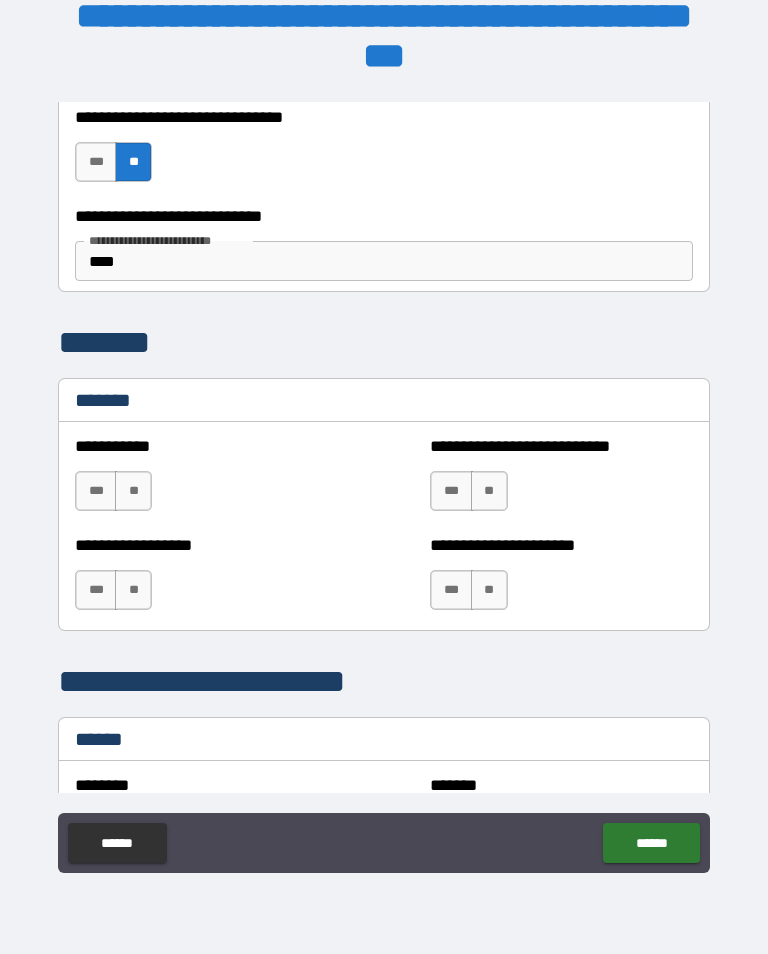 scroll, scrollTop: 991, scrollLeft: 0, axis: vertical 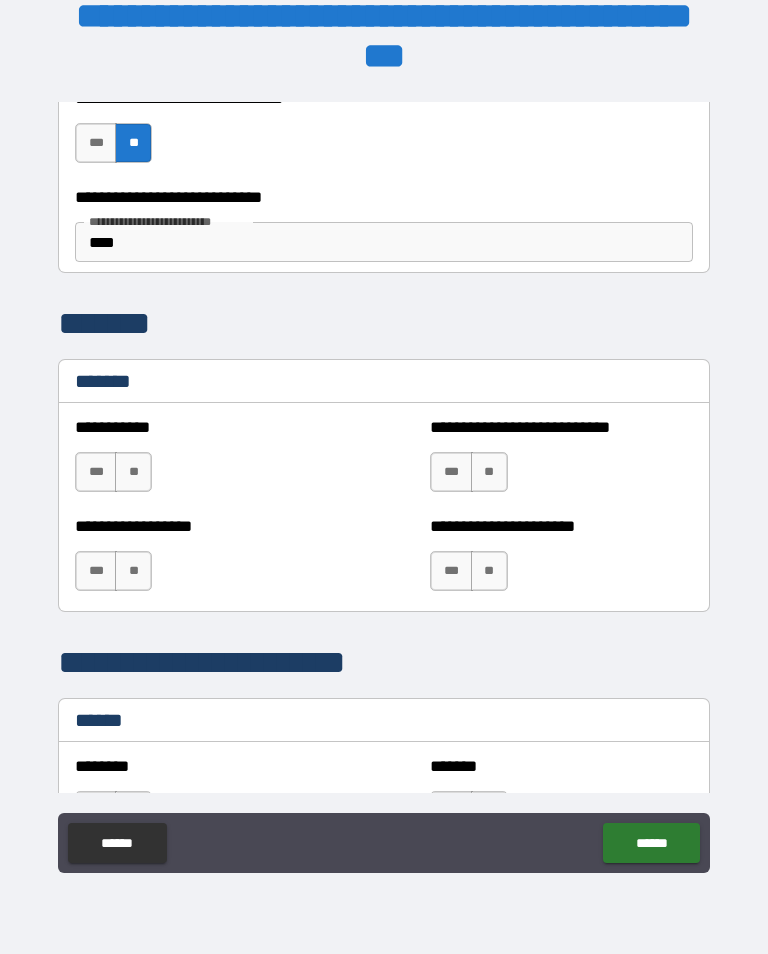 click on "**" at bounding box center [133, 472] 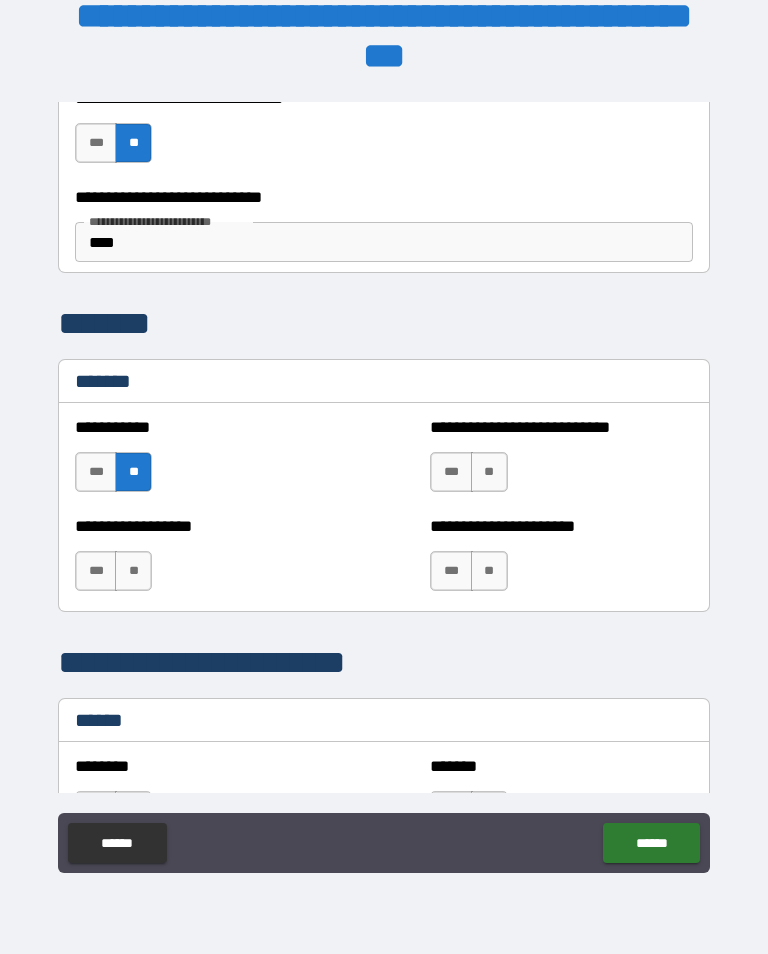 click on "**" at bounding box center (133, 571) 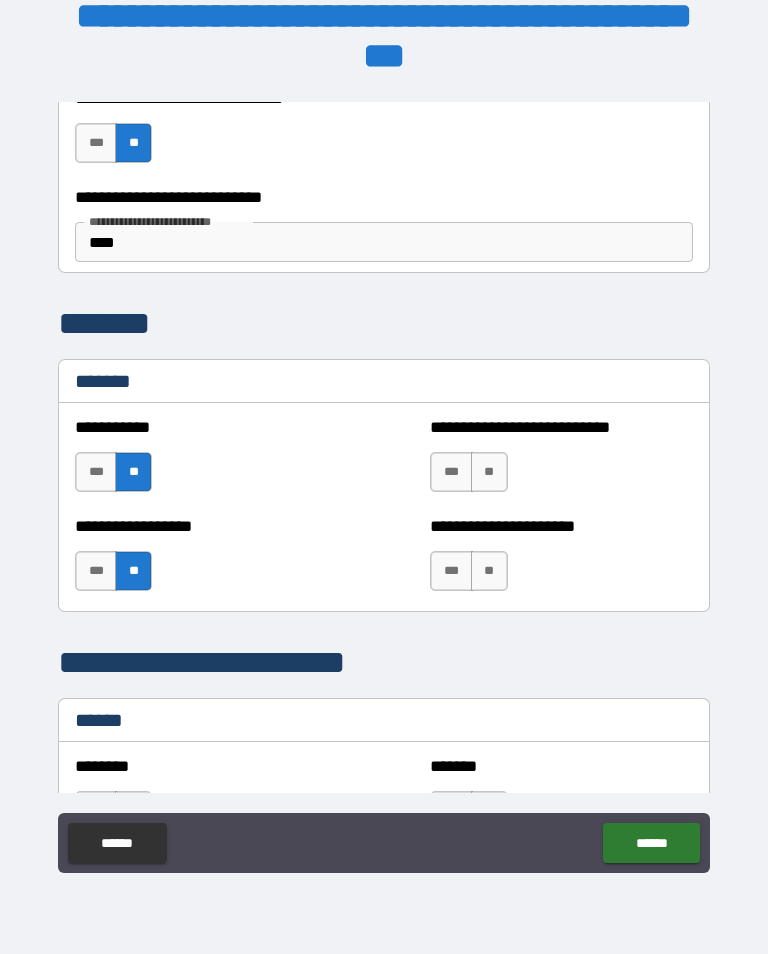 click on "**" at bounding box center (489, 472) 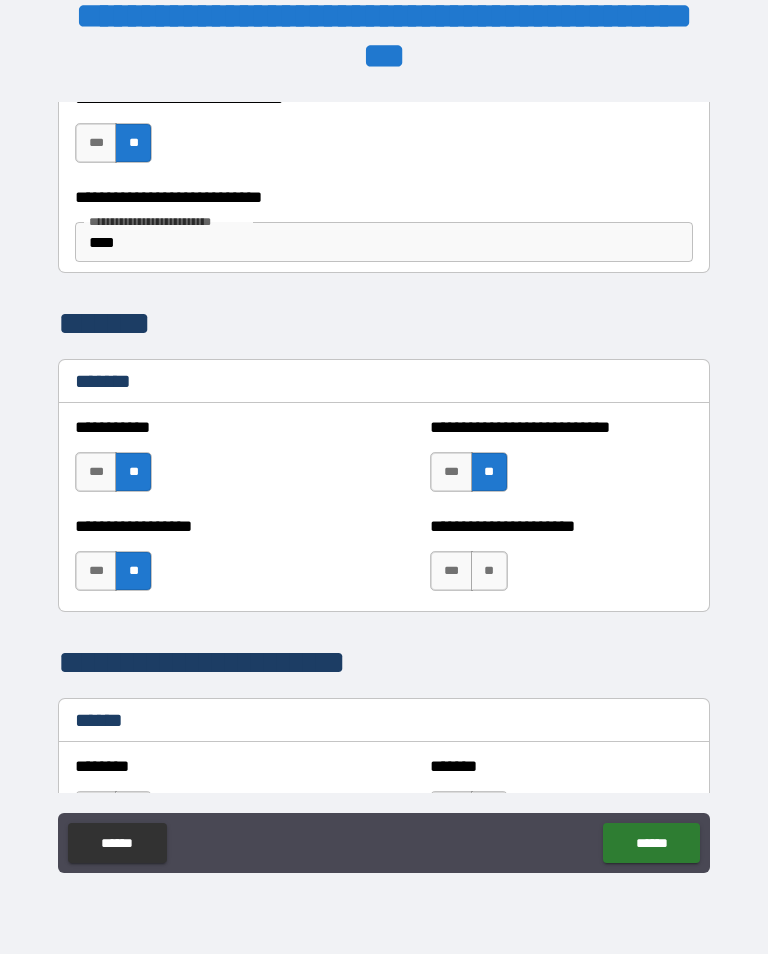 click on "**" at bounding box center (489, 571) 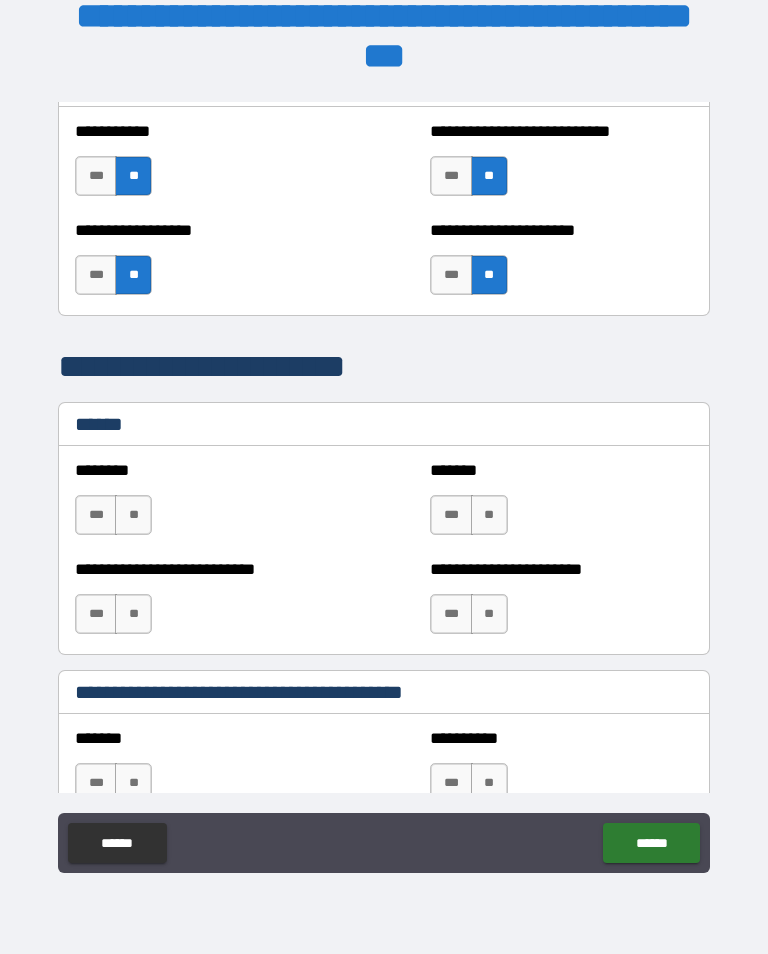 scroll, scrollTop: 1288, scrollLeft: 0, axis: vertical 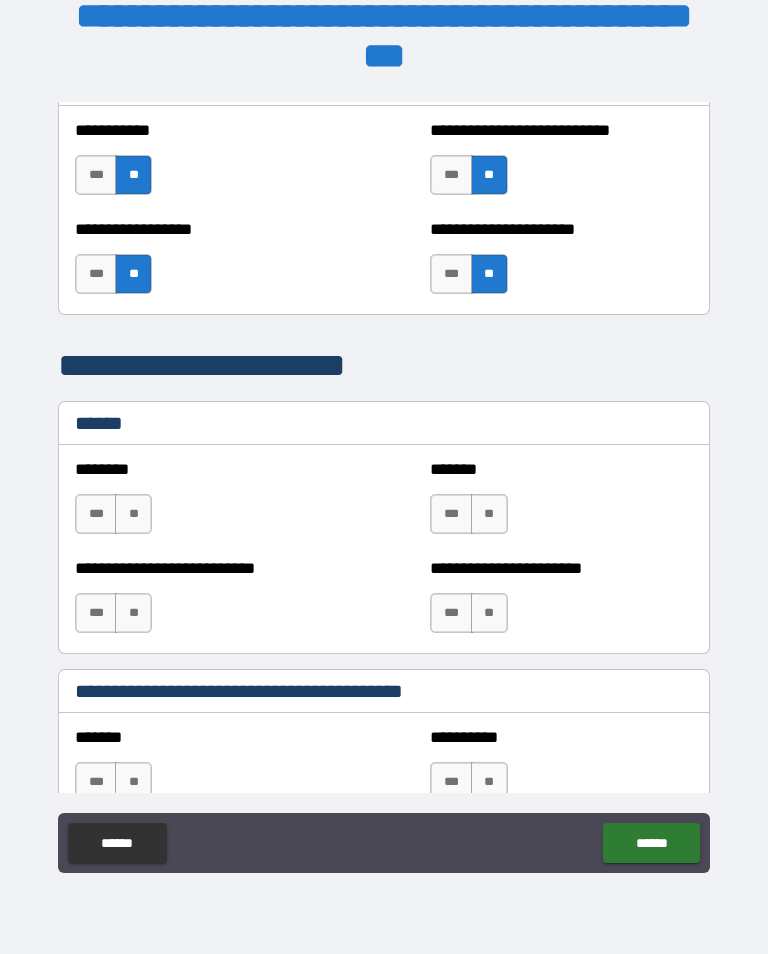click on "**" at bounding box center [133, 514] 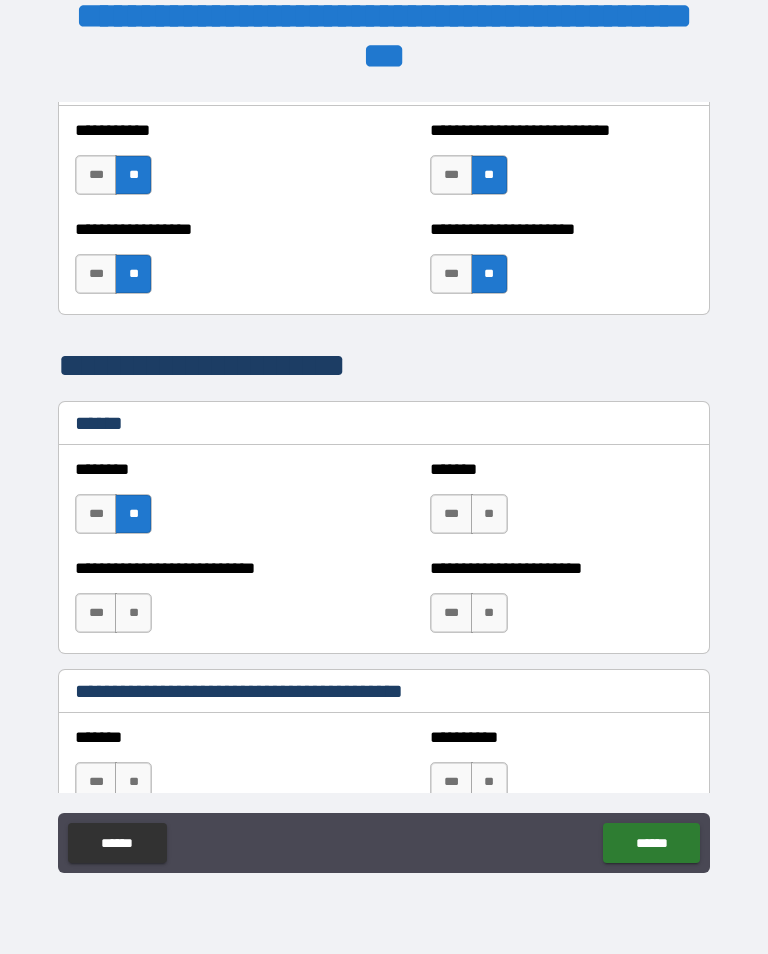 click on "**" at bounding box center [489, 514] 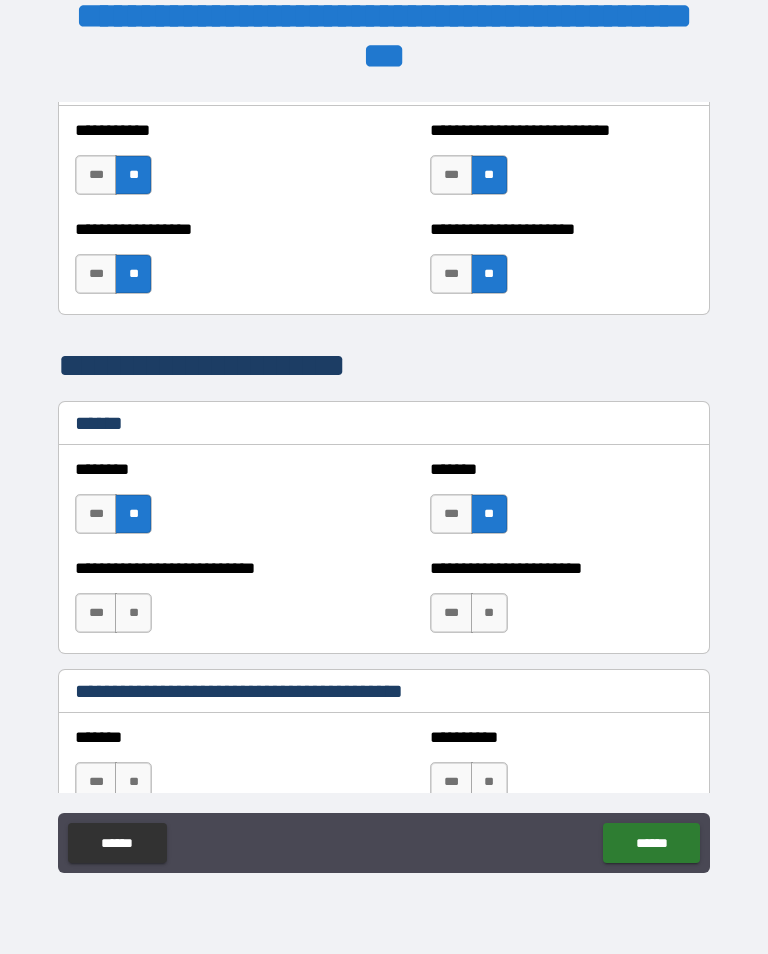 click on "**" at bounding box center (489, 514) 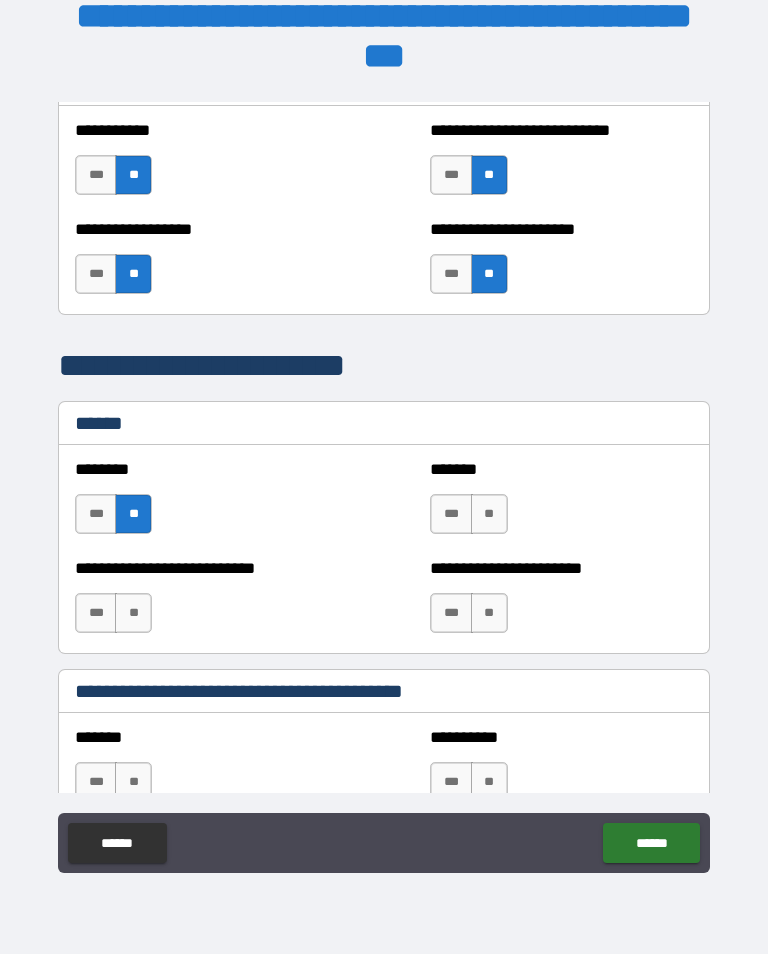 click on "**" at bounding box center (133, 514) 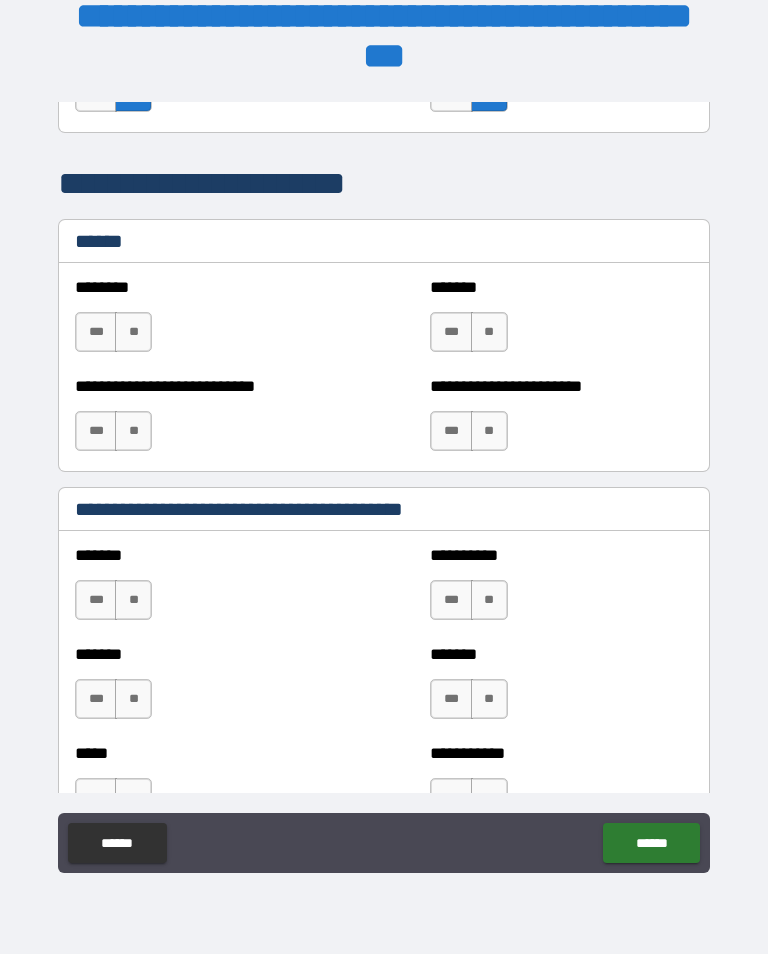 scroll, scrollTop: 1472, scrollLeft: 0, axis: vertical 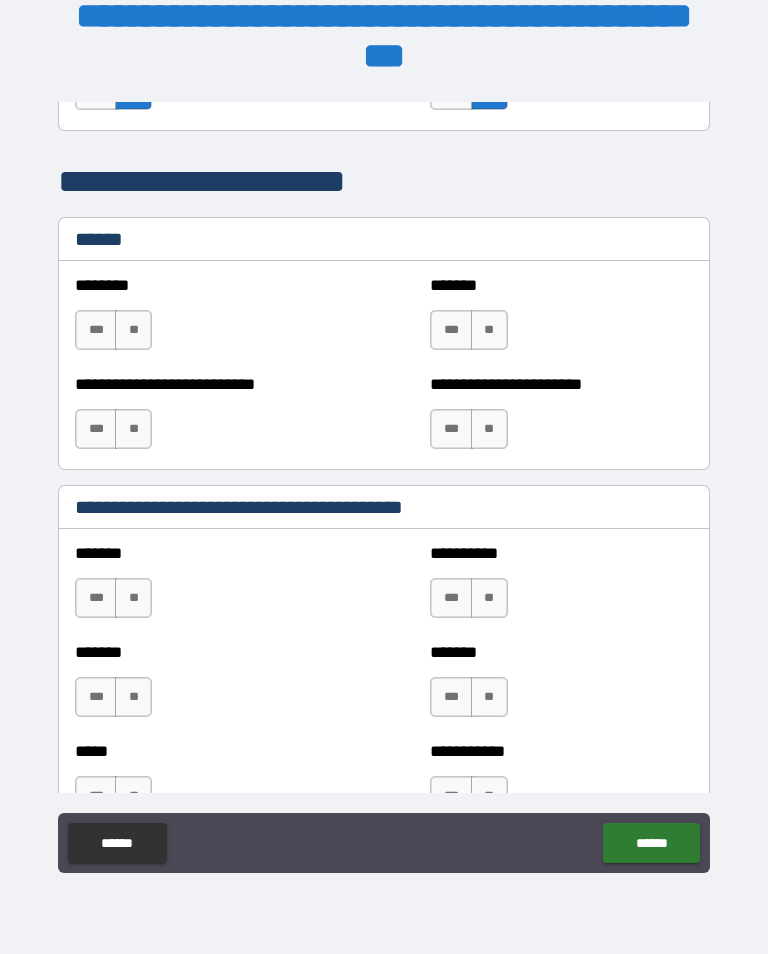 click on "**" at bounding box center (133, 598) 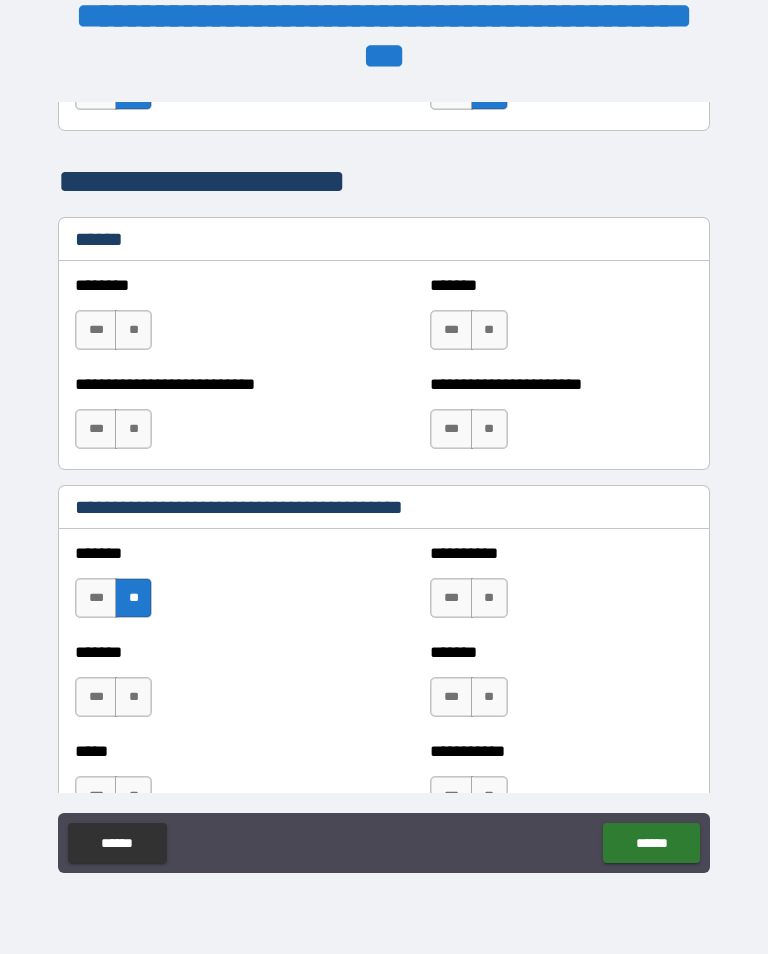 click on "**" at bounding box center (489, 598) 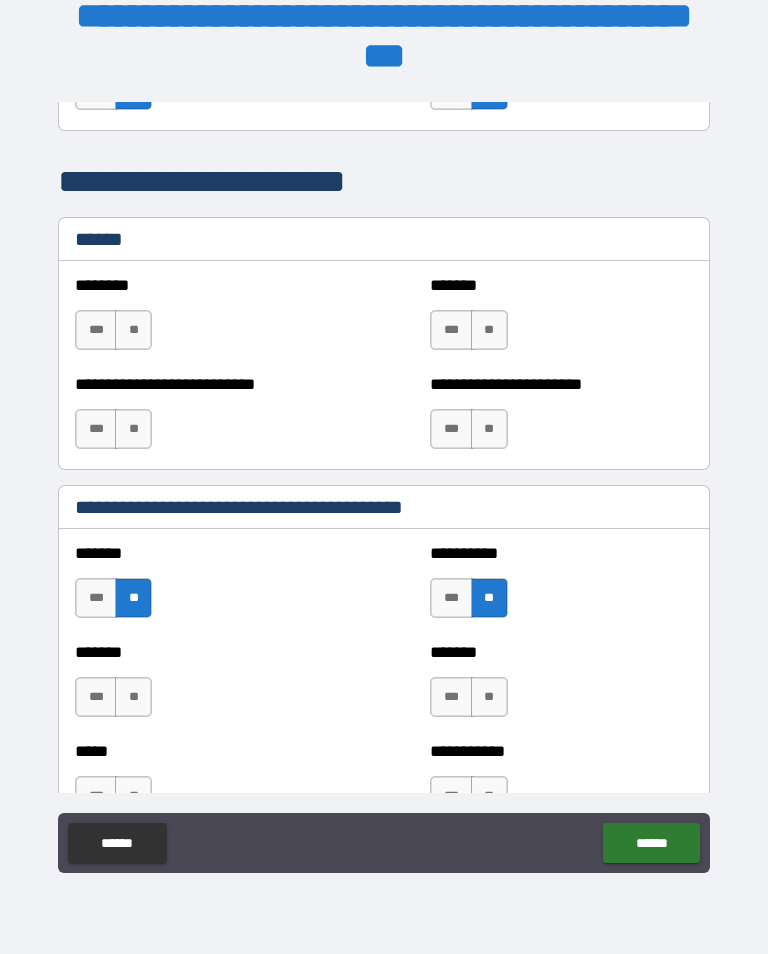 click on "**" at bounding box center [133, 697] 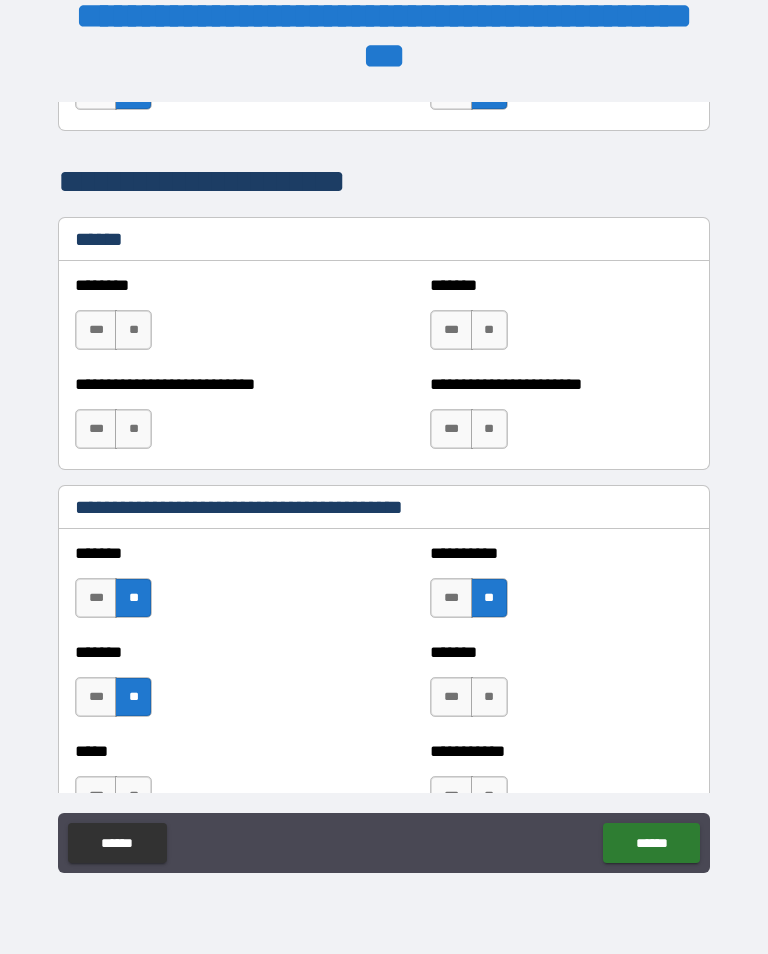click on "**" at bounding box center (489, 697) 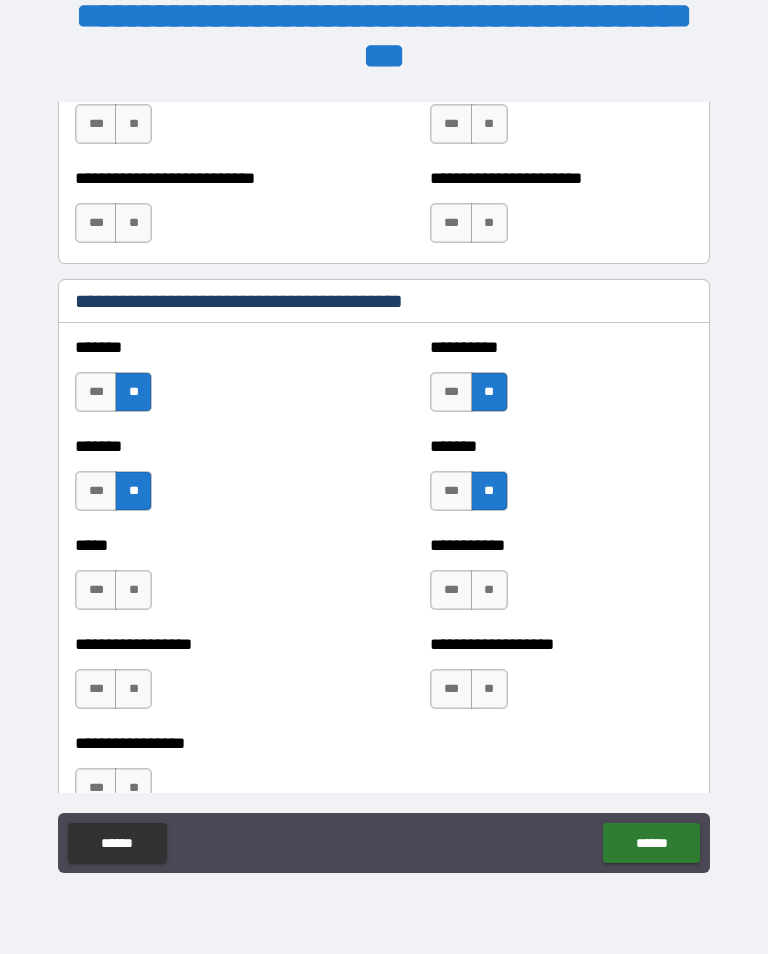 scroll, scrollTop: 1677, scrollLeft: 0, axis: vertical 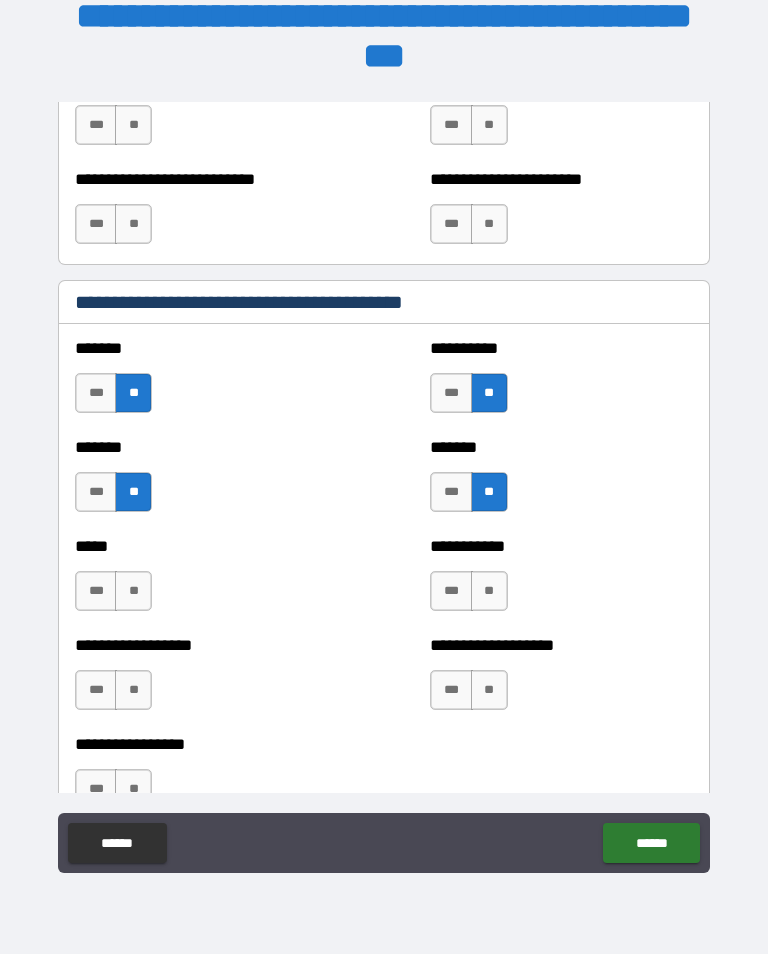 click on "**" at bounding box center (133, 591) 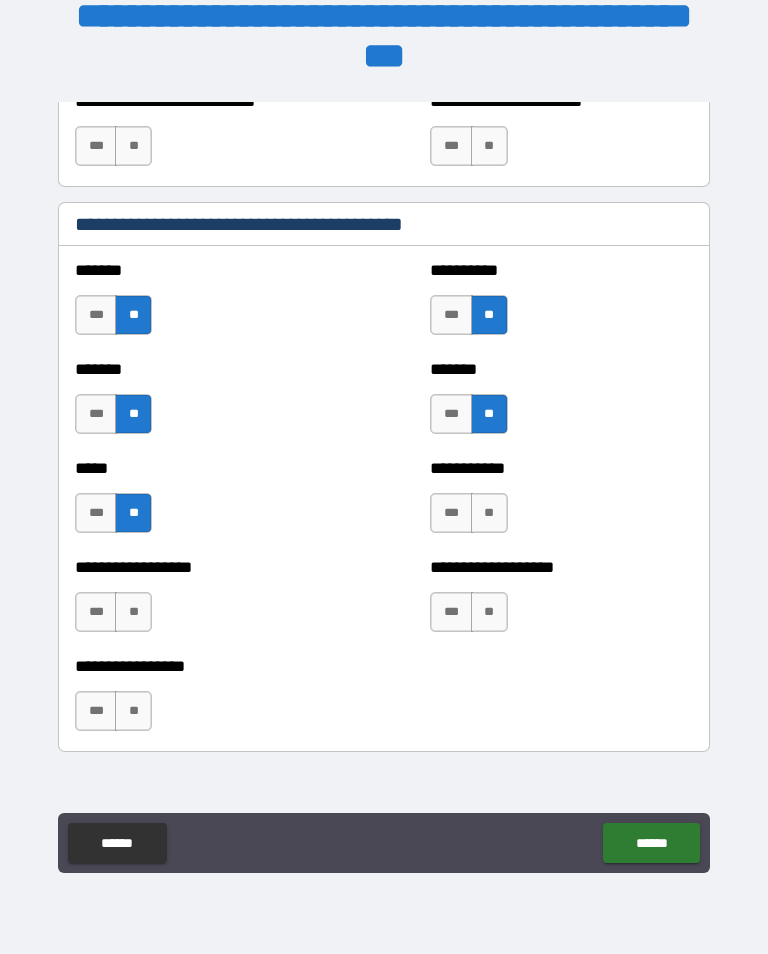 scroll, scrollTop: 1768, scrollLeft: 0, axis: vertical 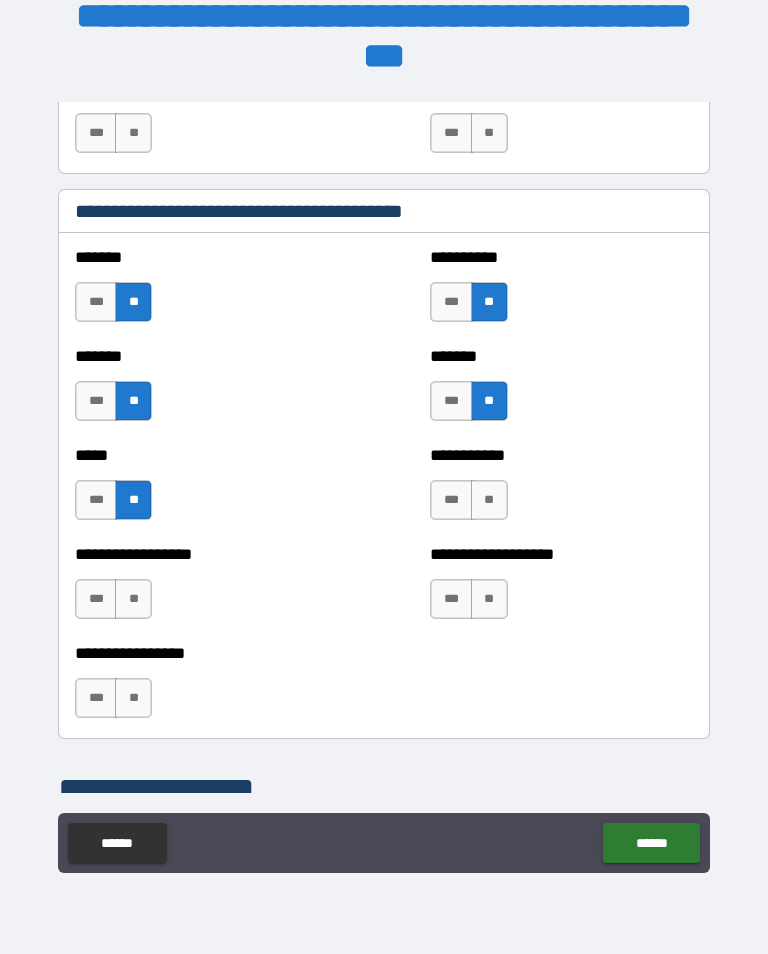 click on "**" at bounding box center [489, 500] 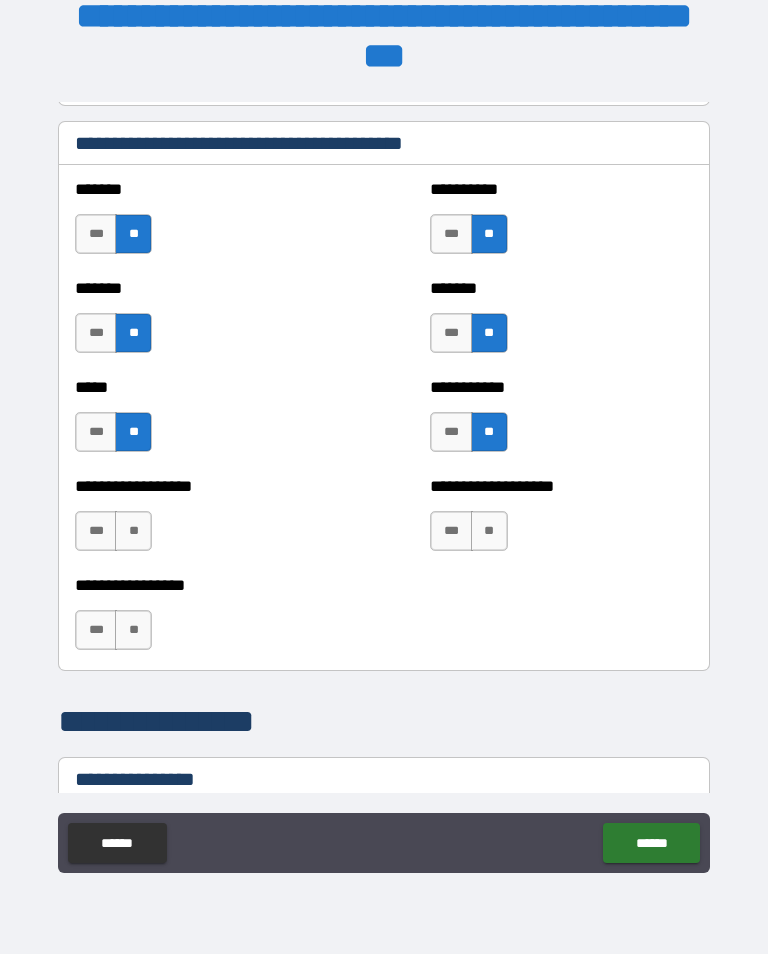 scroll, scrollTop: 1837, scrollLeft: 0, axis: vertical 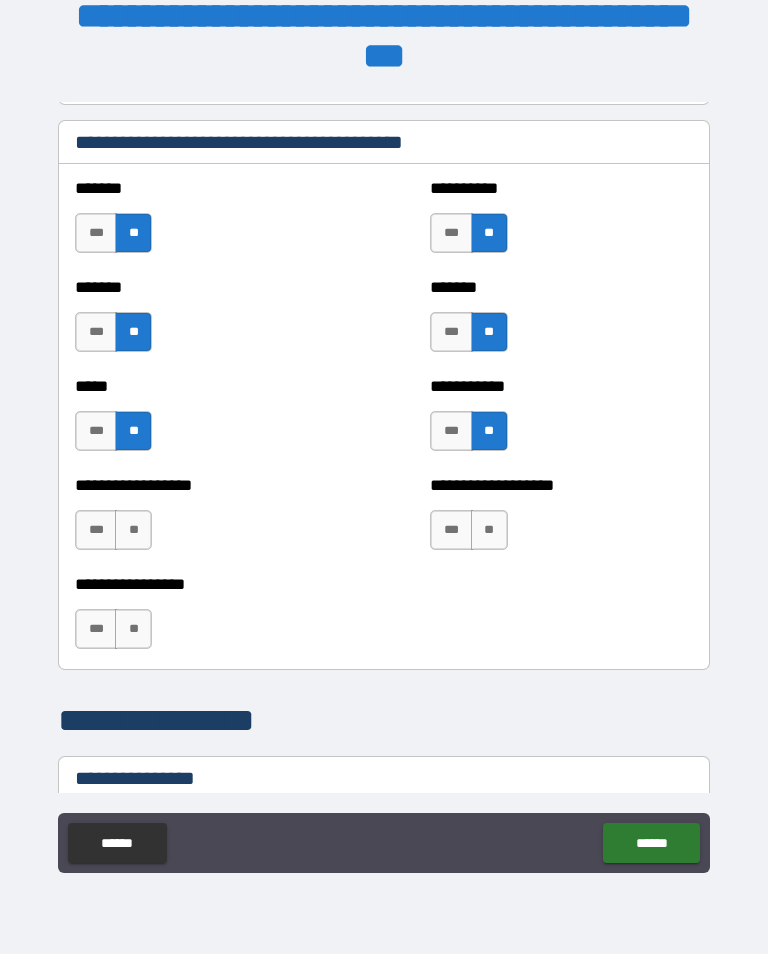click on "**" at bounding box center [133, 530] 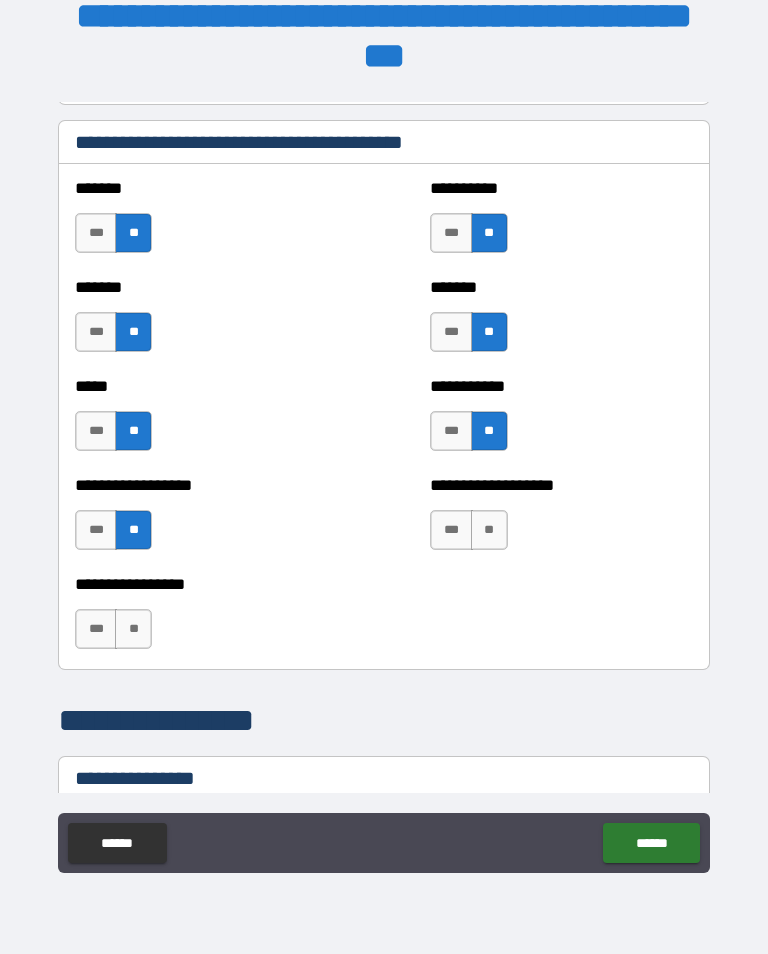 click on "**" at bounding box center (489, 530) 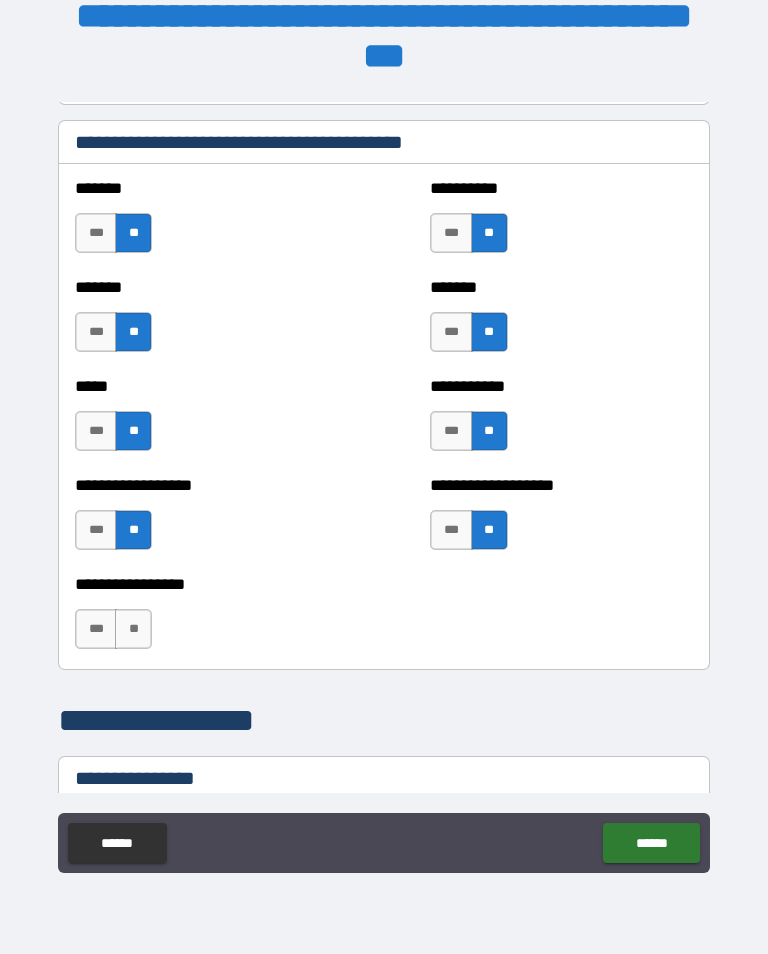 click on "**" at bounding box center [133, 629] 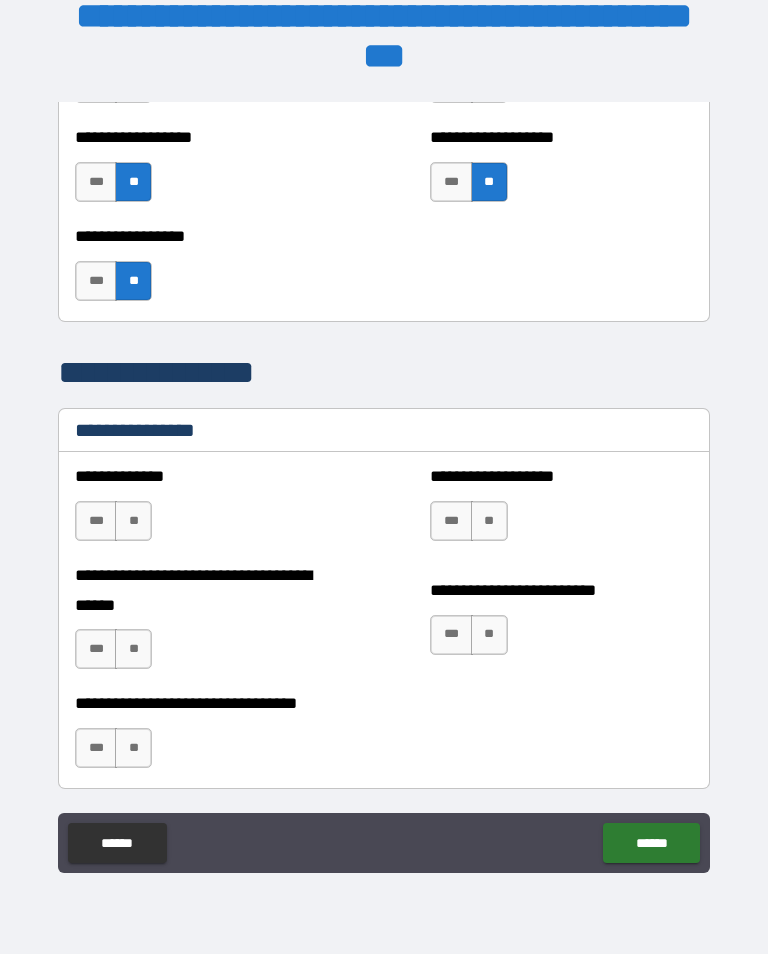 scroll, scrollTop: 2211, scrollLeft: 0, axis: vertical 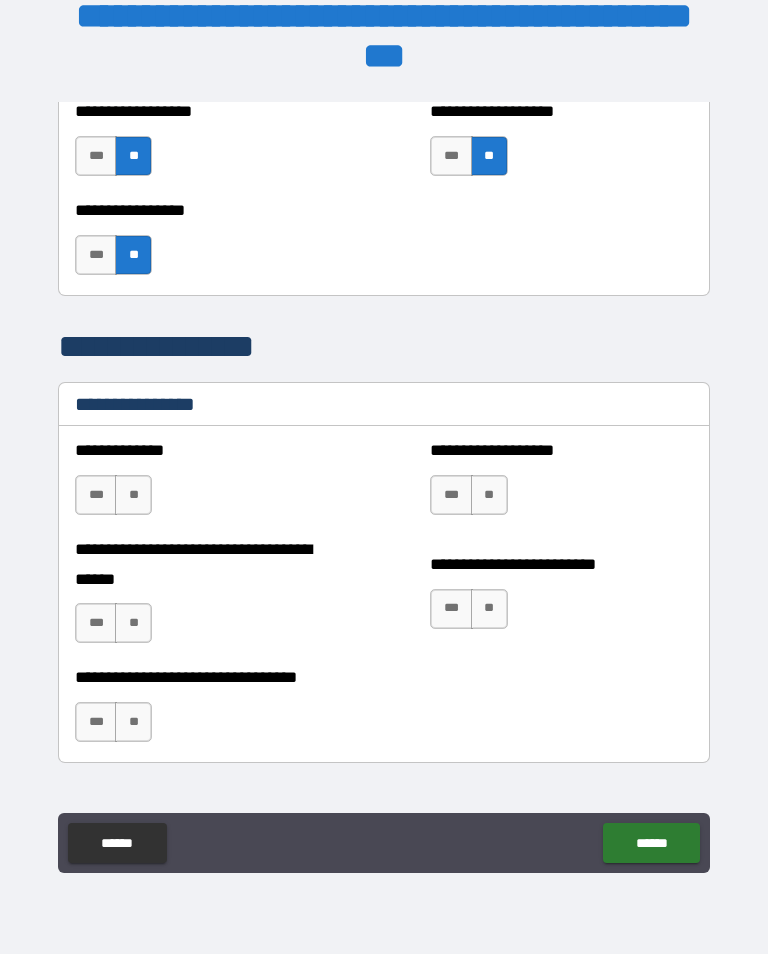 click on "**" at bounding box center (489, 495) 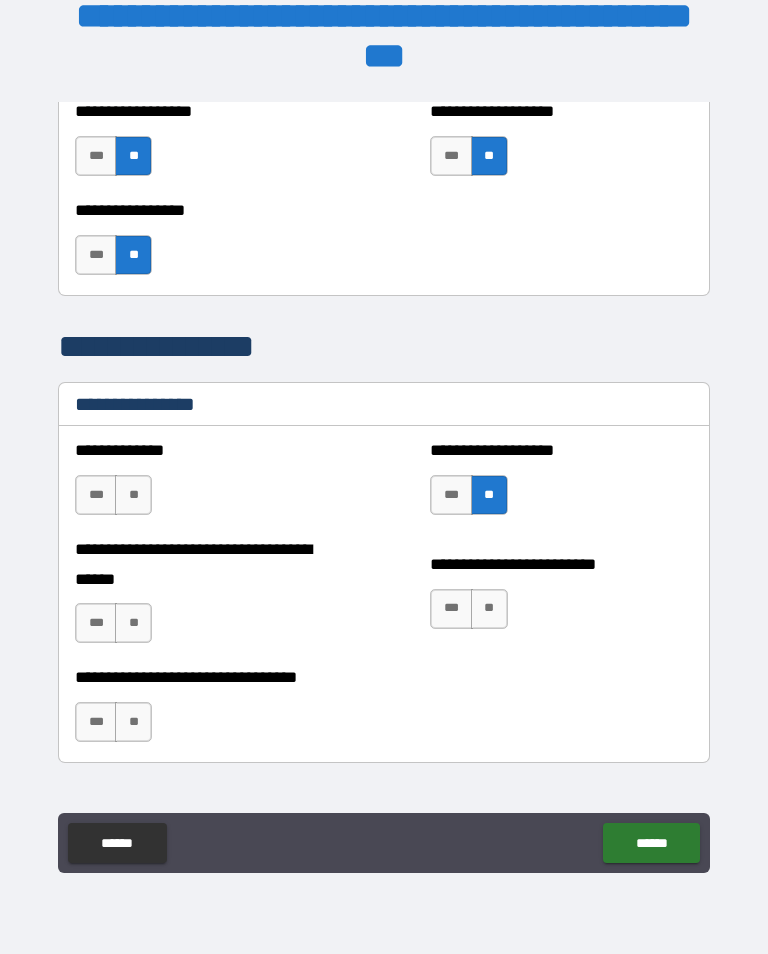 click on "**" at bounding box center (133, 495) 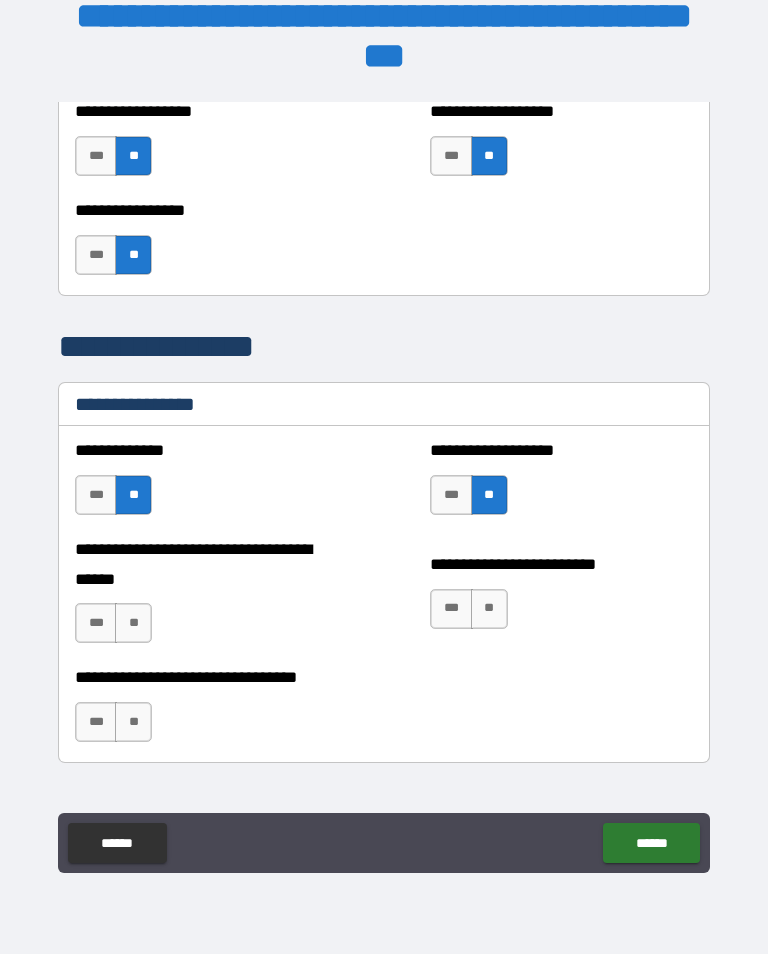 click on "***" at bounding box center (96, 495) 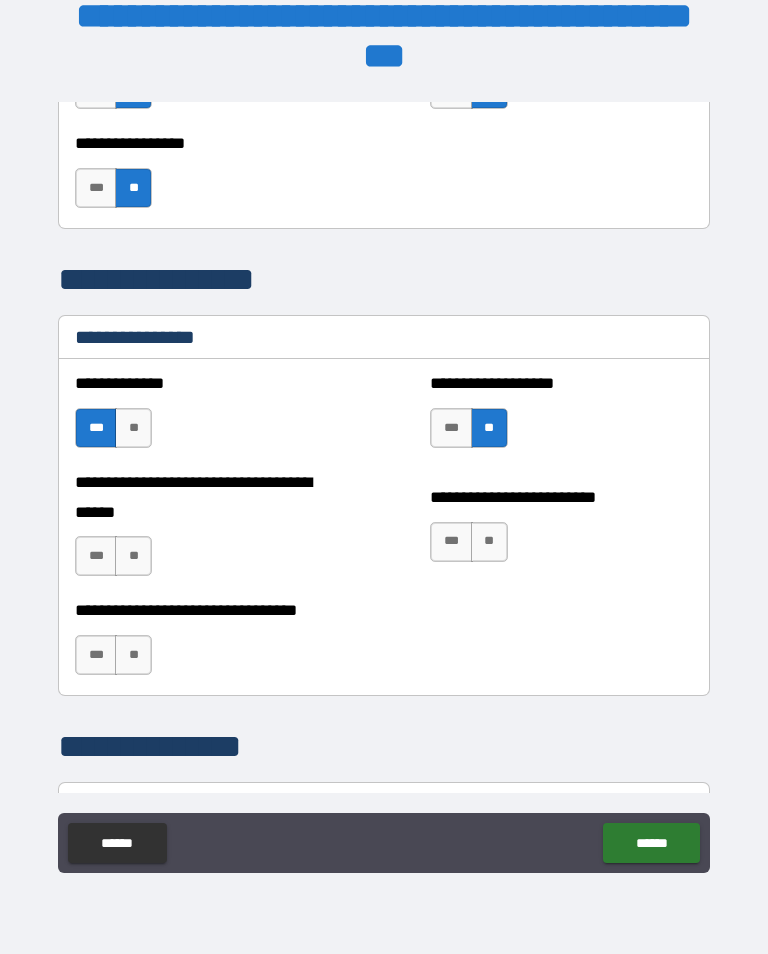 scroll, scrollTop: 2289, scrollLeft: 0, axis: vertical 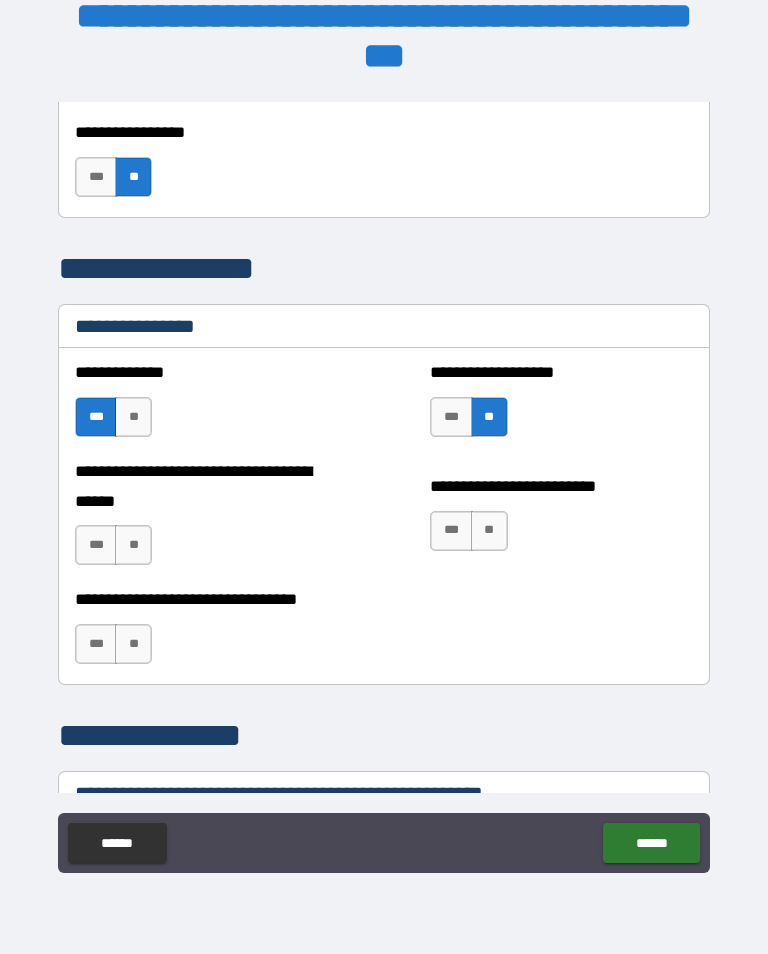 click on "**" at bounding box center [133, 545] 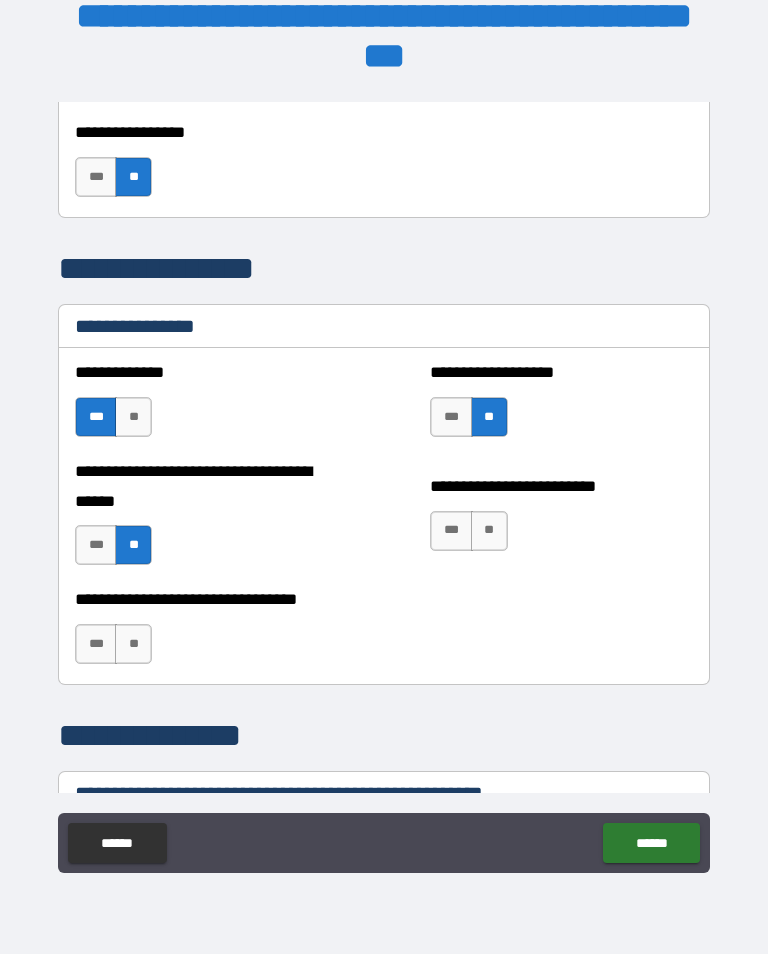 click on "**" at bounding box center (489, 531) 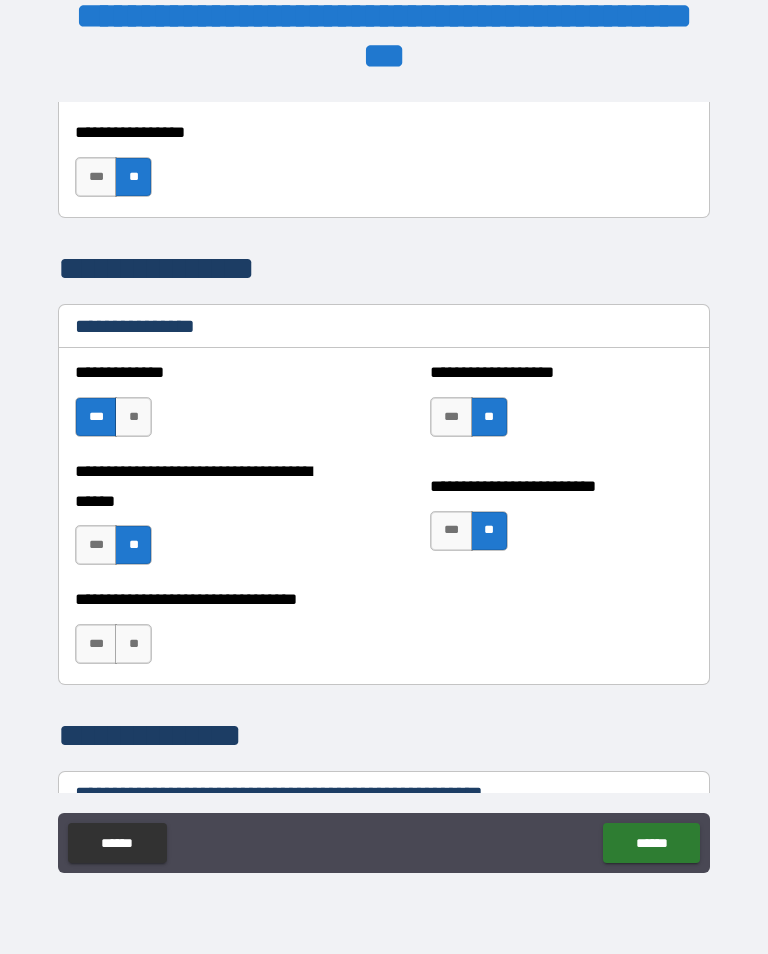 click on "**" at bounding box center [133, 644] 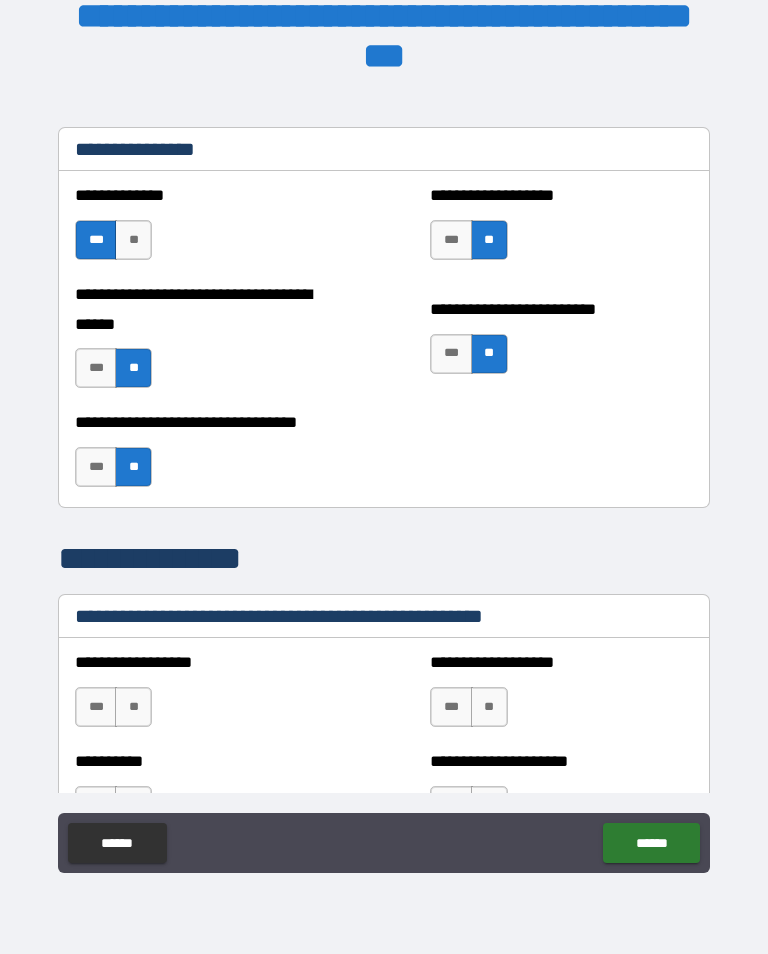 scroll, scrollTop: 2472, scrollLeft: 0, axis: vertical 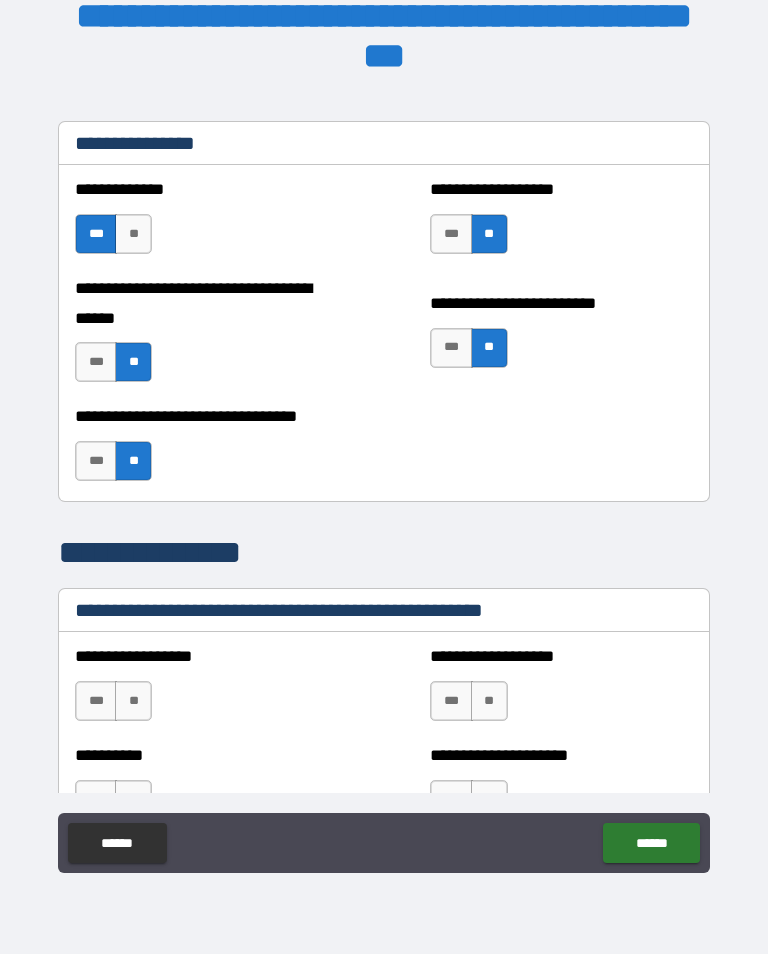 click on "**********" at bounding box center [384, 338] 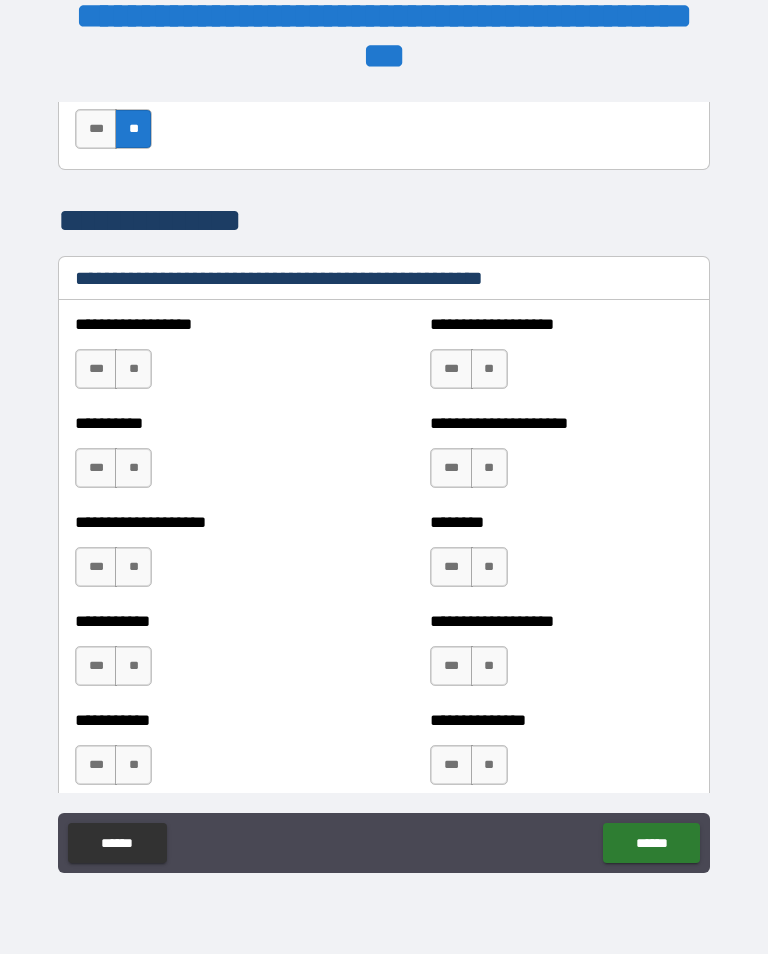 scroll, scrollTop: 2830, scrollLeft: 0, axis: vertical 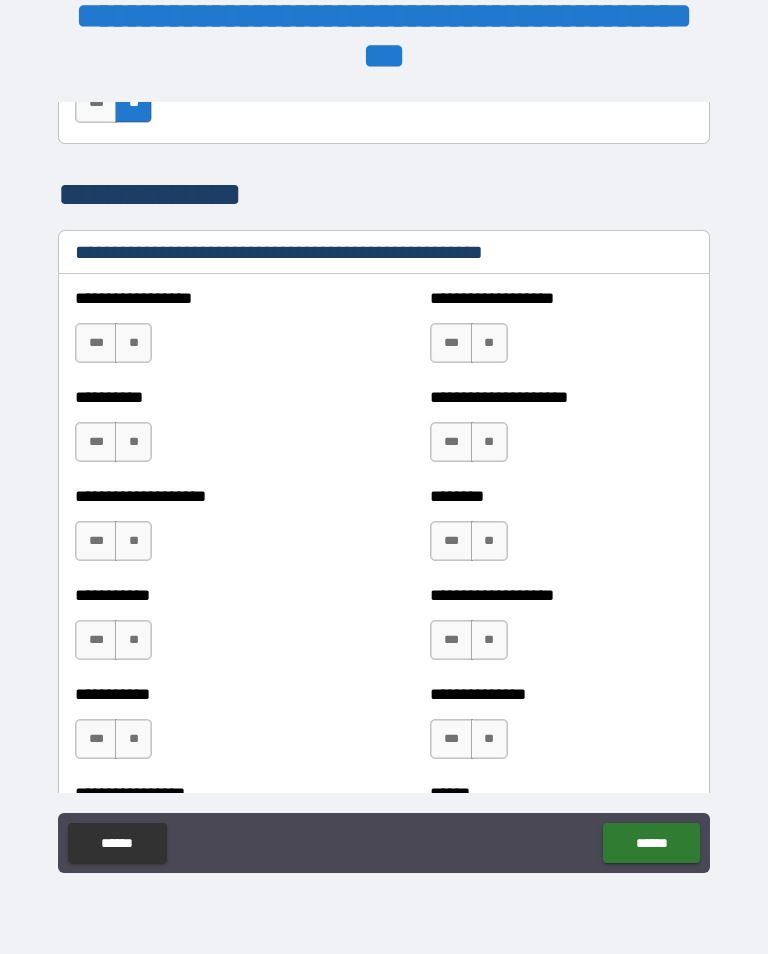 click on "**" at bounding box center (133, 343) 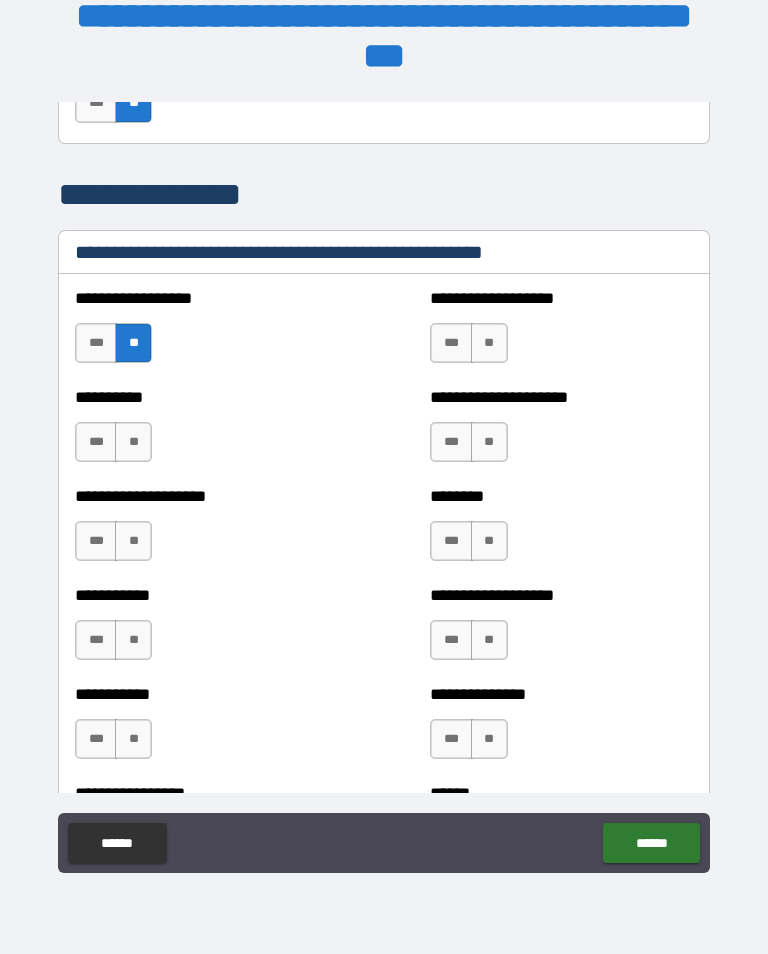 click on "**" at bounding box center (489, 343) 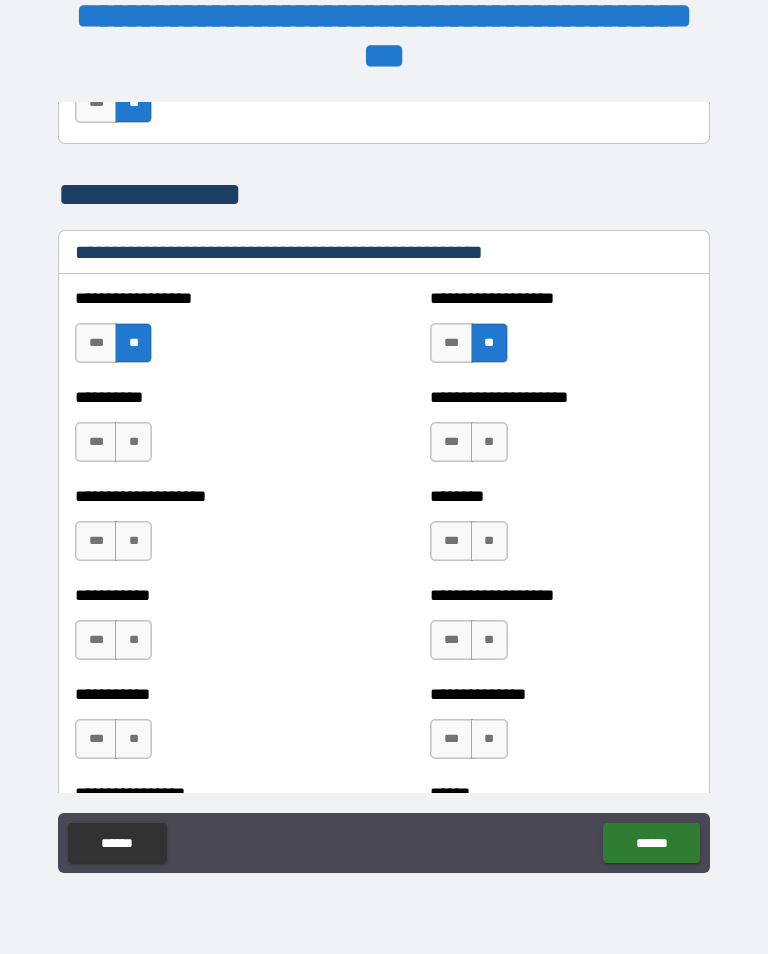 click on "**" at bounding box center [133, 442] 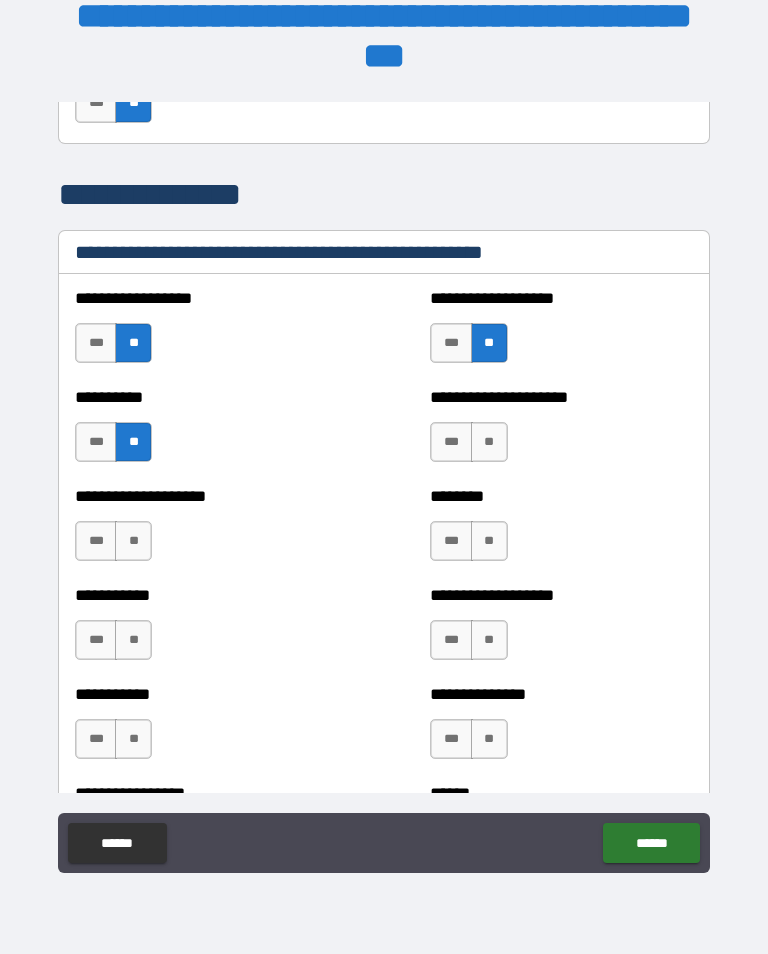 click on "**" at bounding box center (489, 442) 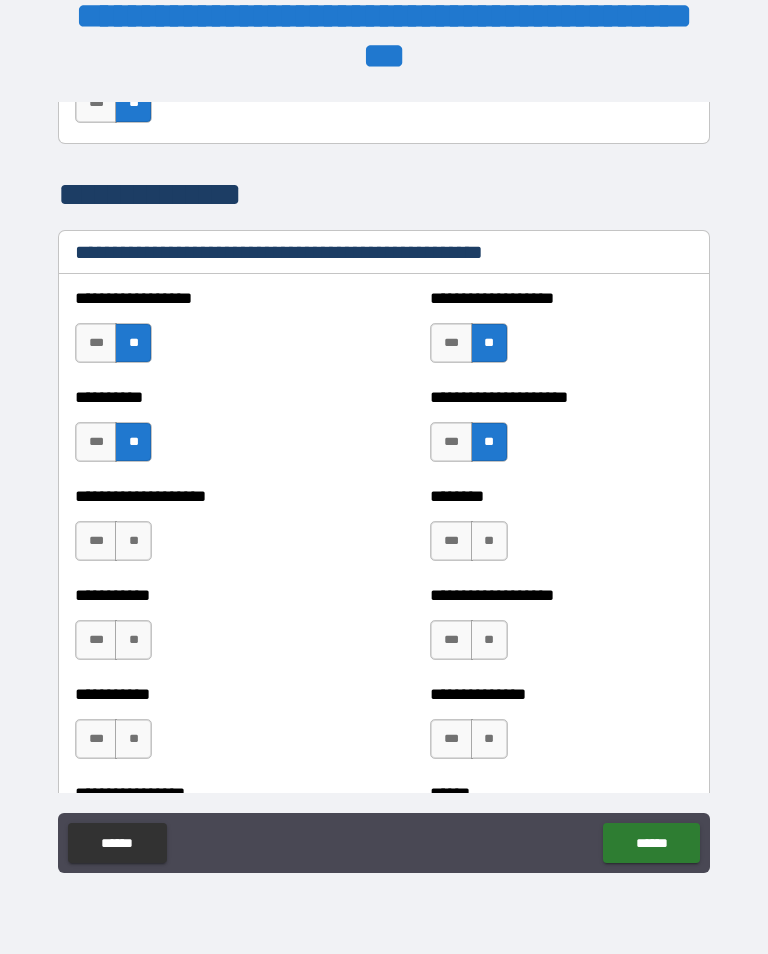 click on "**" at bounding box center [133, 541] 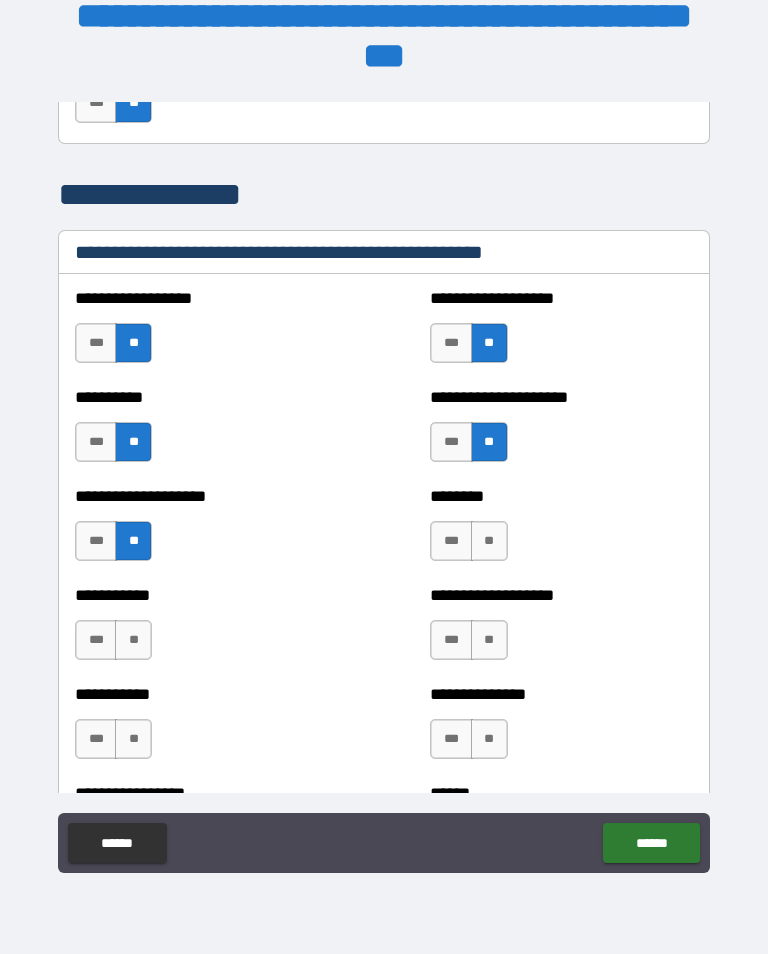 click on "**" at bounding box center (489, 541) 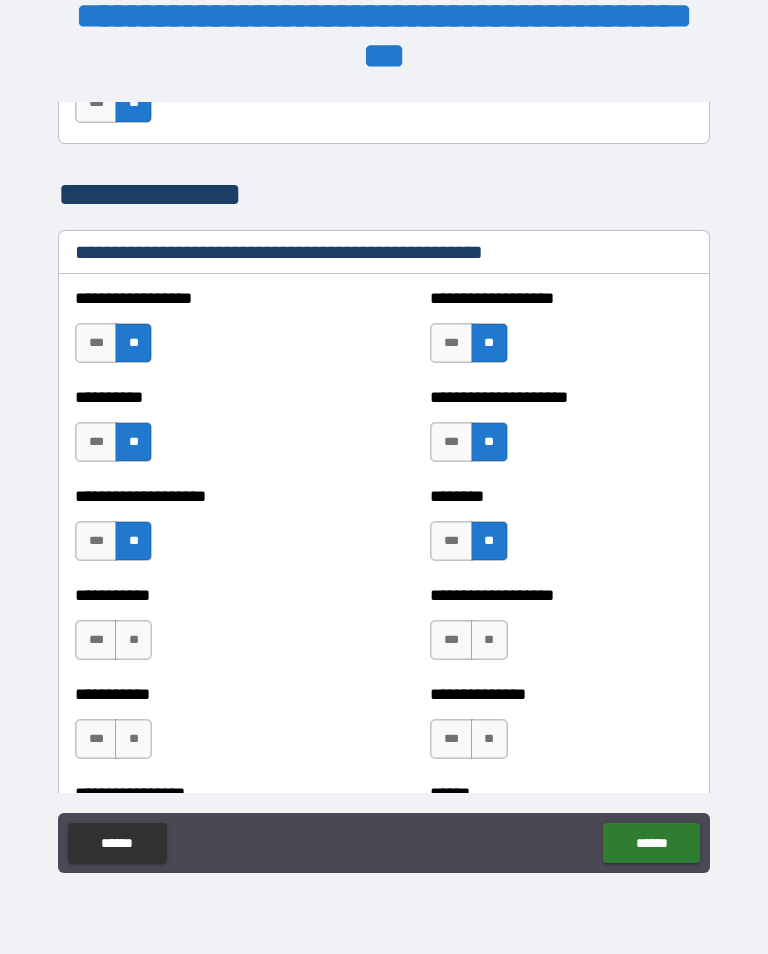 click on "**" at bounding box center [133, 640] 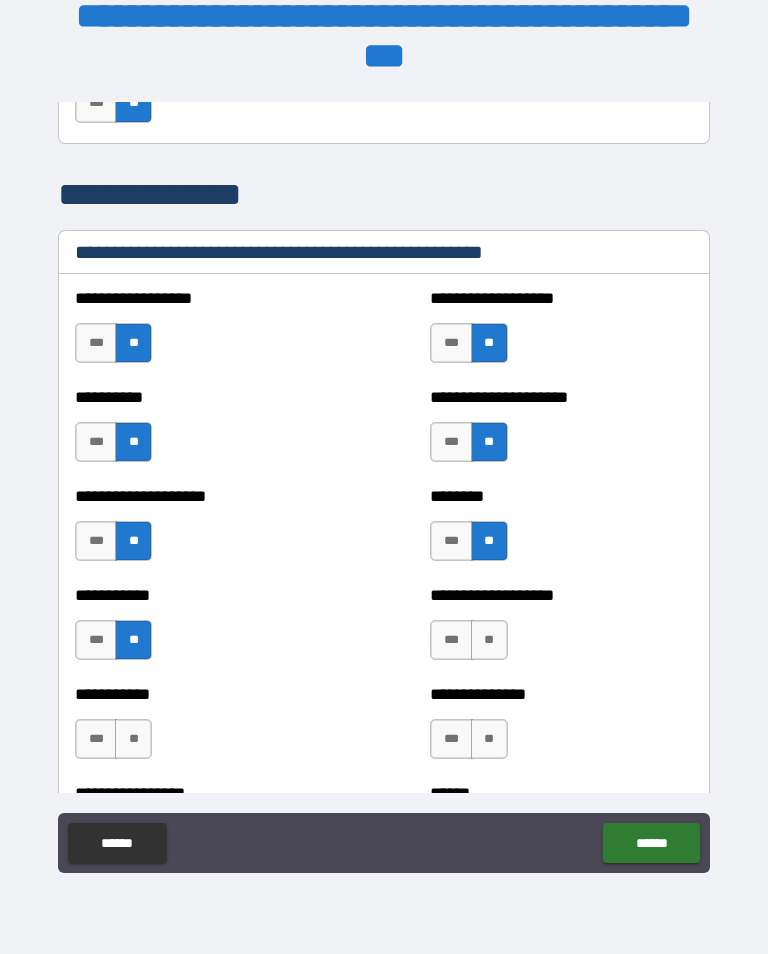 click on "**" at bounding box center [489, 640] 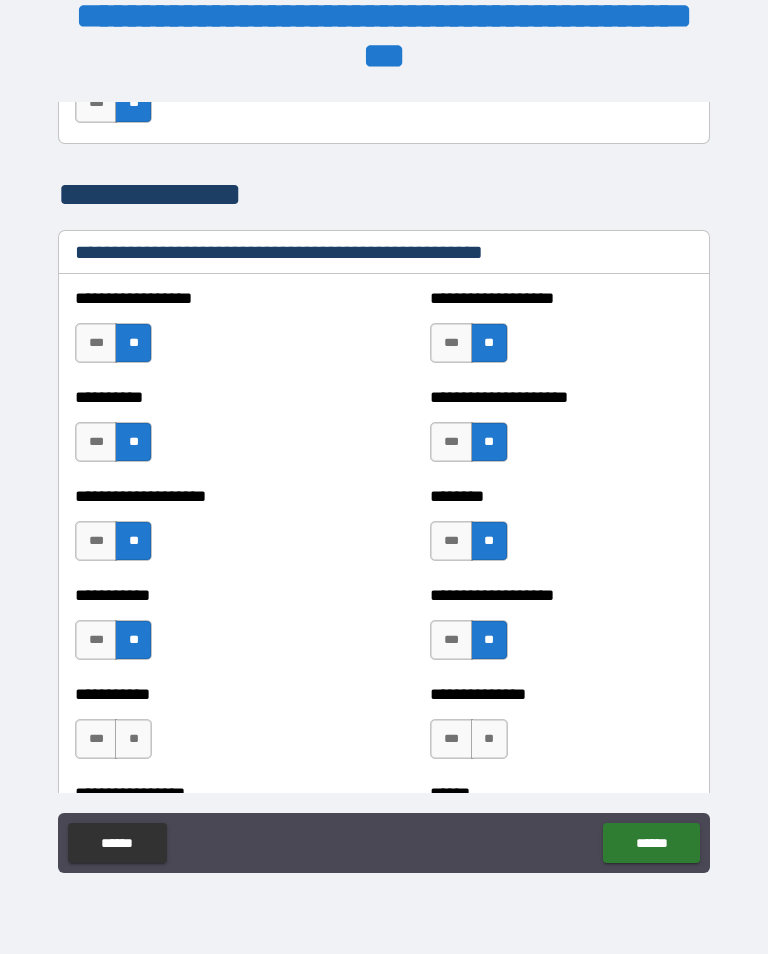 click on "**" at bounding box center [133, 739] 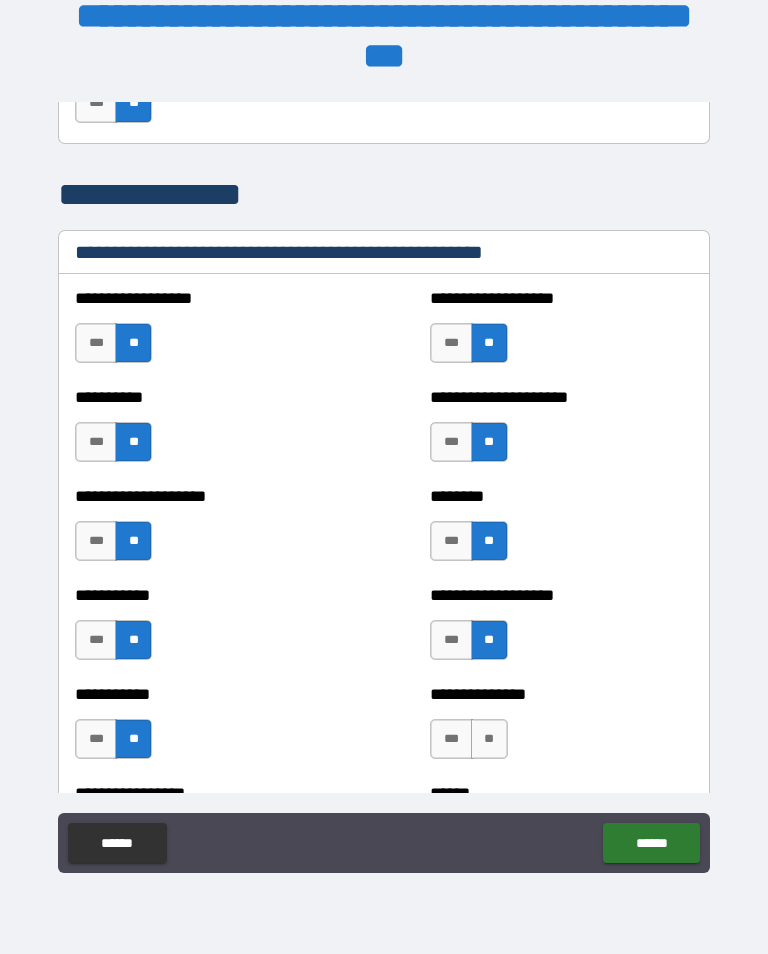 click on "**" at bounding box center [489, 739] 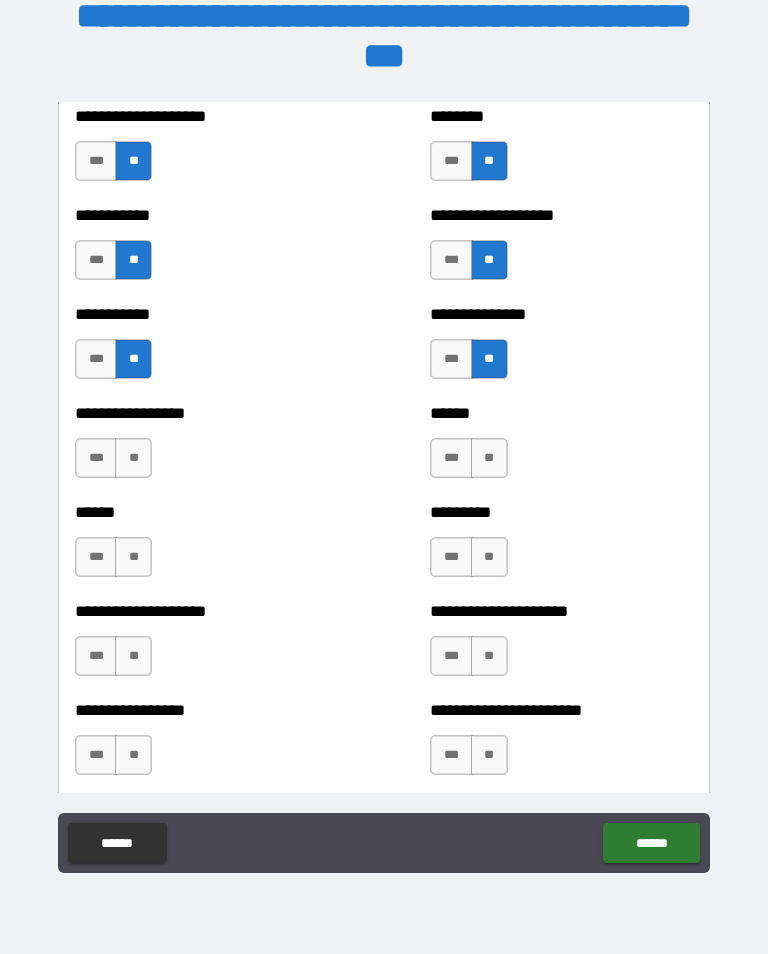 scroll, scrollTop: 3212, scrollLeft: 0, axis: vertical 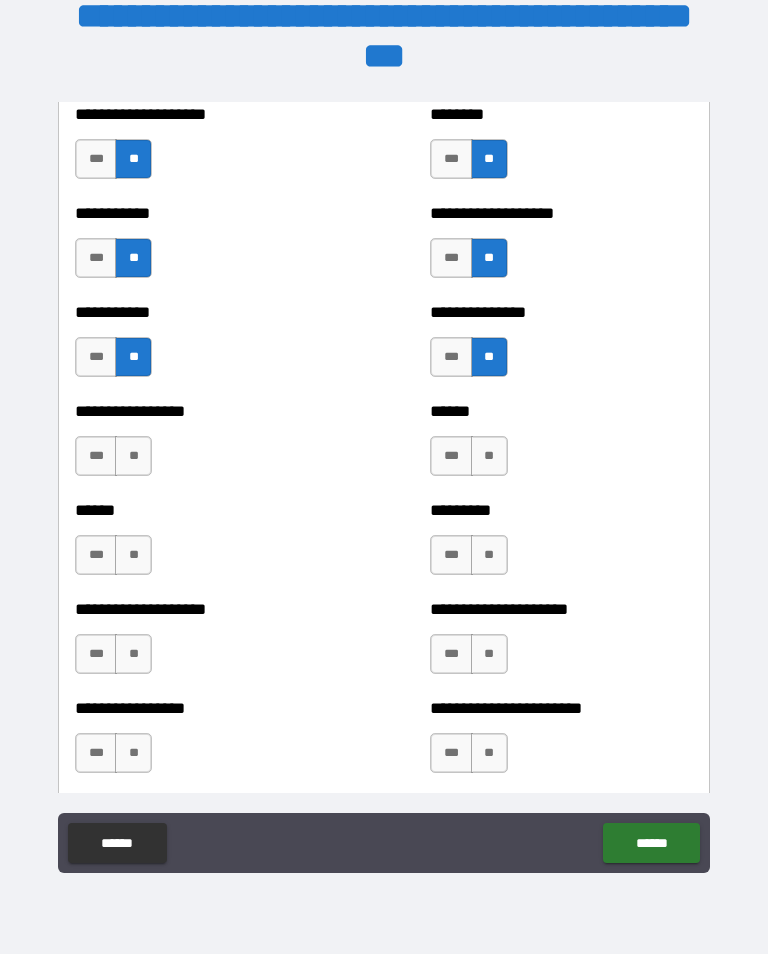 click on "**" at bounding box center [133, 456] 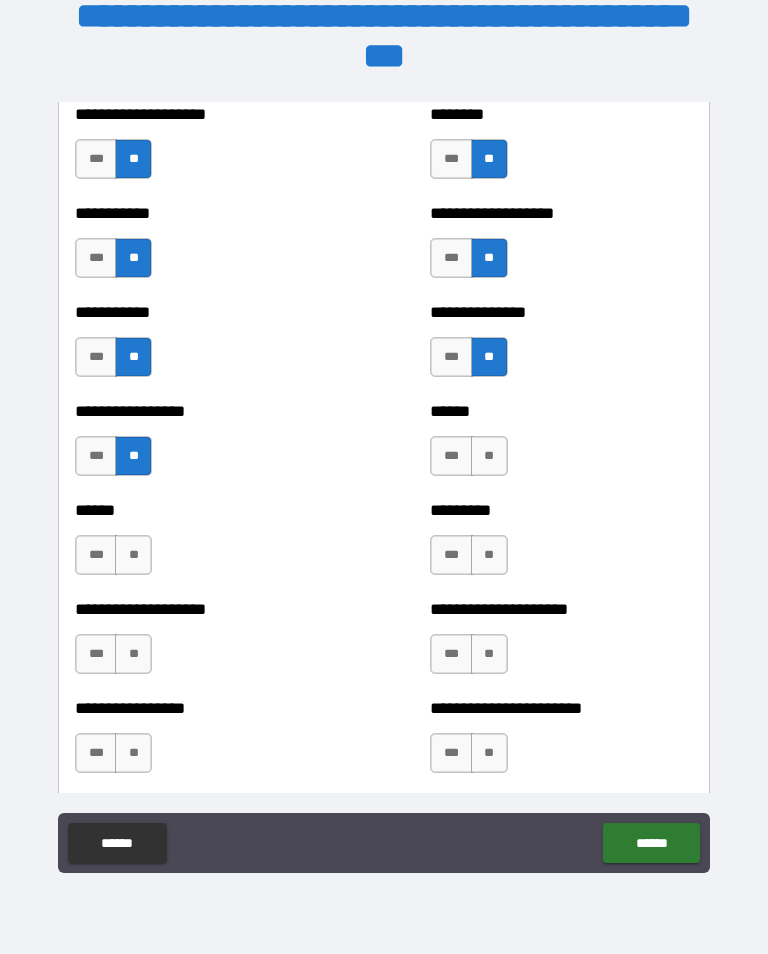 click on "**" at bounding box center (489, 456) 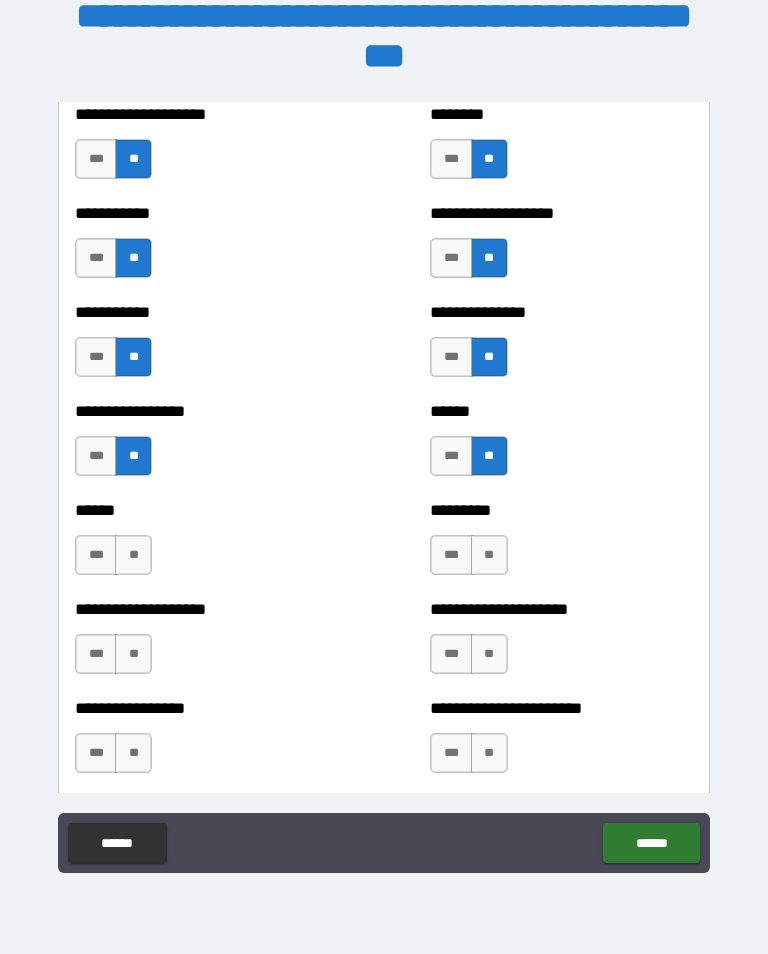 click on "**" at bounding box center [133, 555] 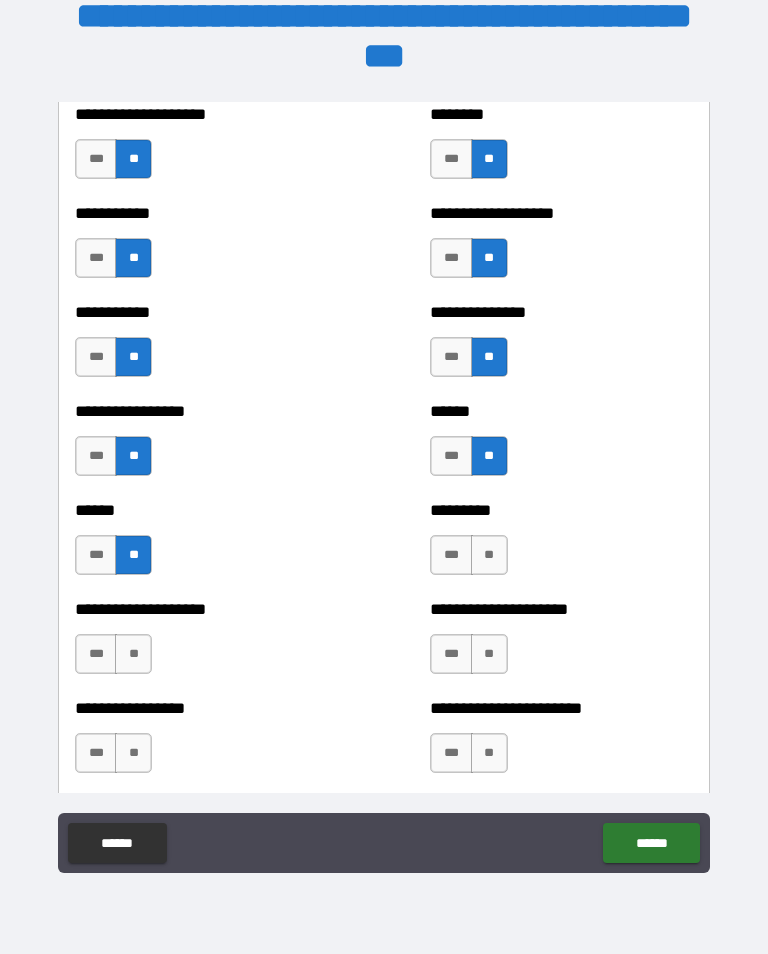 click on "**" at bounding box center [489, 555] 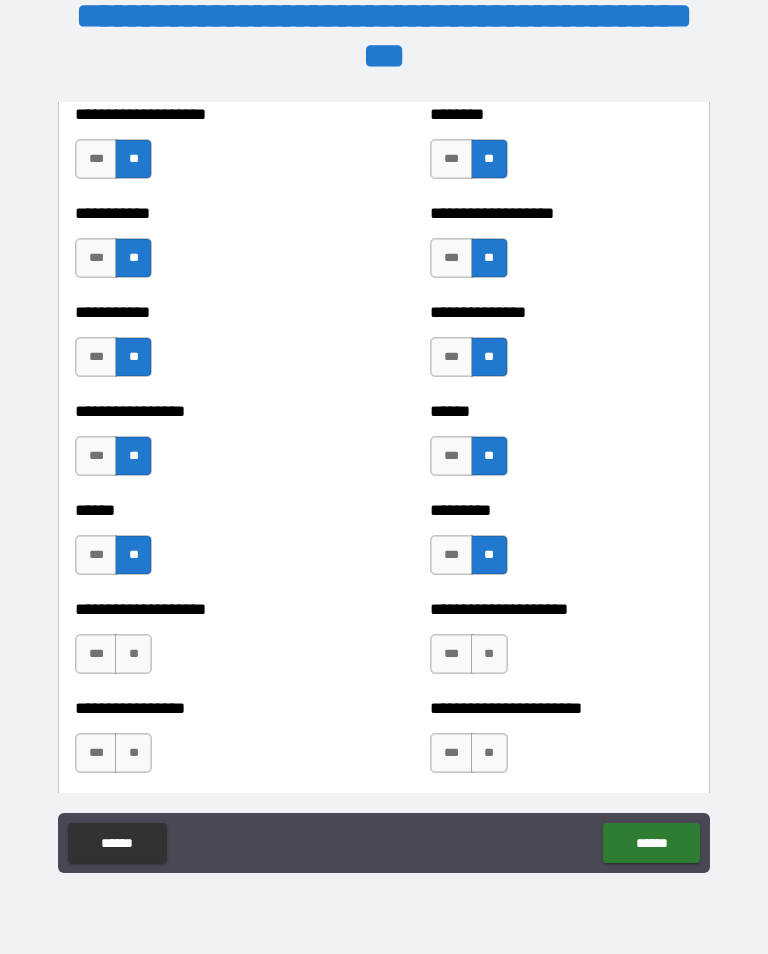 click on "**" at bounding box center (133, 654) 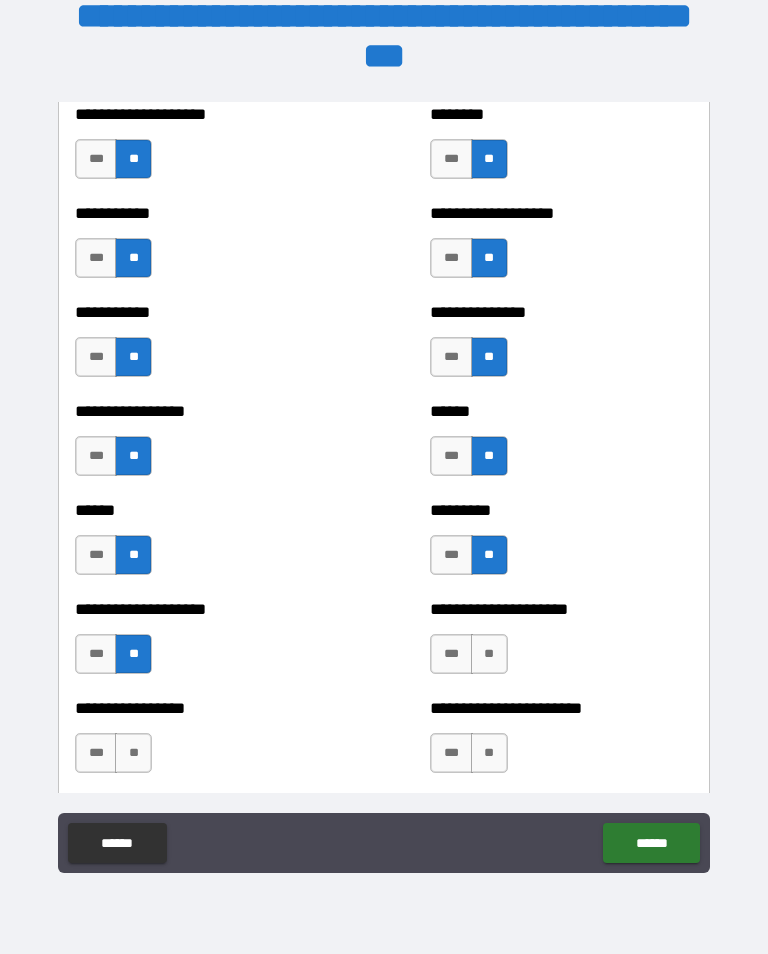 click on "**" at bounding box center [489, 654] 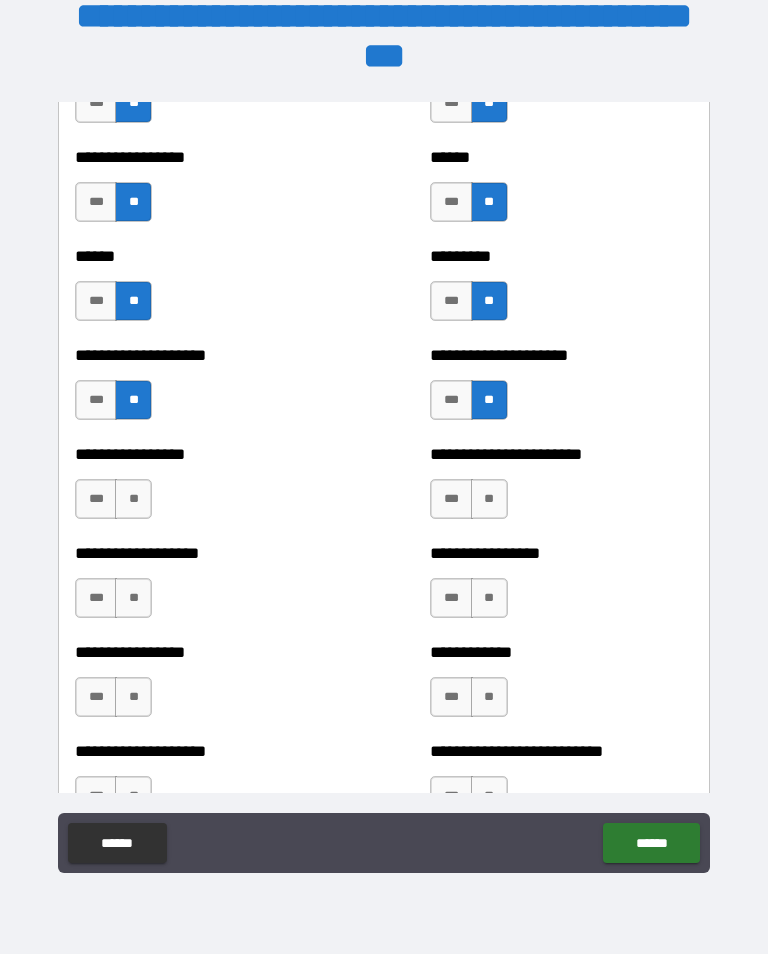 scroll, scrollTop: 3474, scrollLeft: 0, axis: vertical 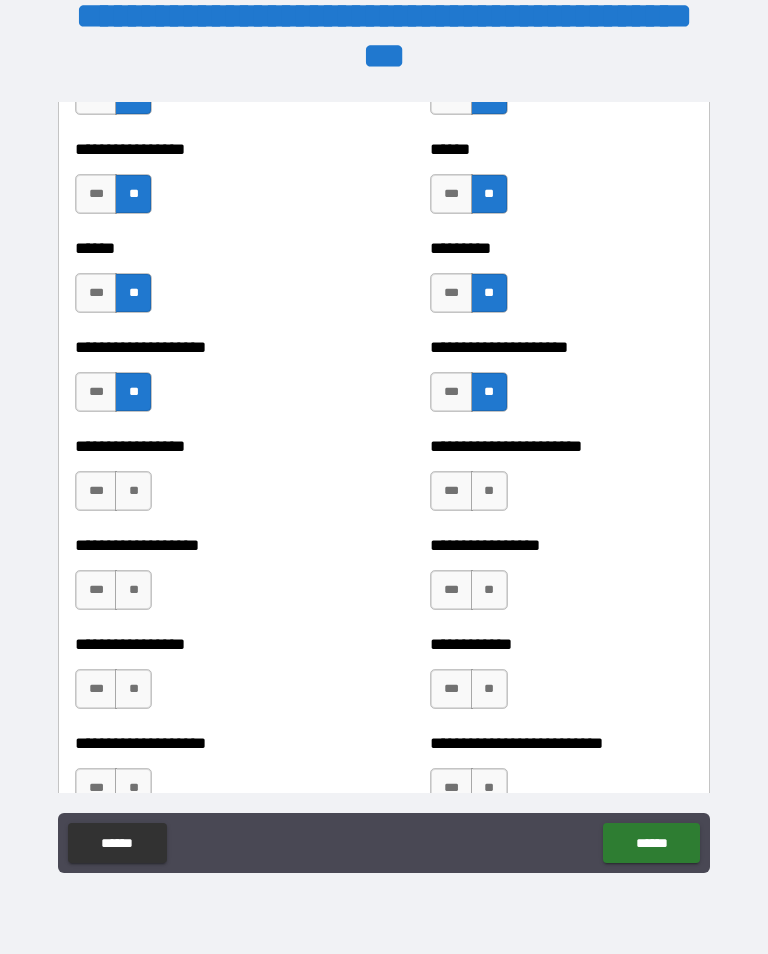 click on "**" at bounding box center (133, 491) 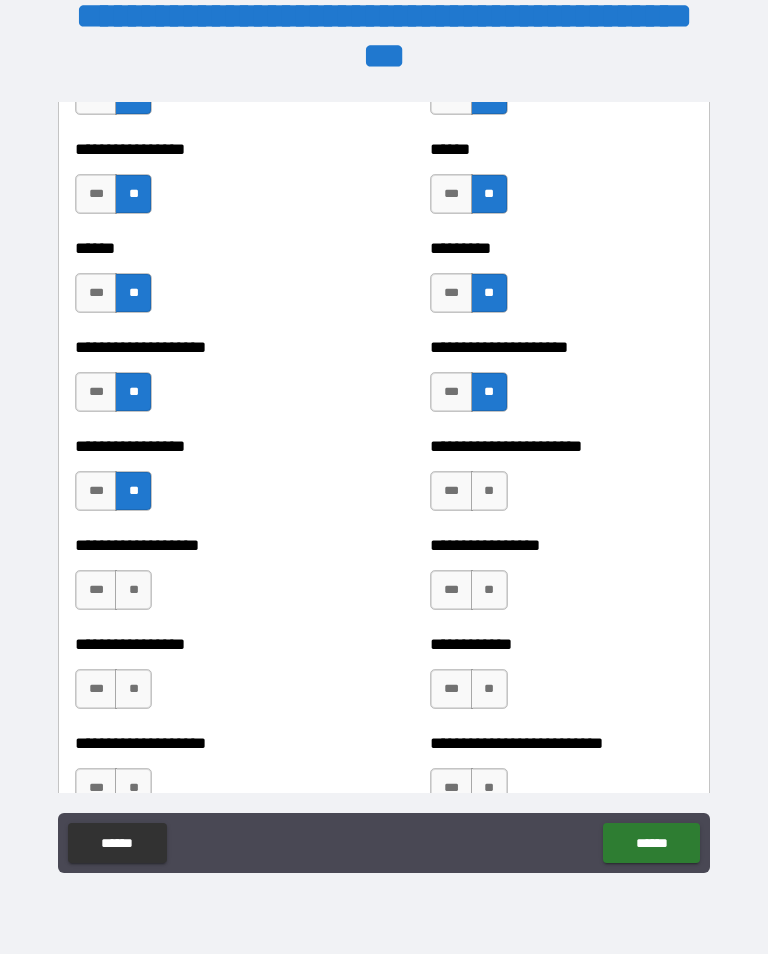 click on "**" at bounding box center [489, 491] 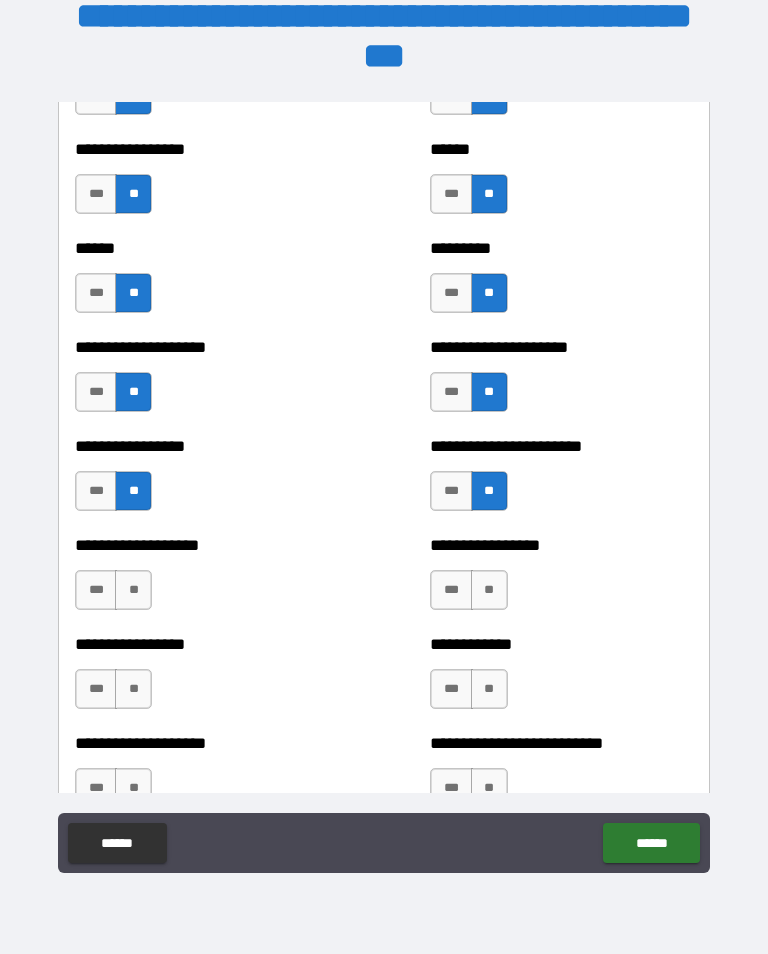 click on "**" at bounding box center [133, 590] 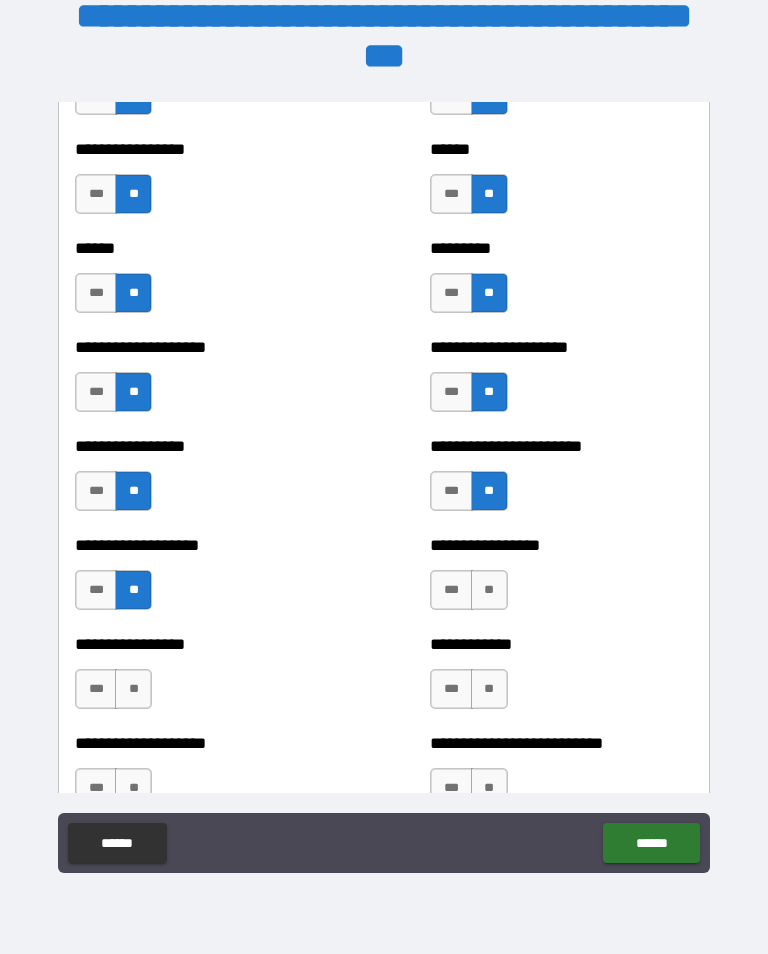 click on "**" at bounding box center (489, 590) 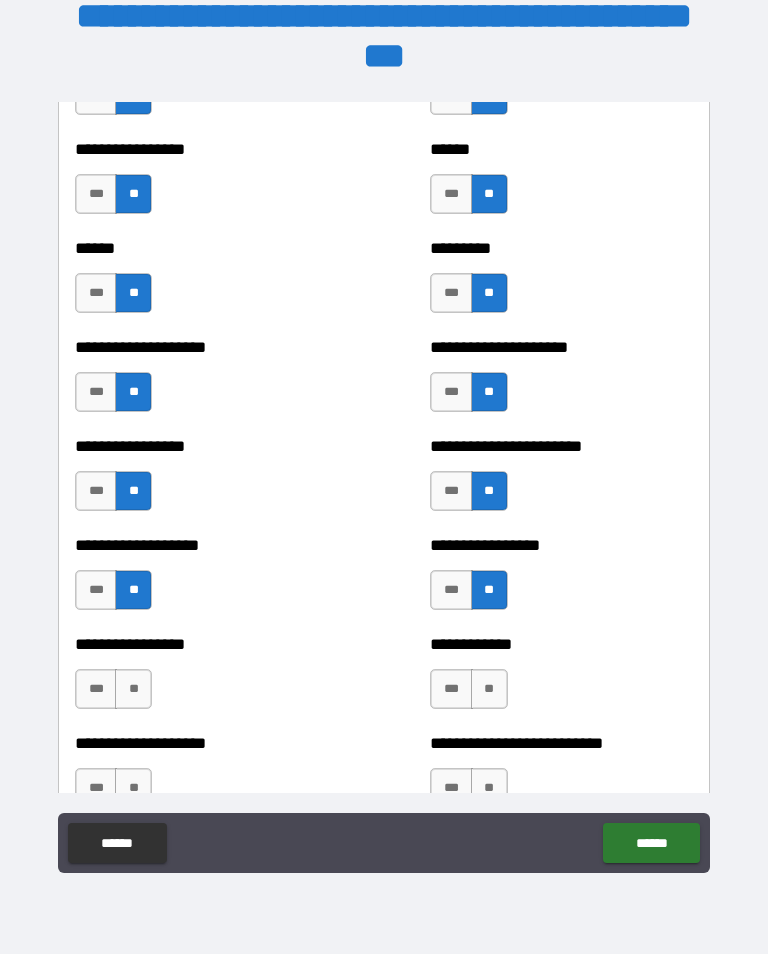 click on "**" at bounding box center (133, 689) 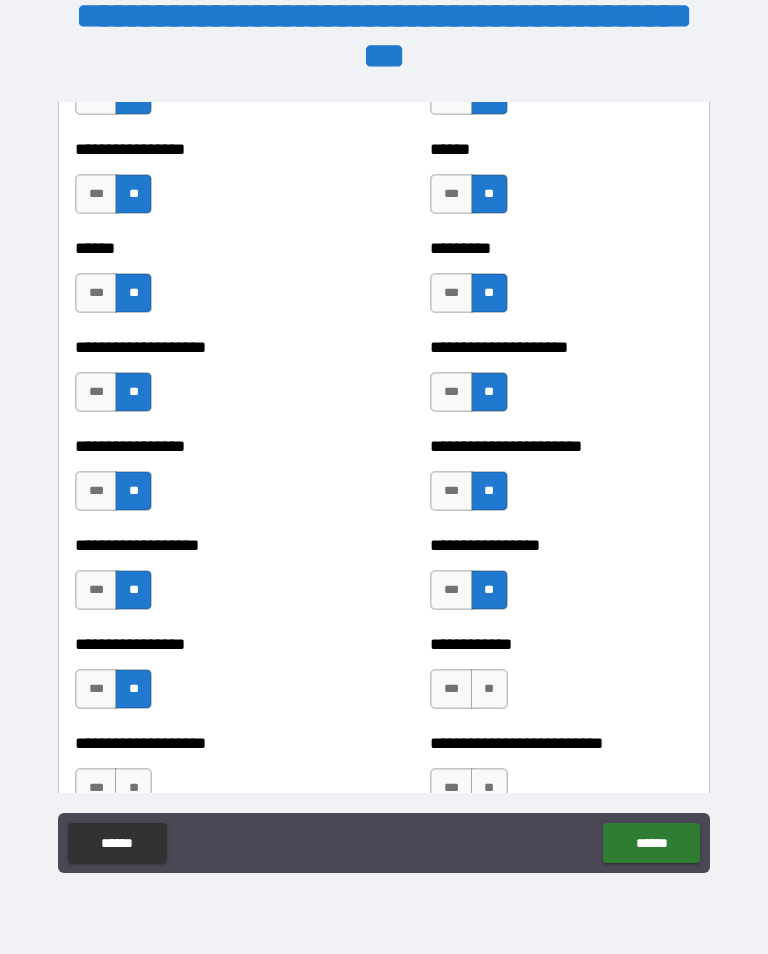 click on "**" at bounding box center [489, 689] 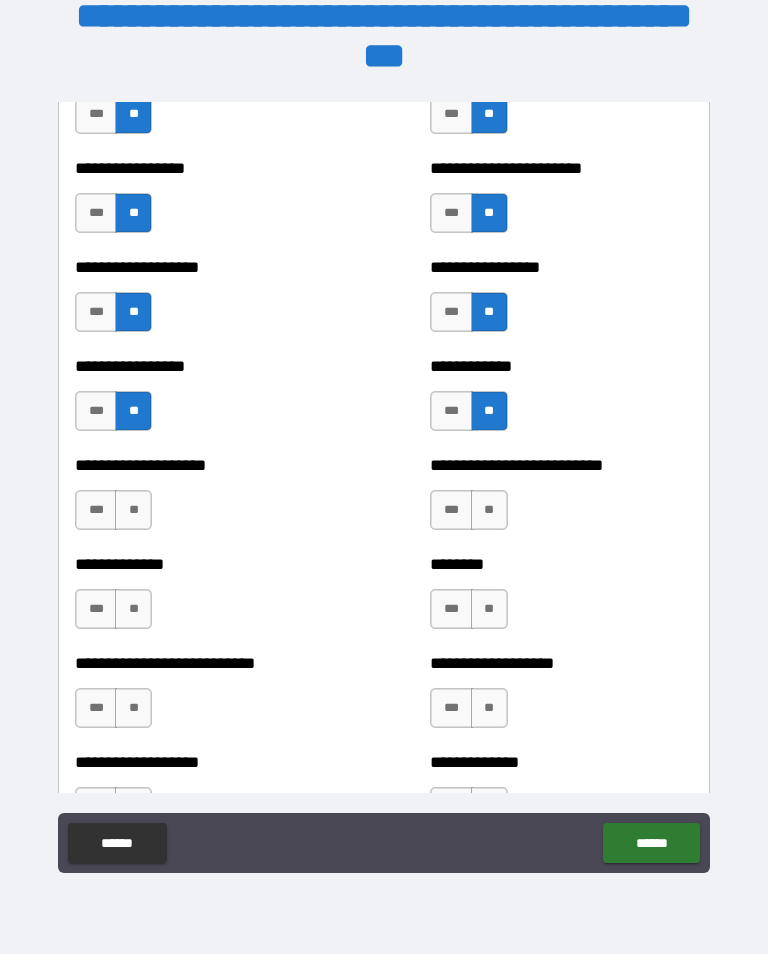 scroll, scrollTop: 3758, scrollLeft: 0, axis: vertical 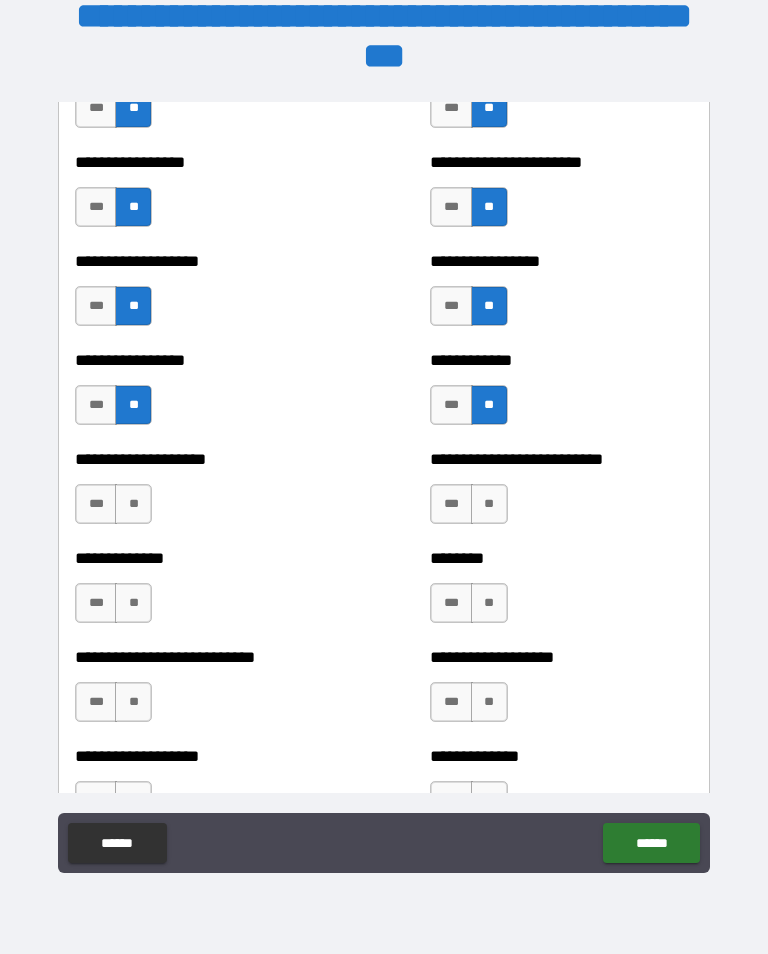 click on "**" at bounding box center [133, 504] 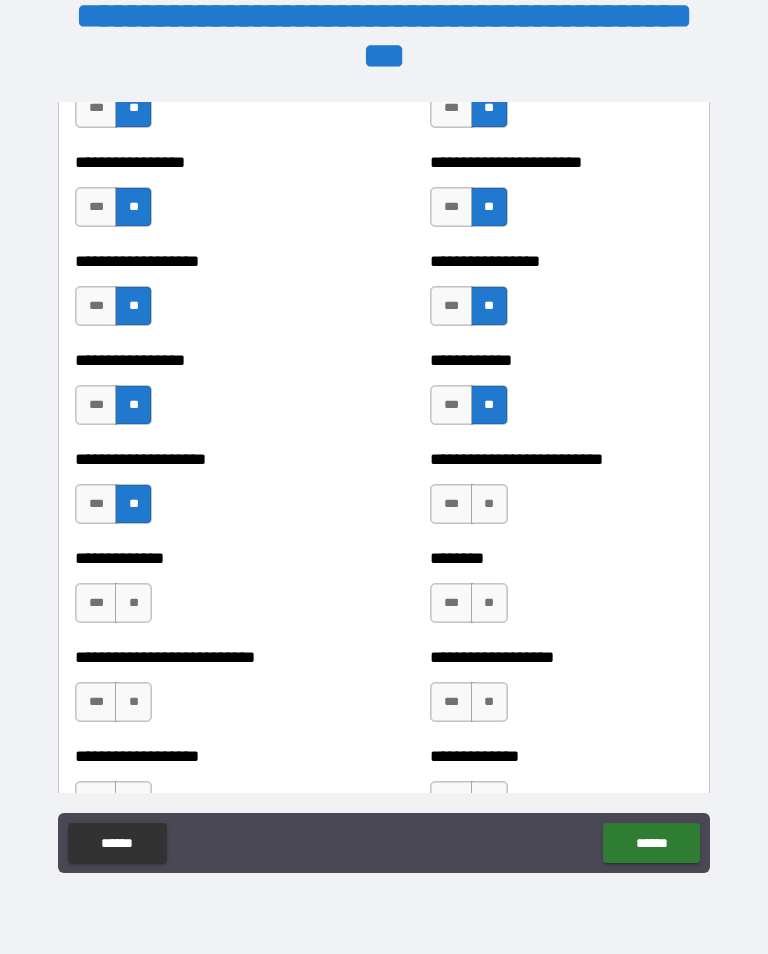 click on "**" at bounding box center (489, 504) 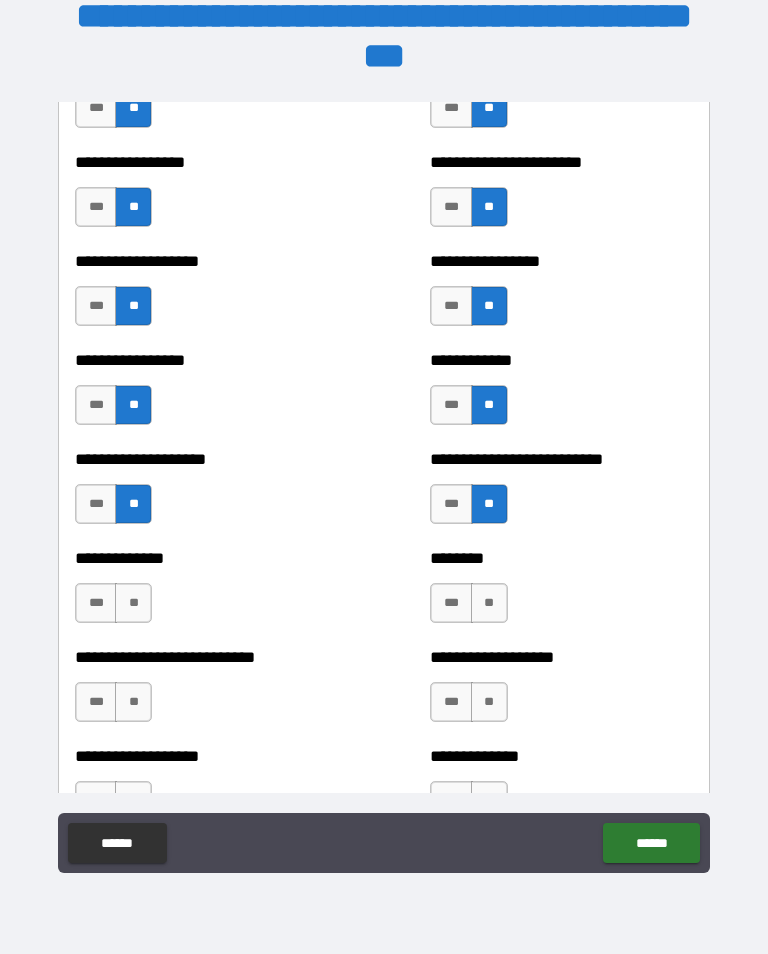 click on "**" at bounding box center (133, 603) 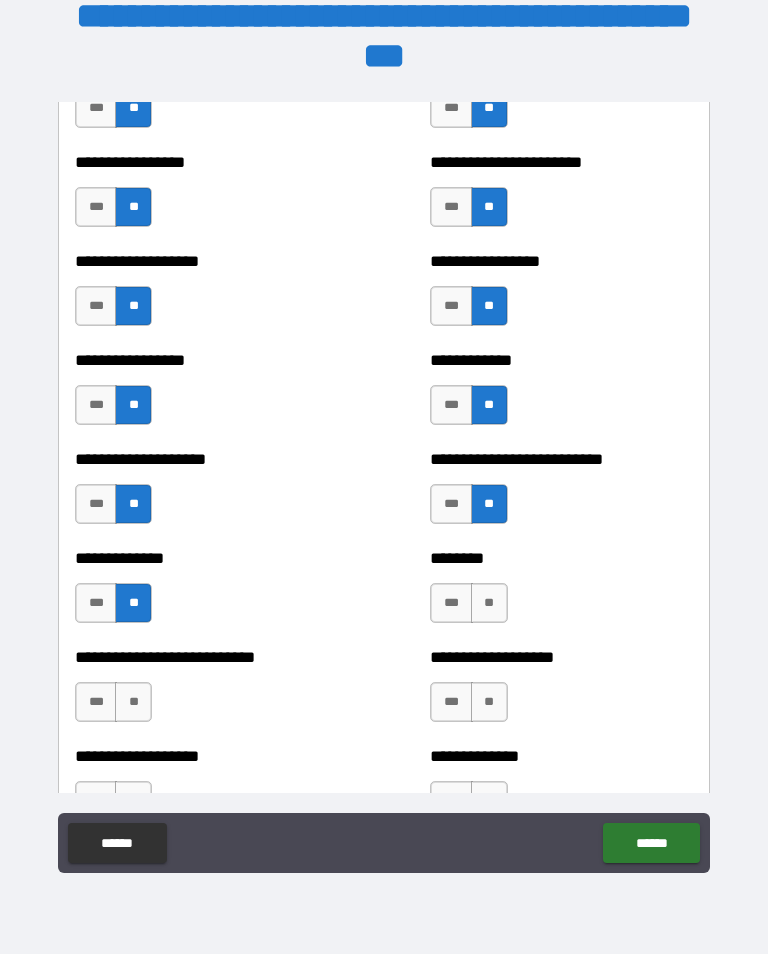 click on "**" at bounding box center (489, 603) 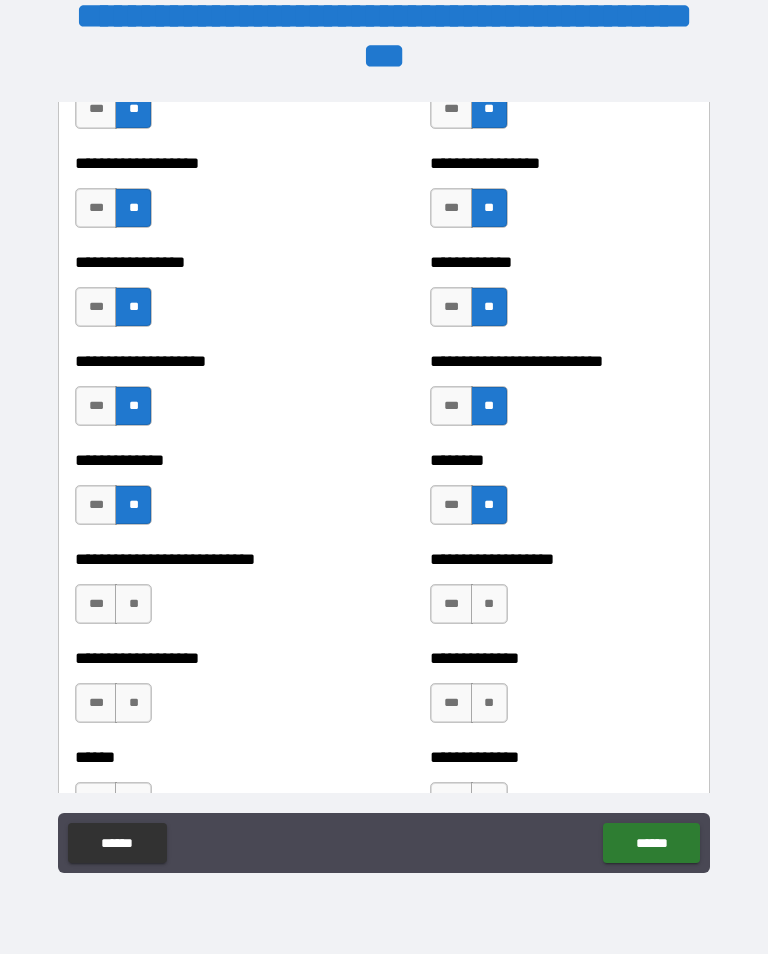 scroll, scrollTop: 3856, scrollLeft: 0, axis: vertical 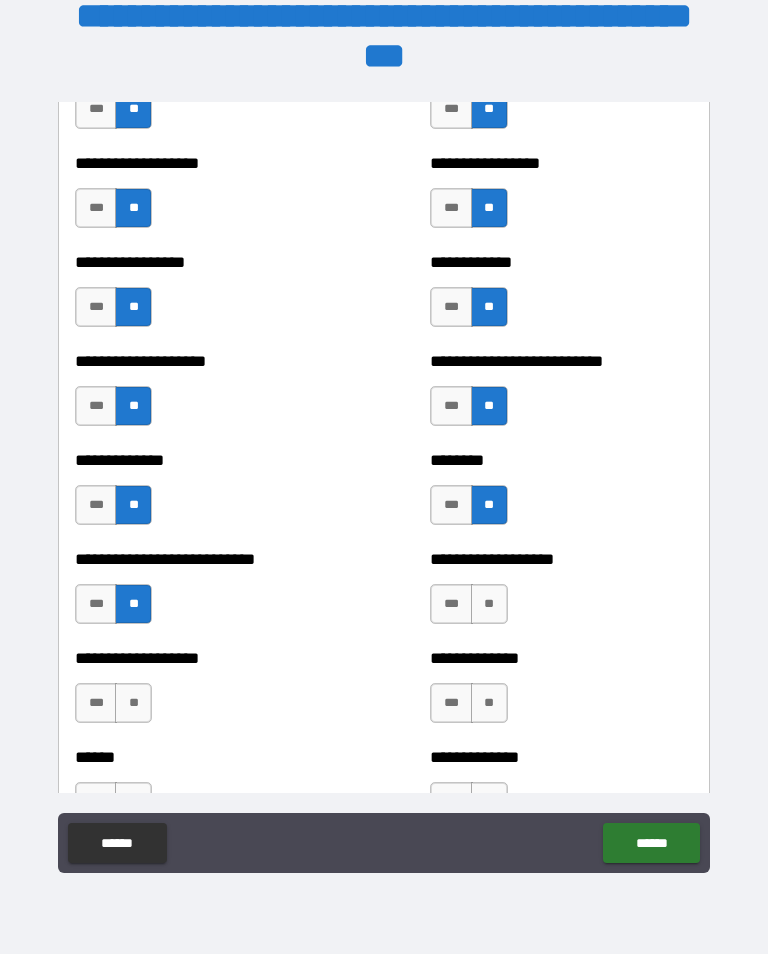 click on "**" at bounding box center (489, 604) 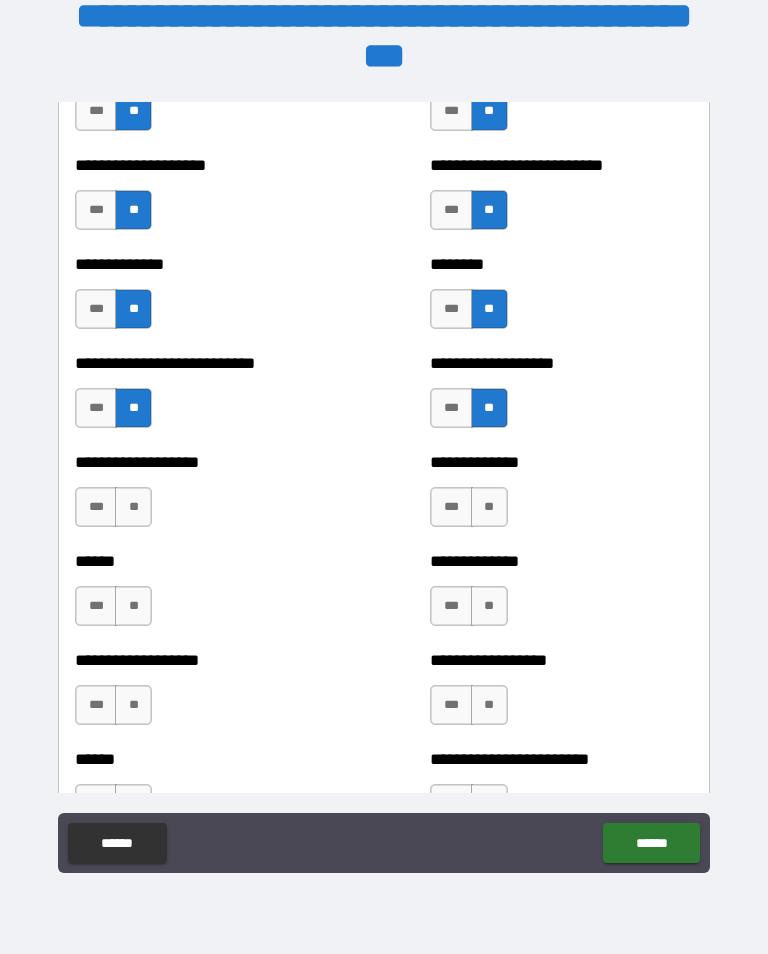 scroll, scrollTop: 4053, scrollLeft: 0, axis: vertical 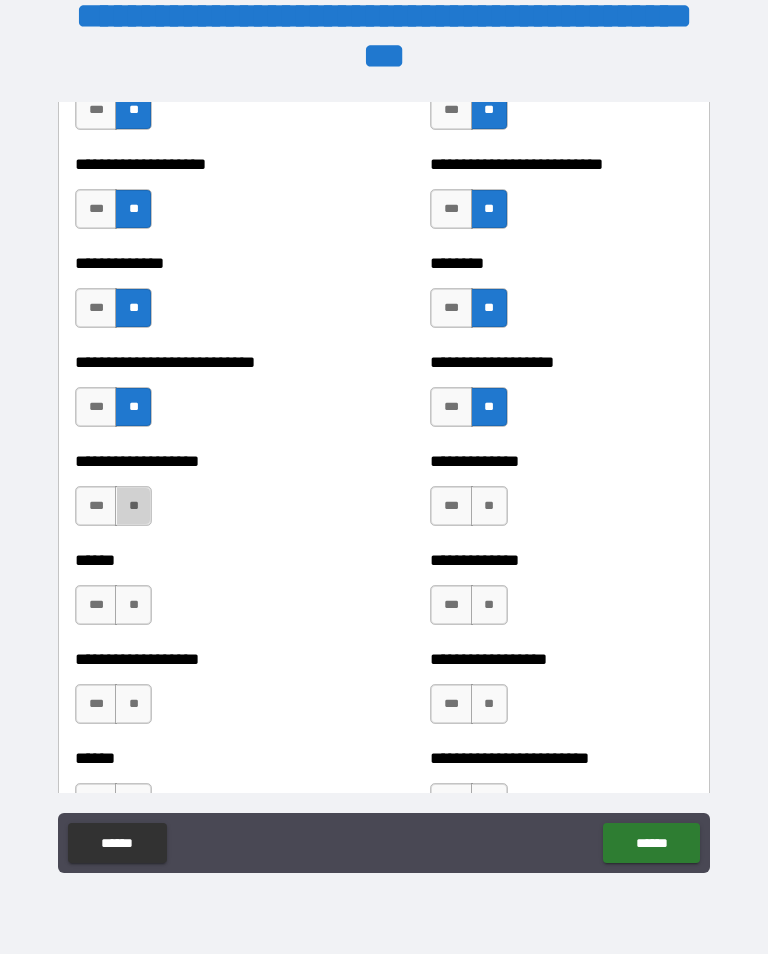 click on "**" at bounding box center (133, 506) 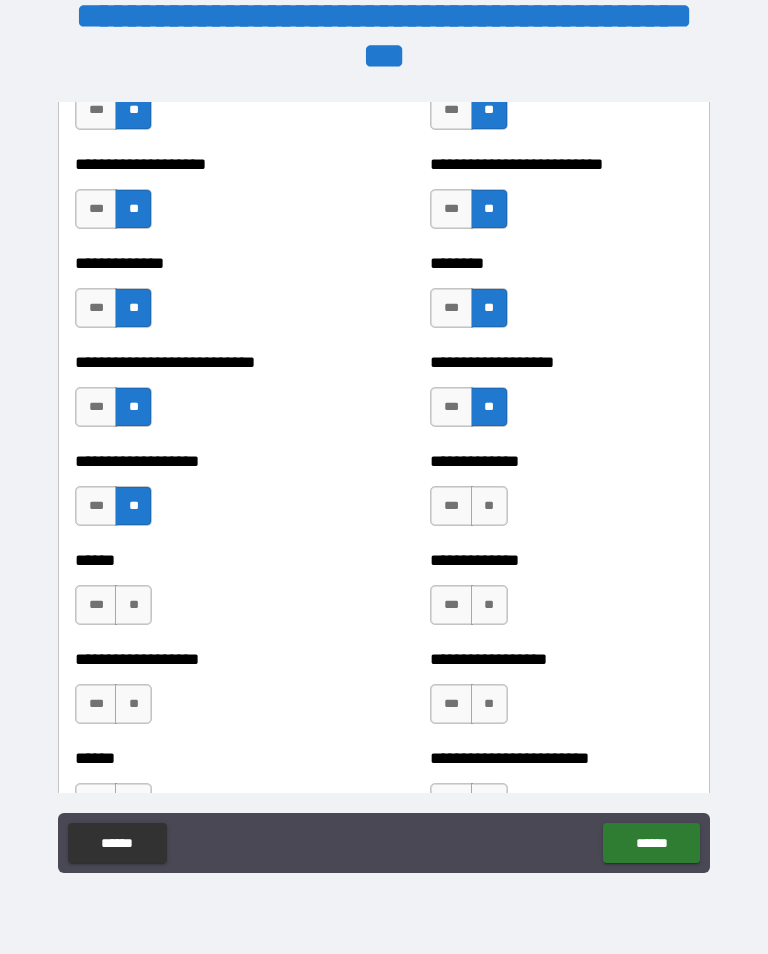 click on "**" at bounding box center (489, 506) 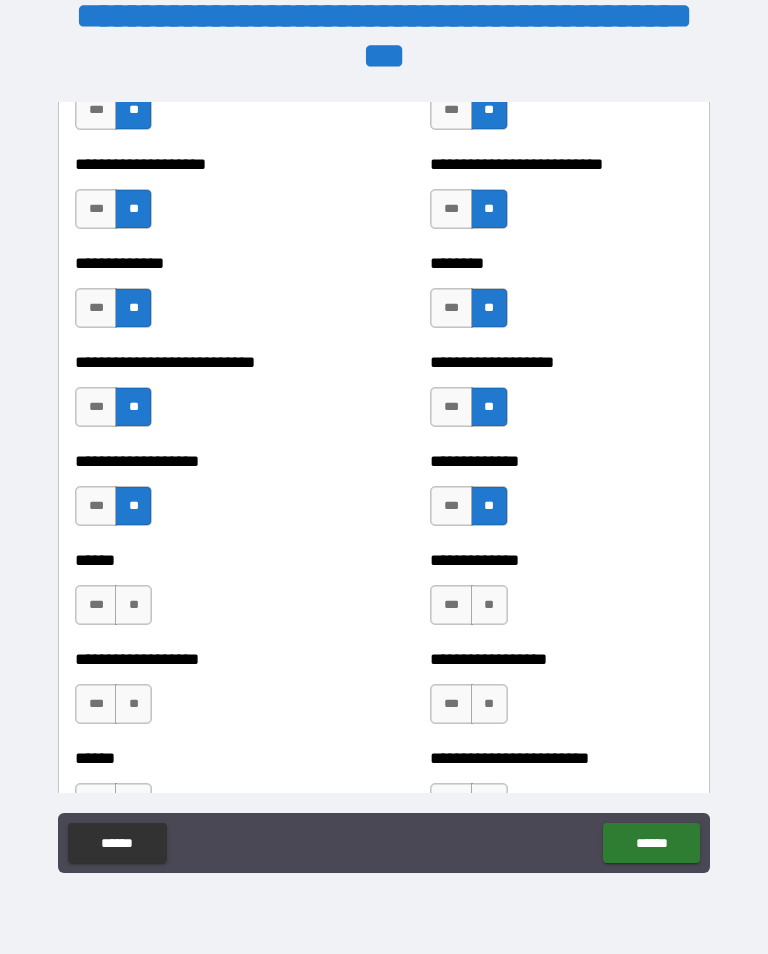 click on "**" at bounding box center (133, 605) 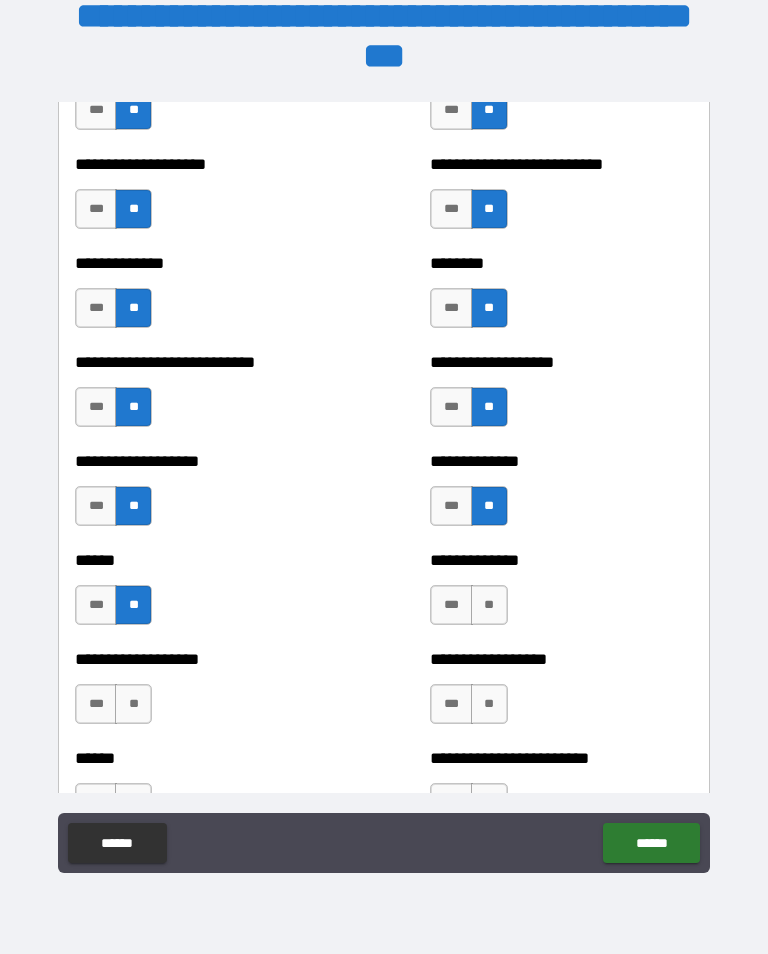 click on "**" at bounding box center [489, 605] 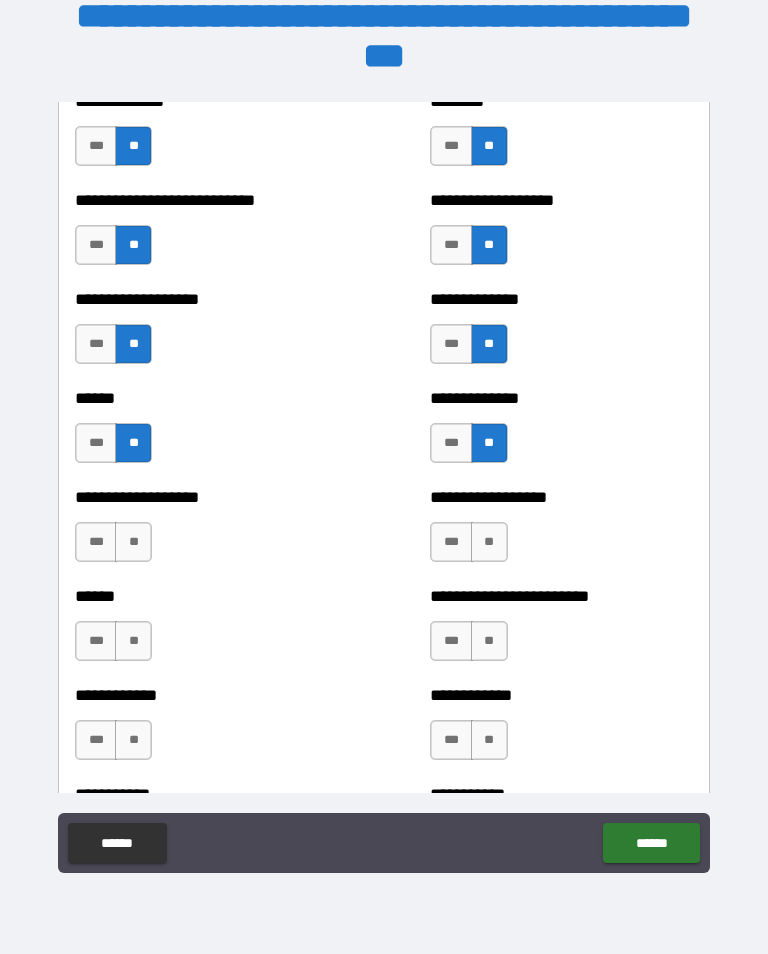 scroll, scrollTop: 4224, scrollLeft: 0, axis: vertical 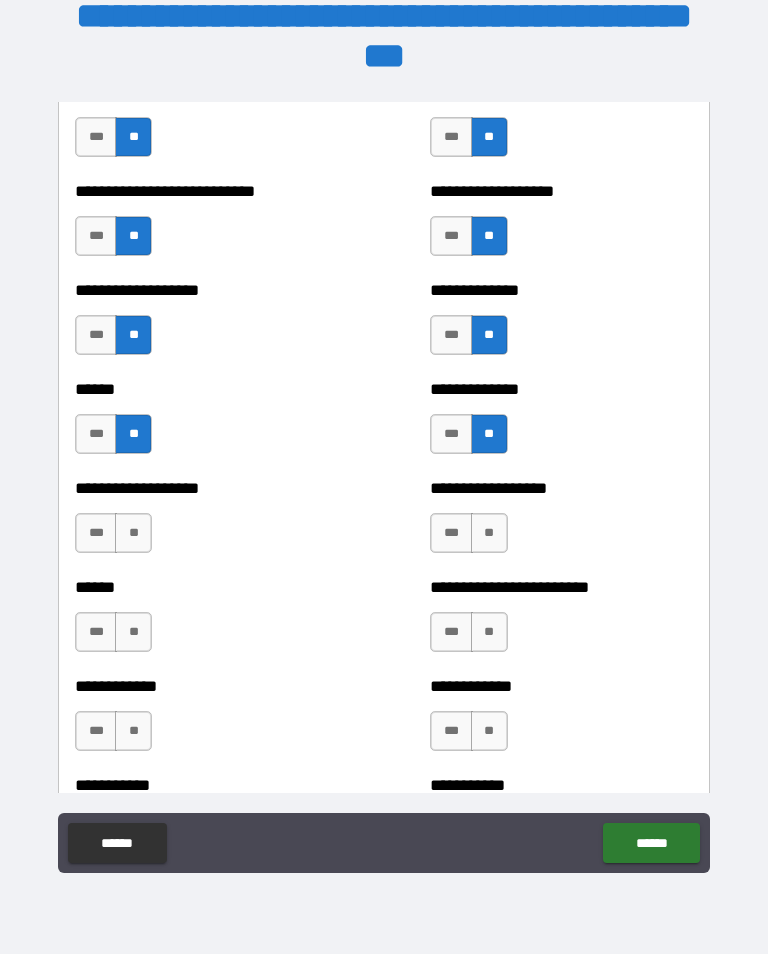 click on "**" at bounding box center (133, 533) 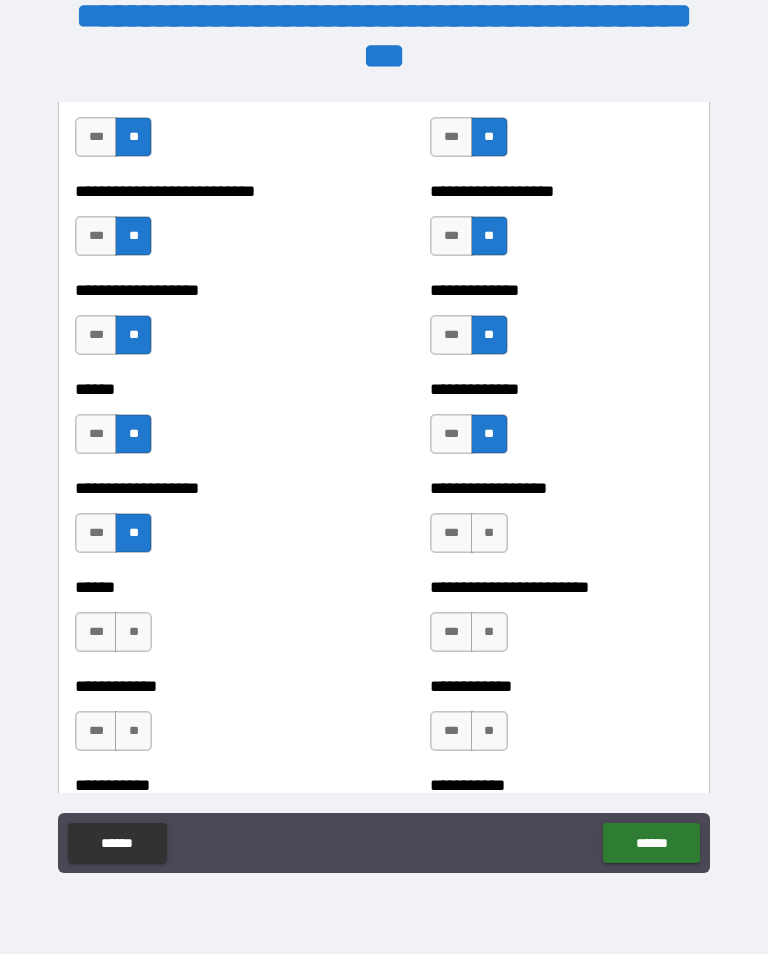 click on "**" at bounding box center [489, 533] 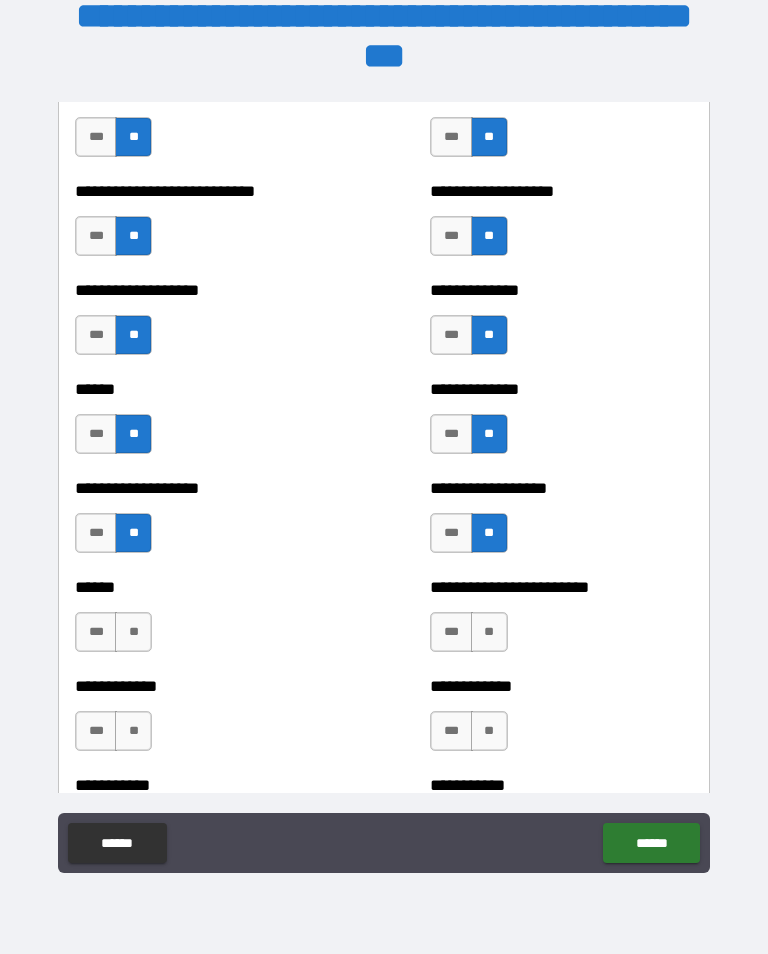 click on "**" at bounding box center [133, 632] 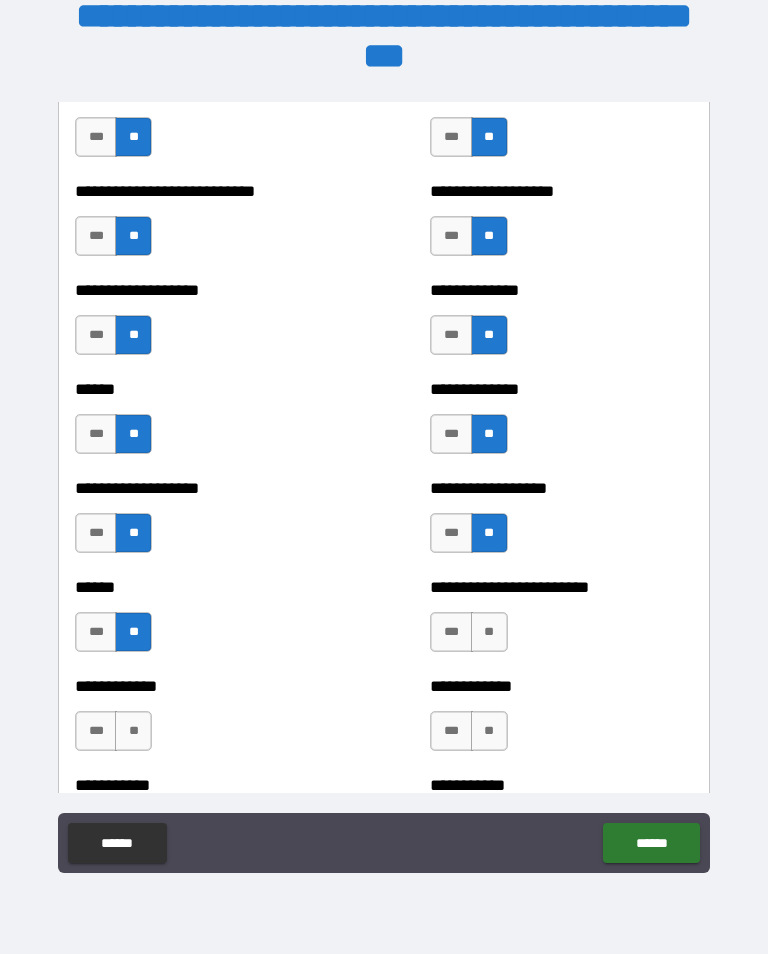 click on "**" at bounding box center (489, 632) 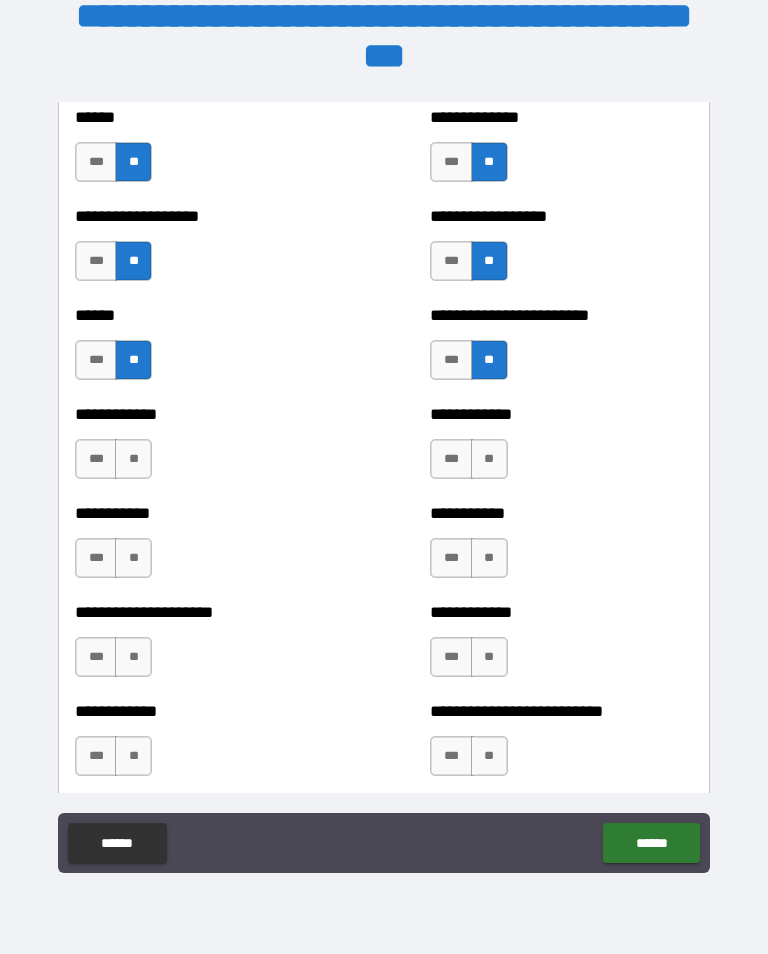 scroll, scrollTop: 4497, scrollLeft: 0, axis: vertical 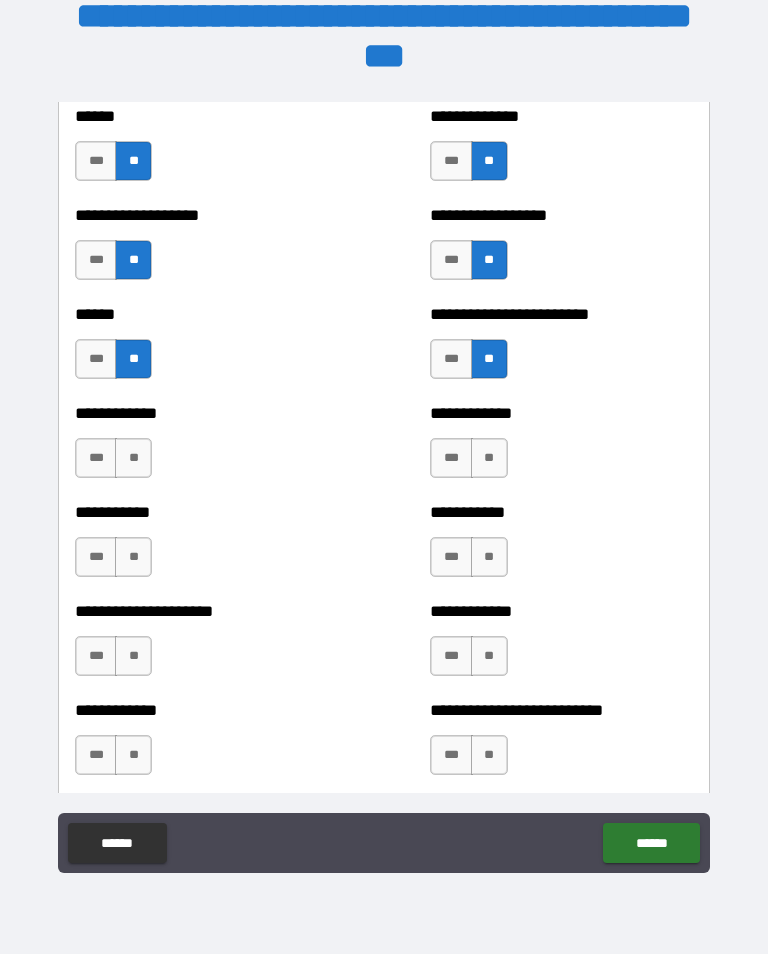 click on "**" at bounding box center (133, 458) 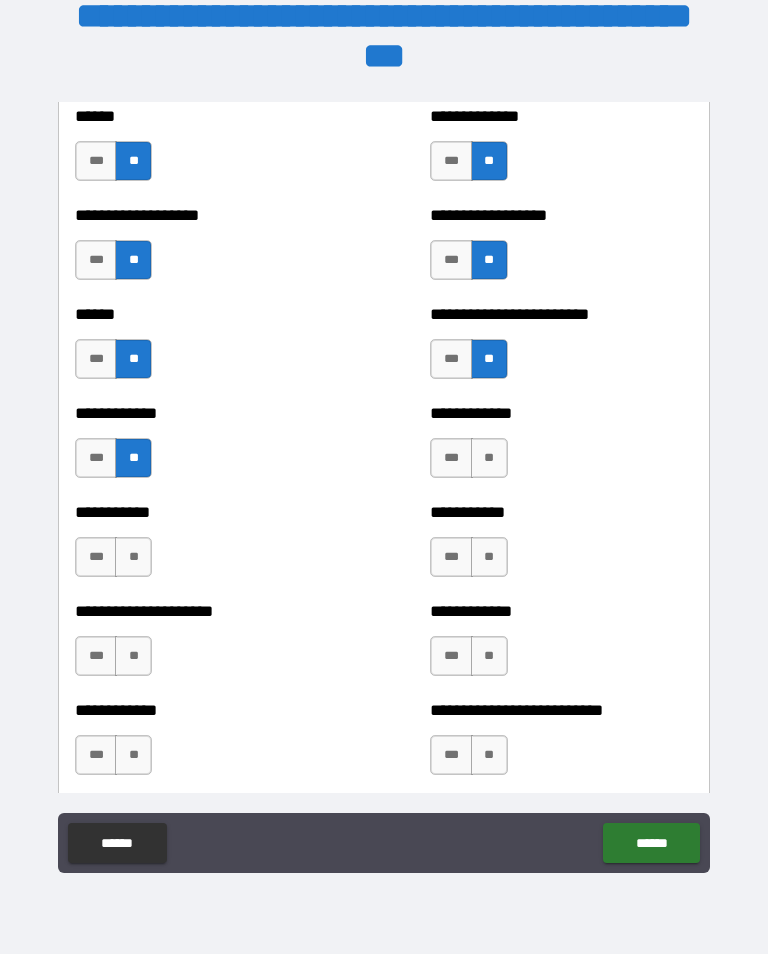 click on "**" at bounding box center [489, 458] 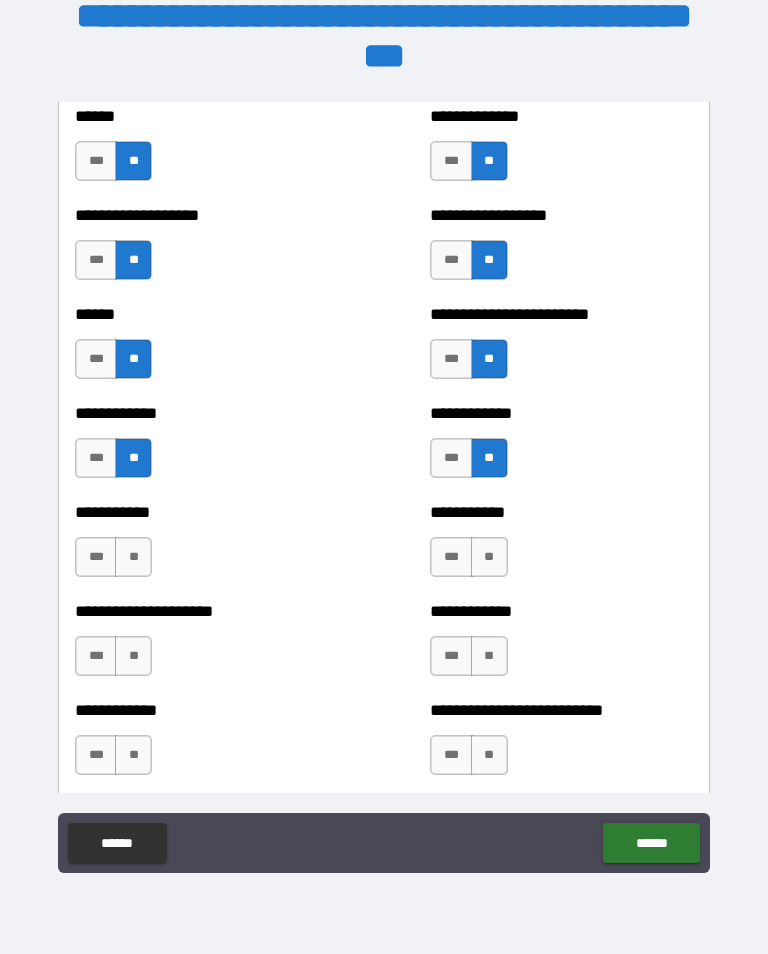 click on "**" at bounding box center [133, 557] 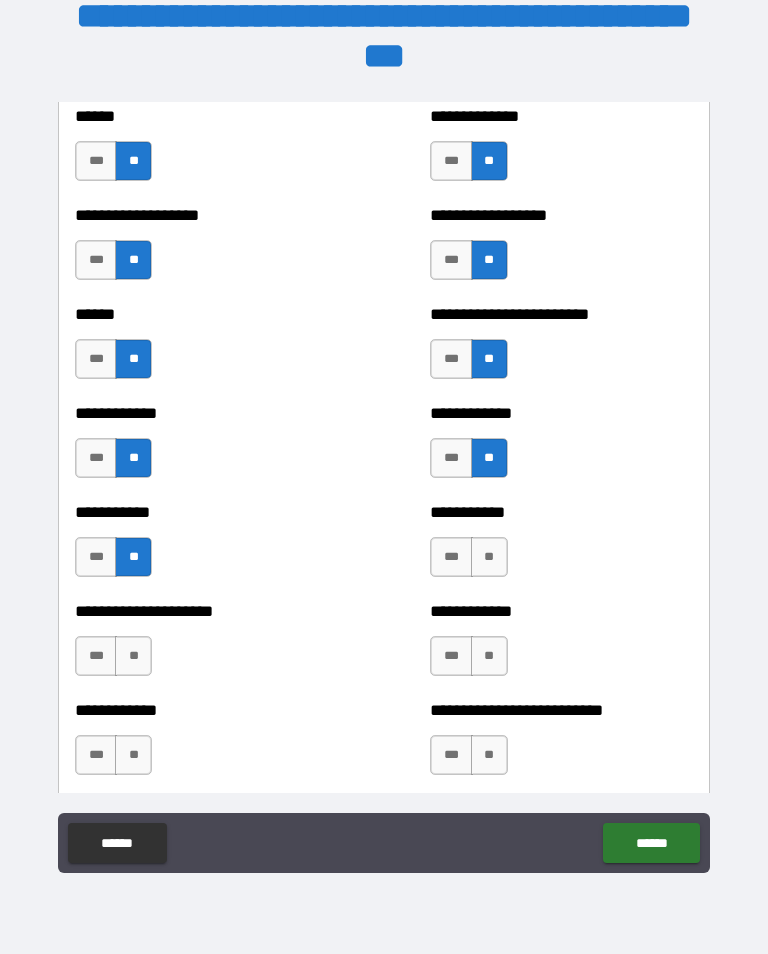 click on "**" at bounding box center [489, 557] 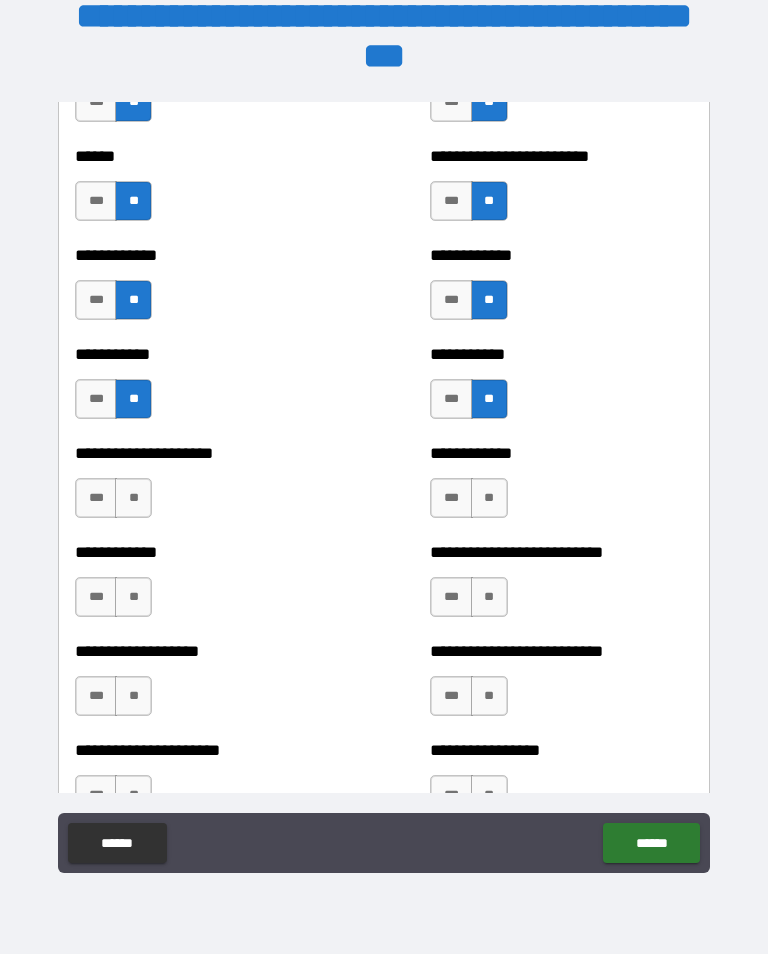 scroll, scrollTop: 4654, scrollLeft: 0, axis: vertical 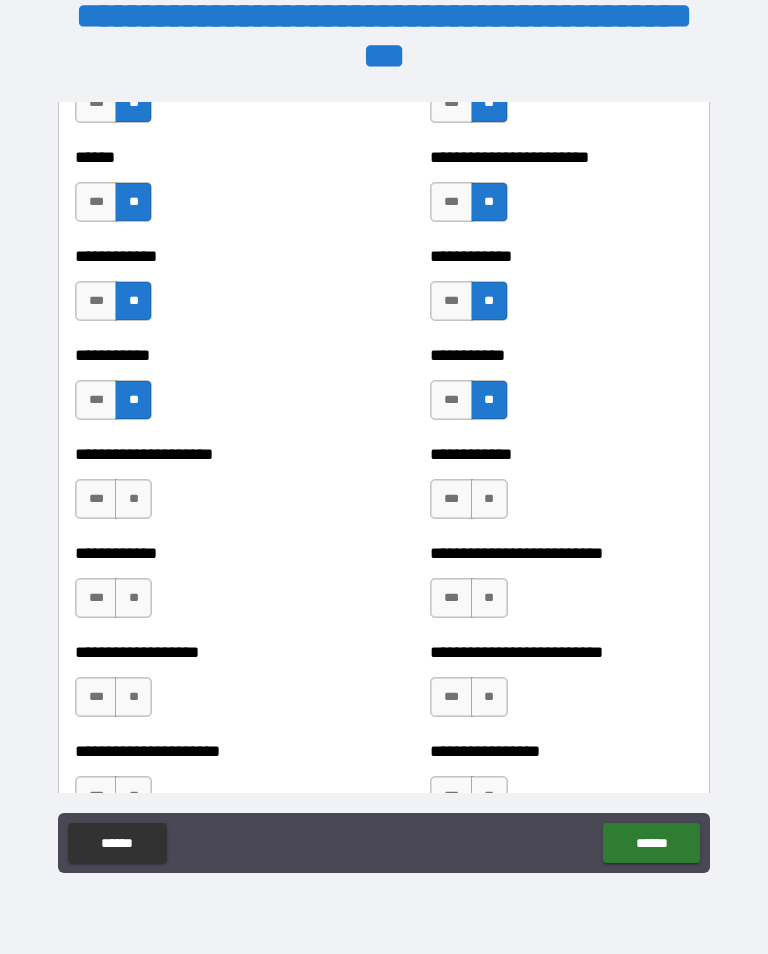click on "**" at bounding box center (133, 499) 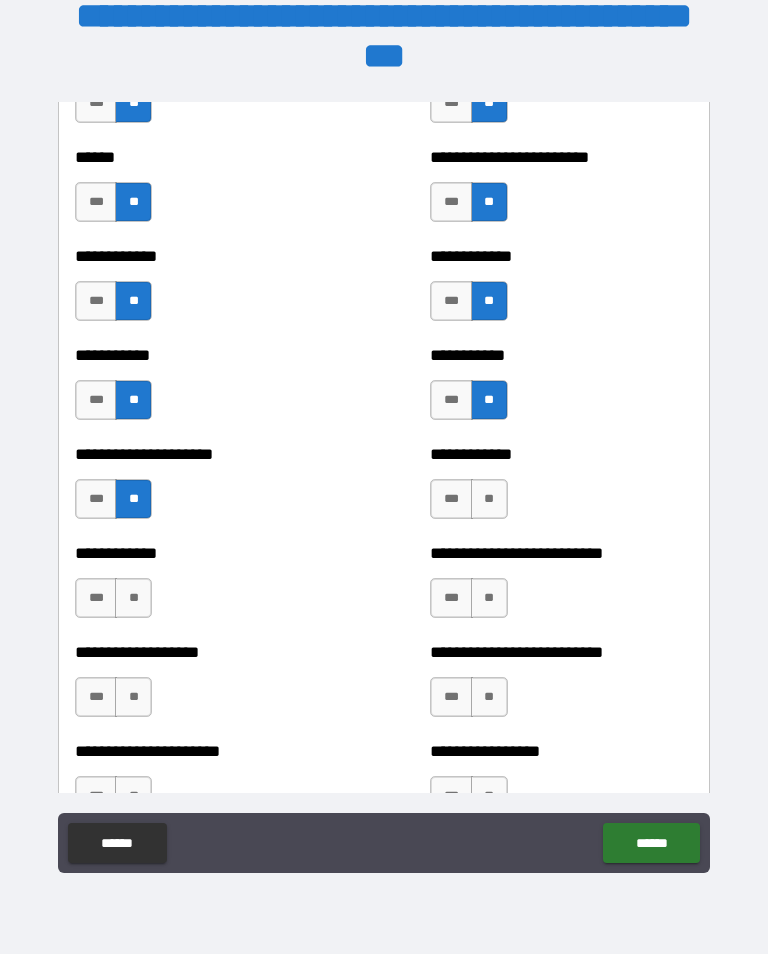 click on "**" at bounding box center [489, 499] 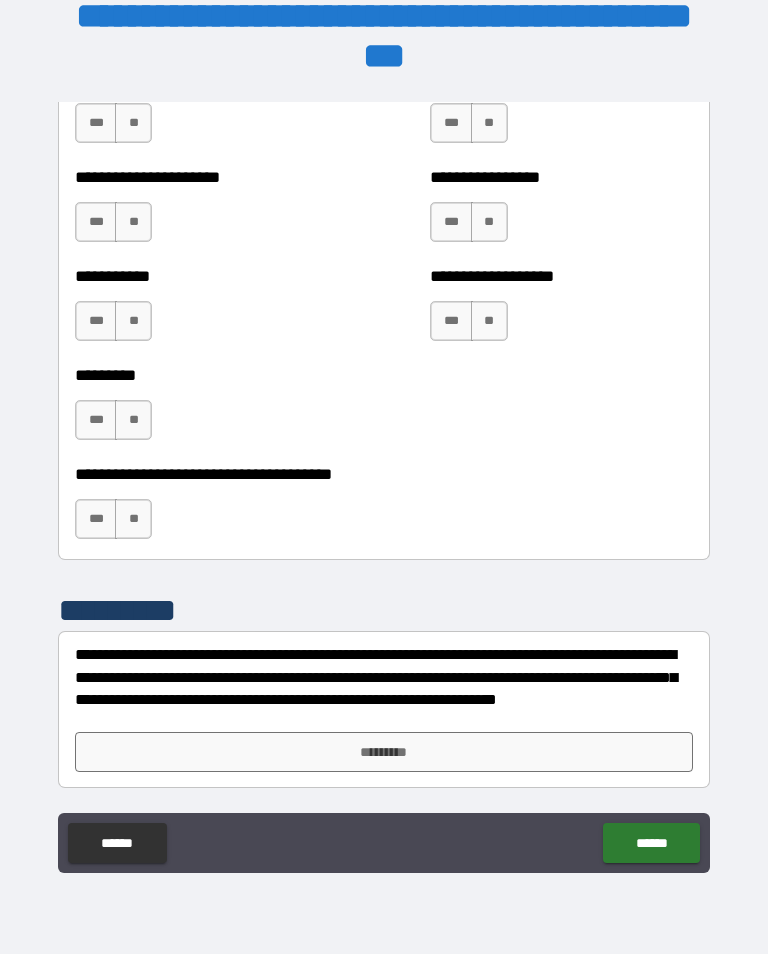 scroll, scrollTop: 5228, scrollLeft: 0, axis: vertical 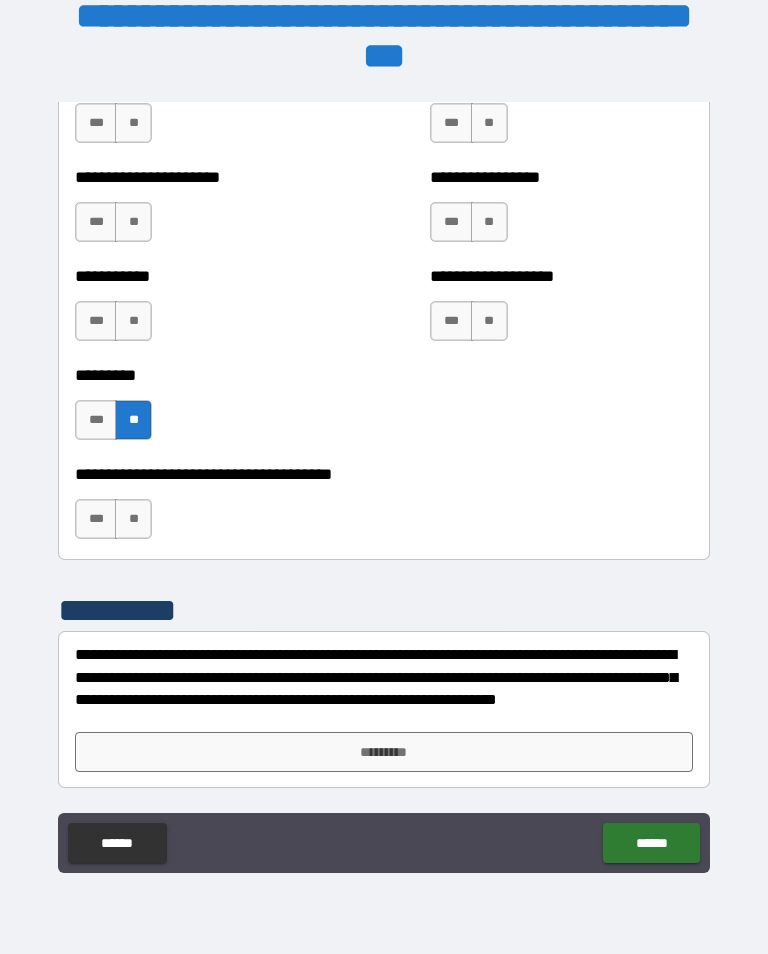 click on "***" at bounding box center [96, 420] 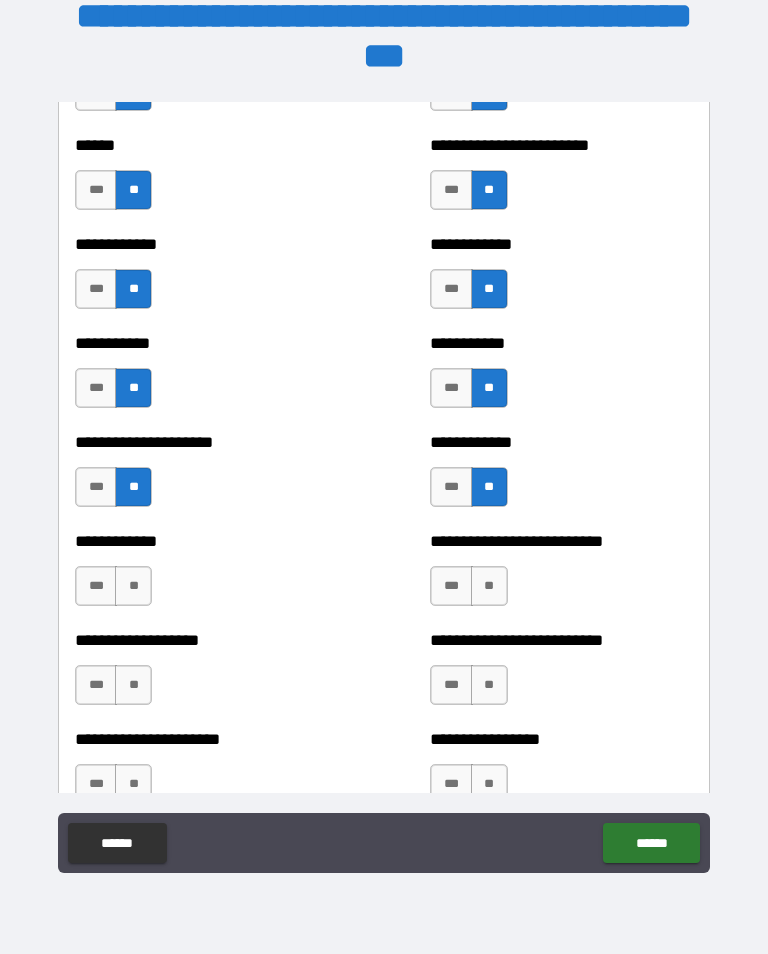 scroll, scrollTop: 4671, scrollLeft: 0, axis: vertical 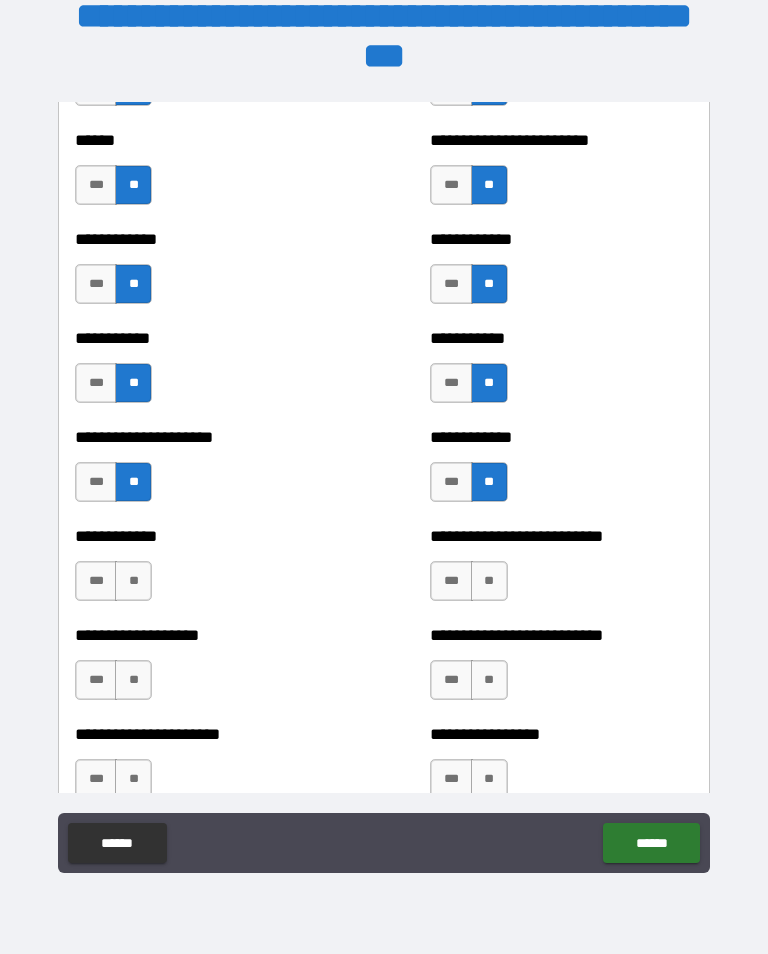 click on "***" at bounding box center [96, 581] 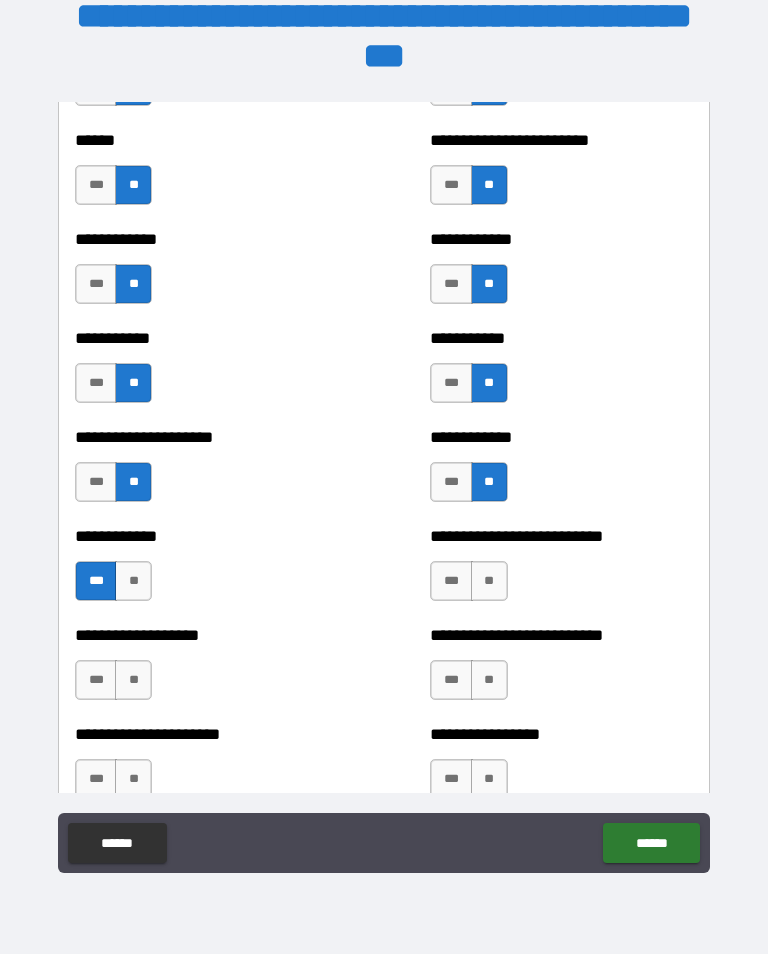 click on "**" at bounding box center (133, 581) 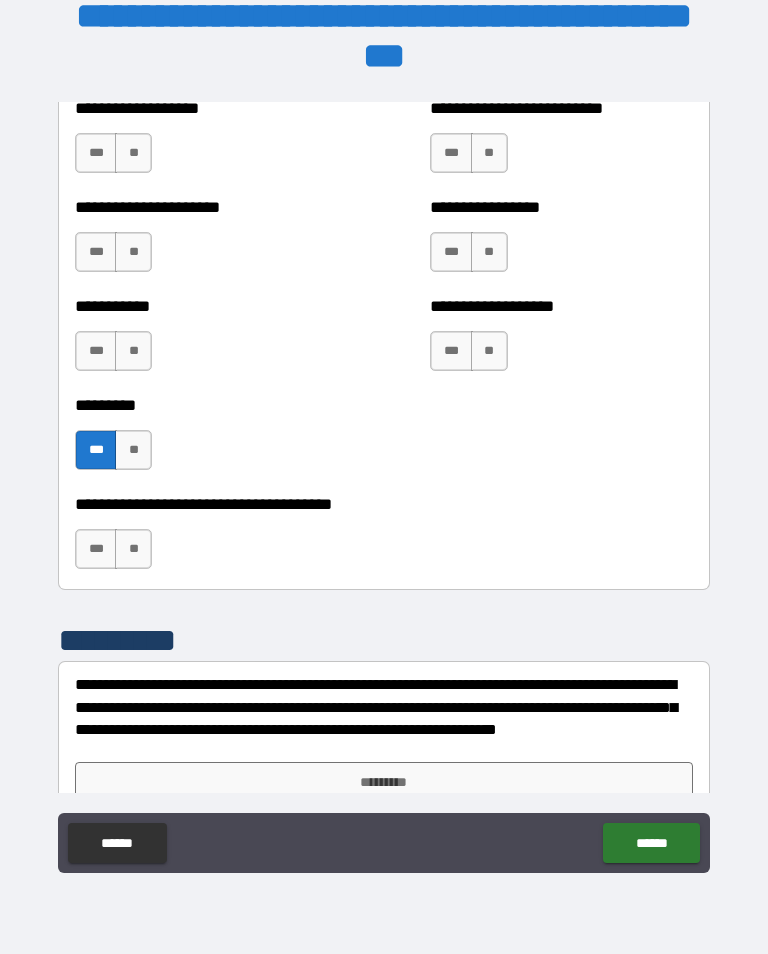 scroll, scrollTop: 5187, scrollLeft: 0, axis: vertical 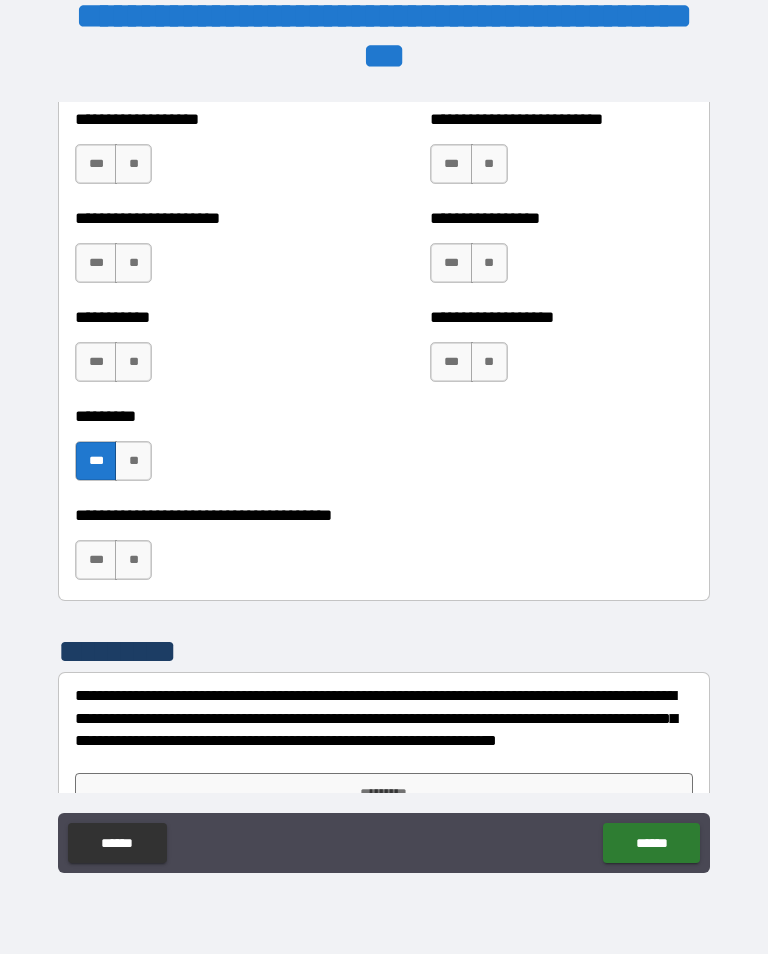 click on "**" at bounding box center (133, 560) 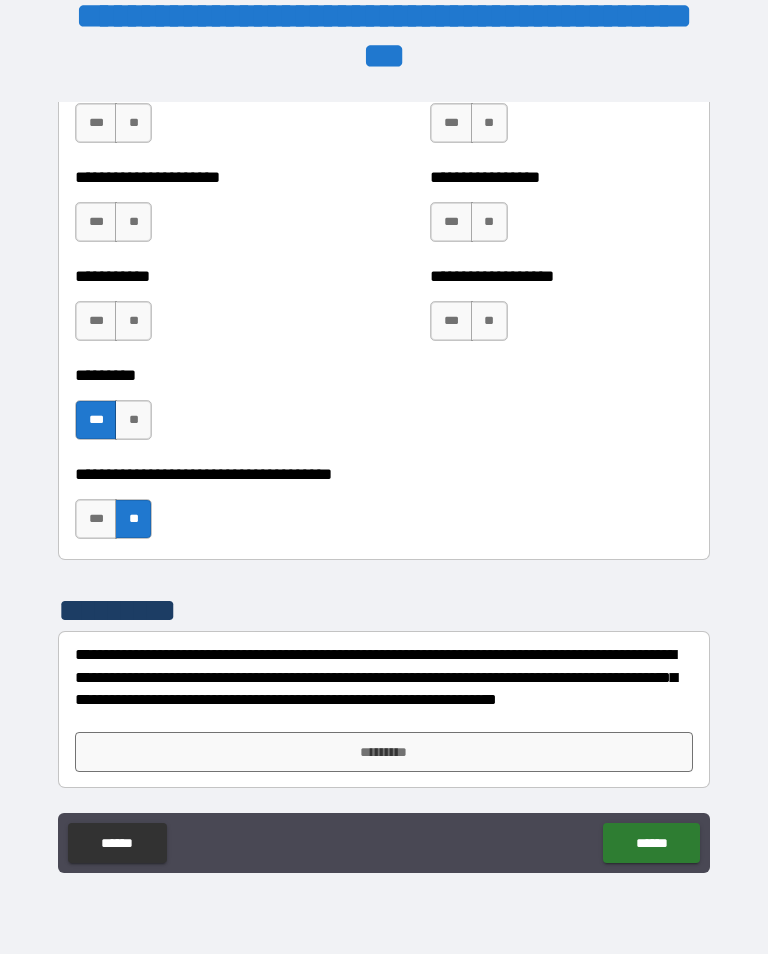 scroll, scrollTop: 5230, scrollLeft: 0, axis: vertical 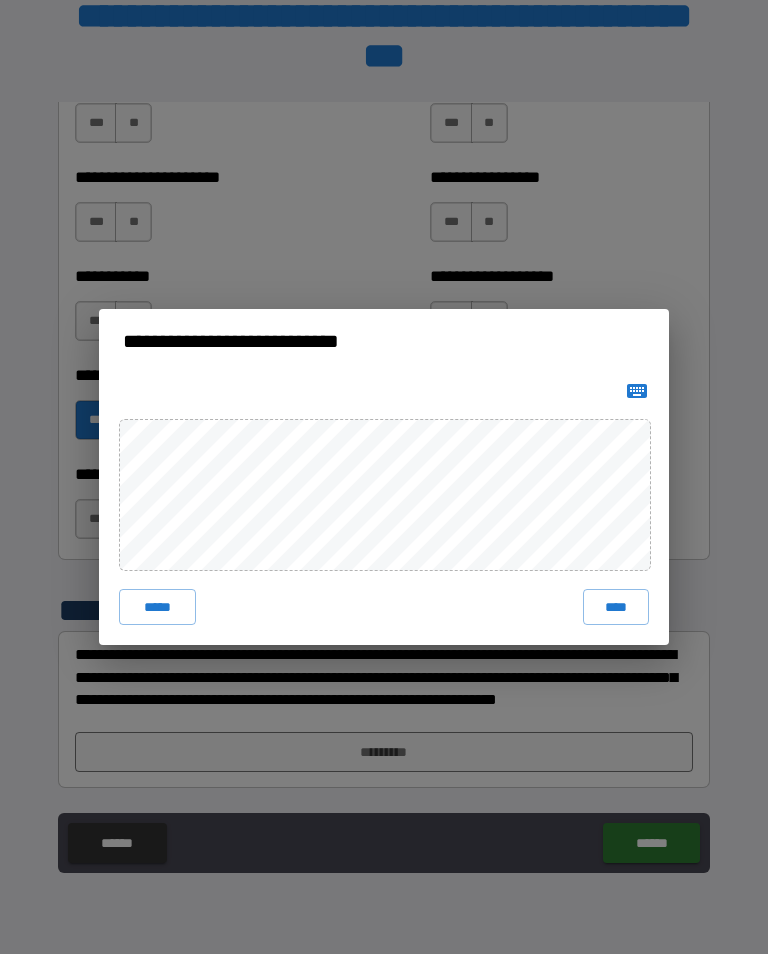 click on "****" at bounding box center (616, 607) 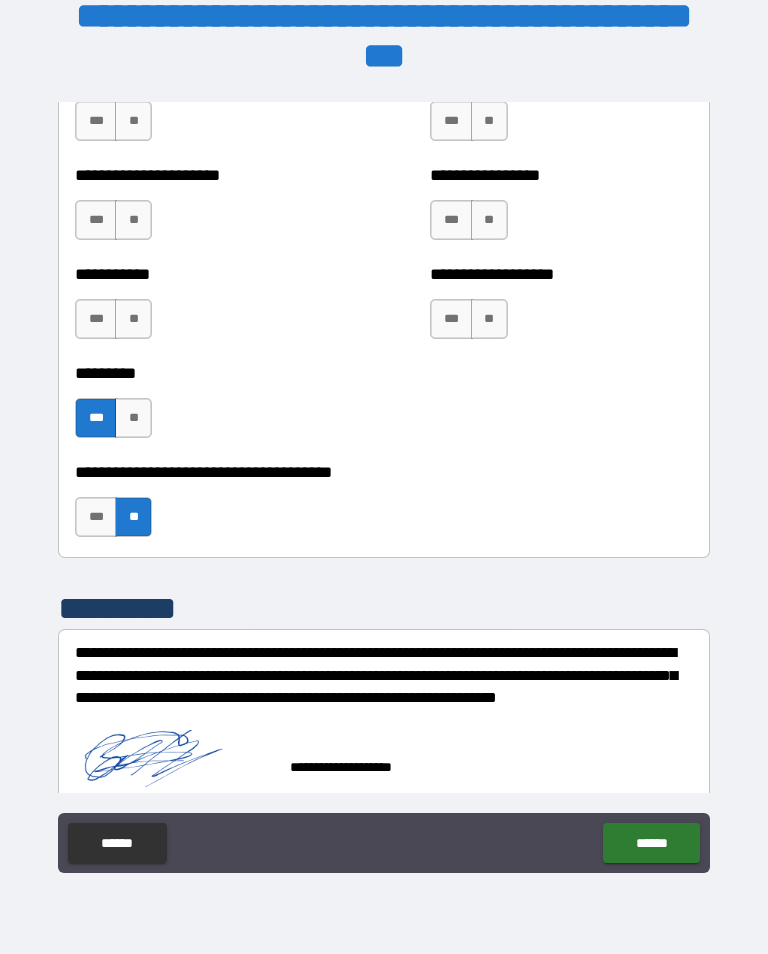click on "******" at bounding box center [651, 843] 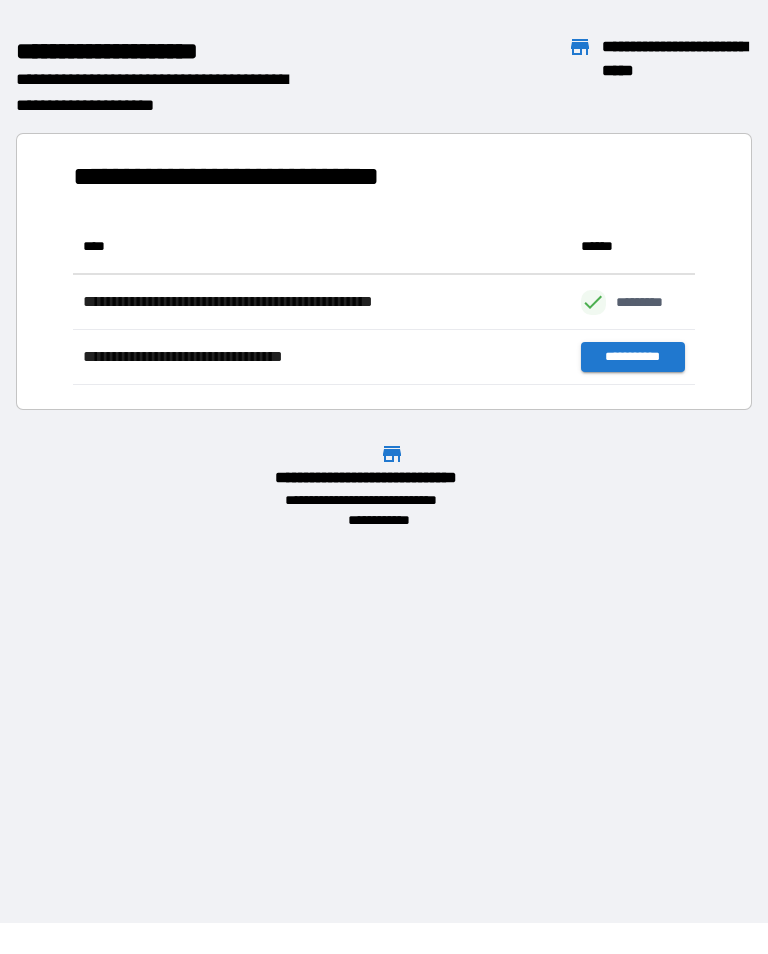 scroll, scrollTop: 166, scrollLeft: 622, axis: both 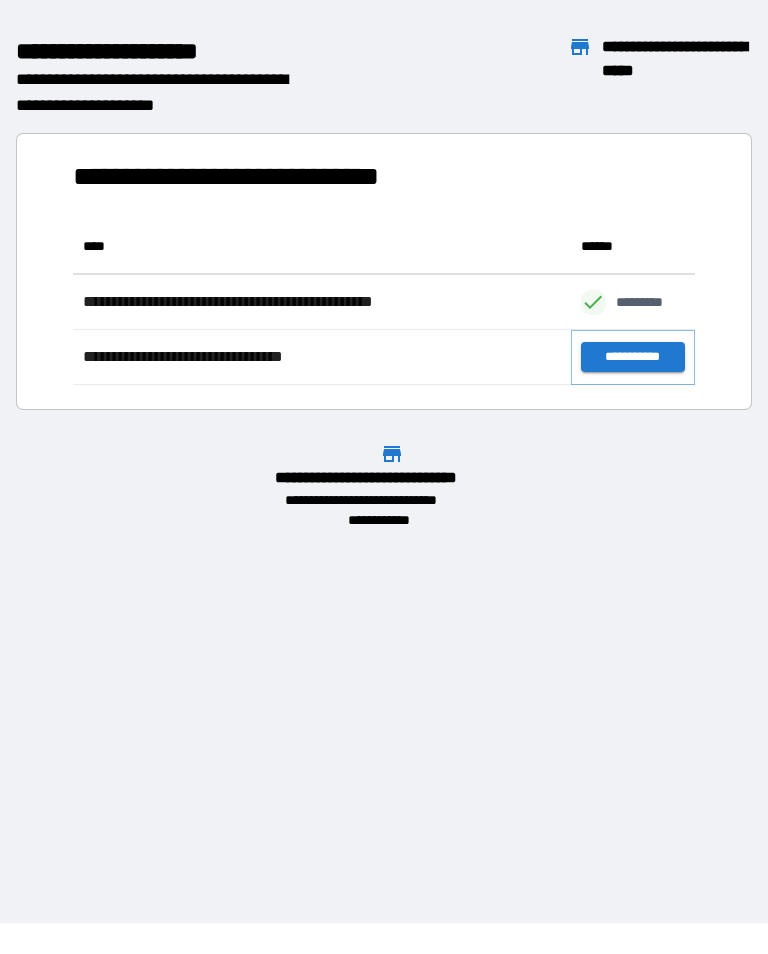 click on "**********" at bounding box center (633, 357) 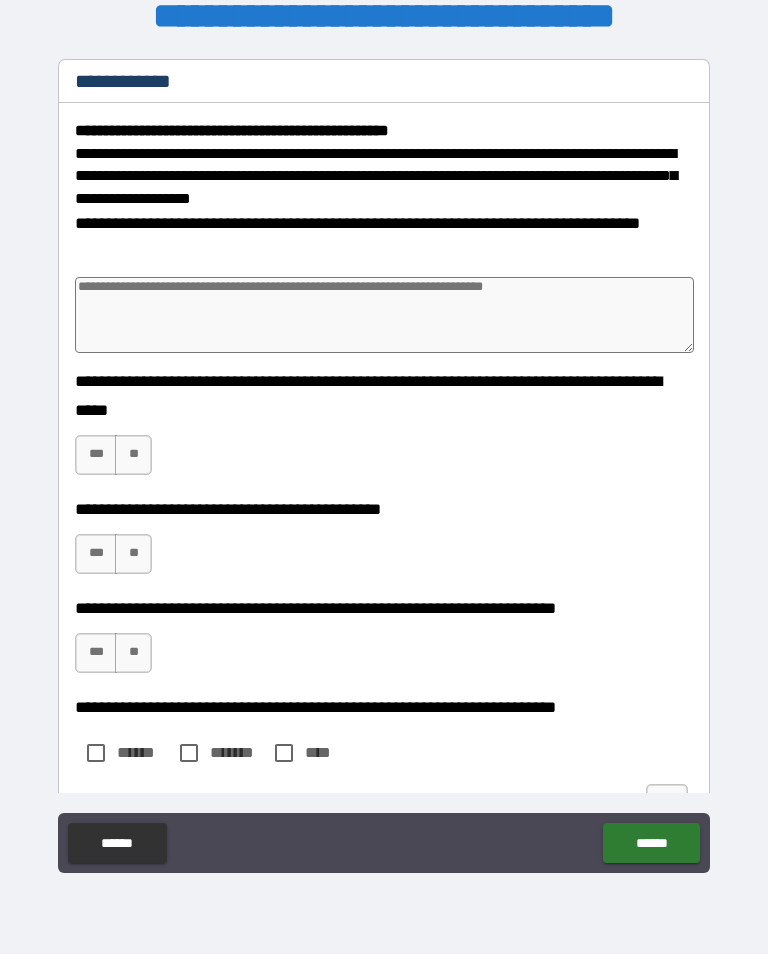 type on "*" 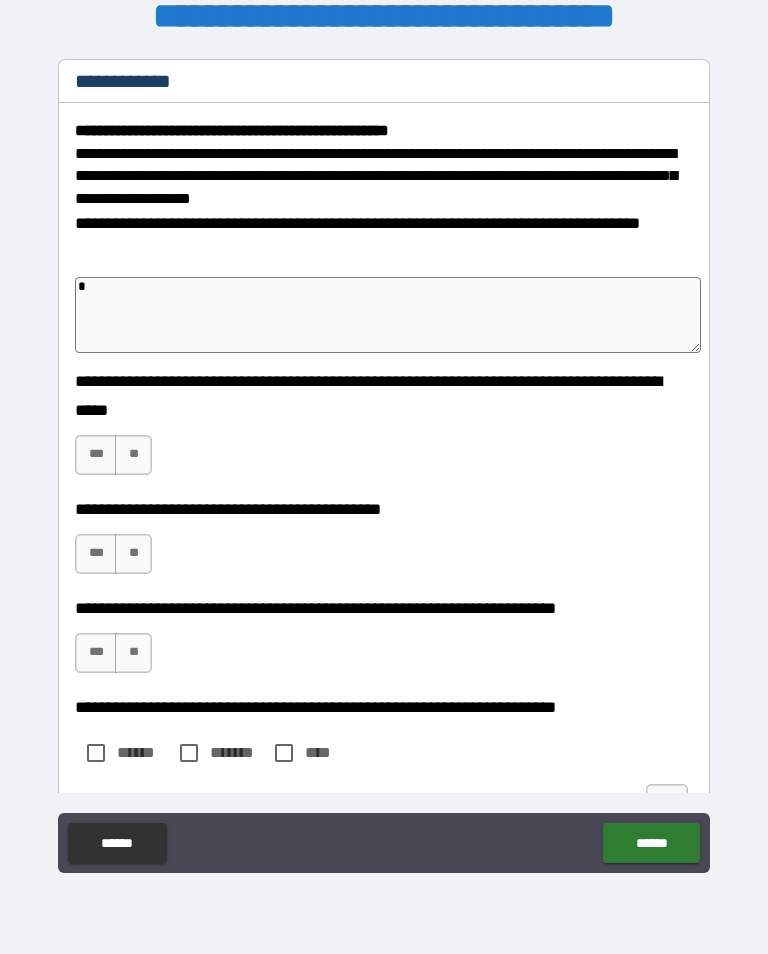 type on "*" 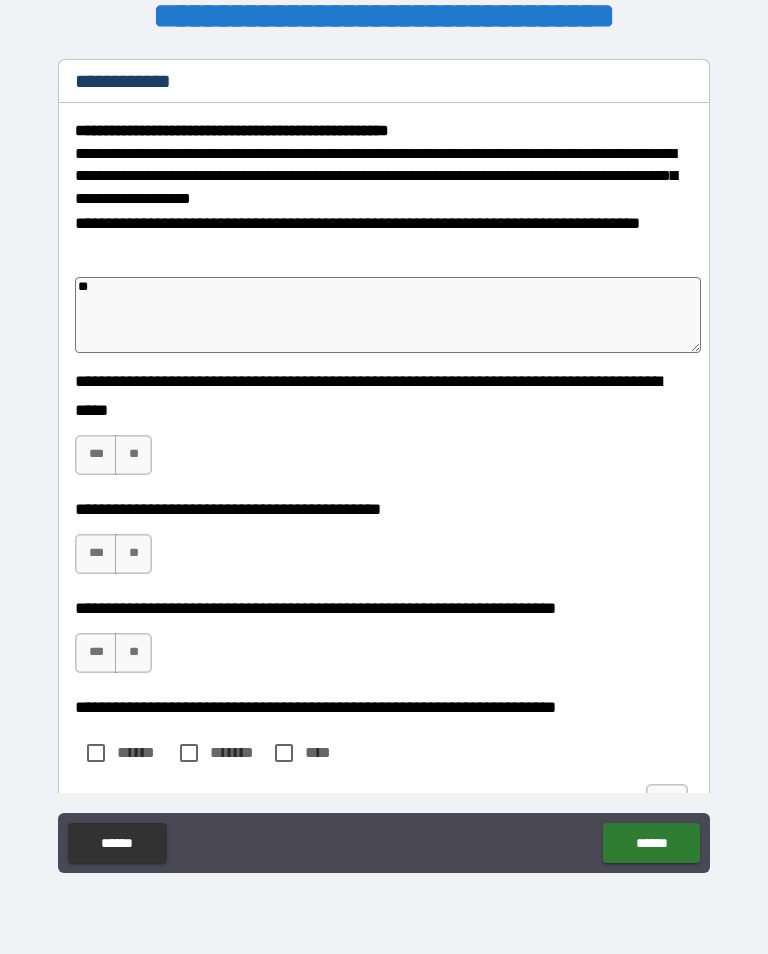 type on "*" 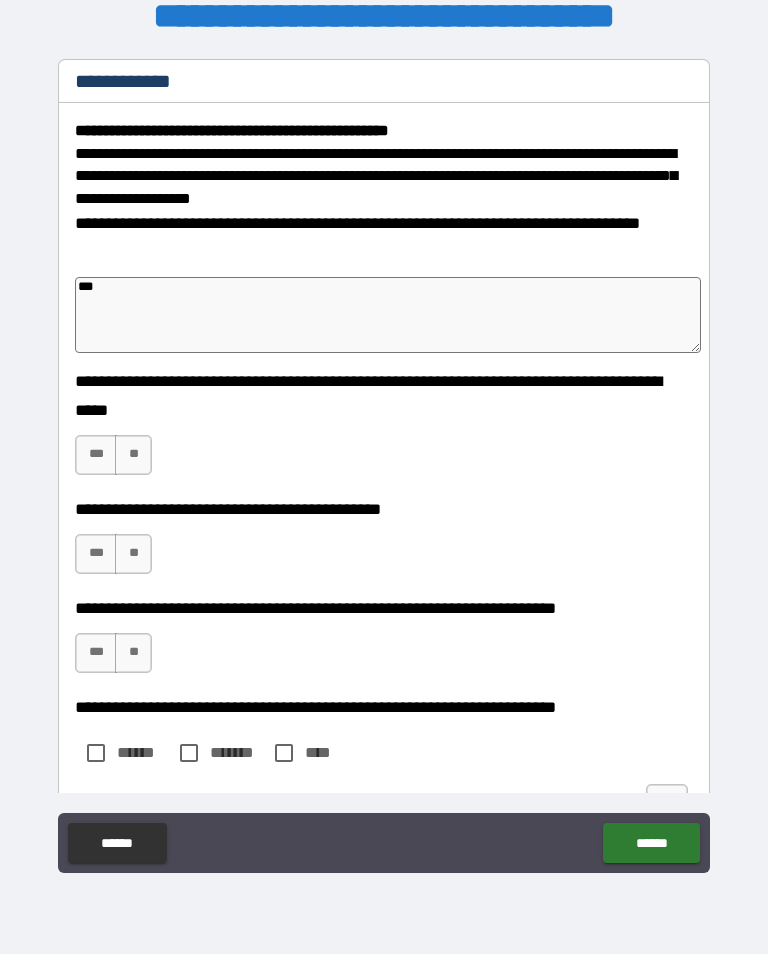 type on "*" 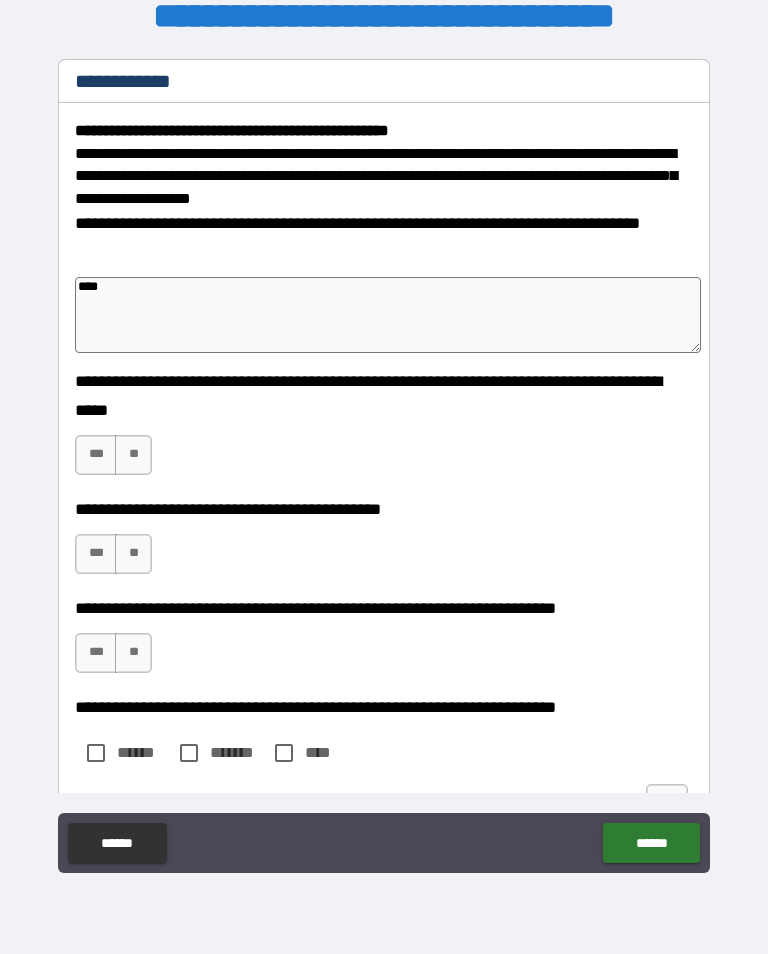 type on "*" 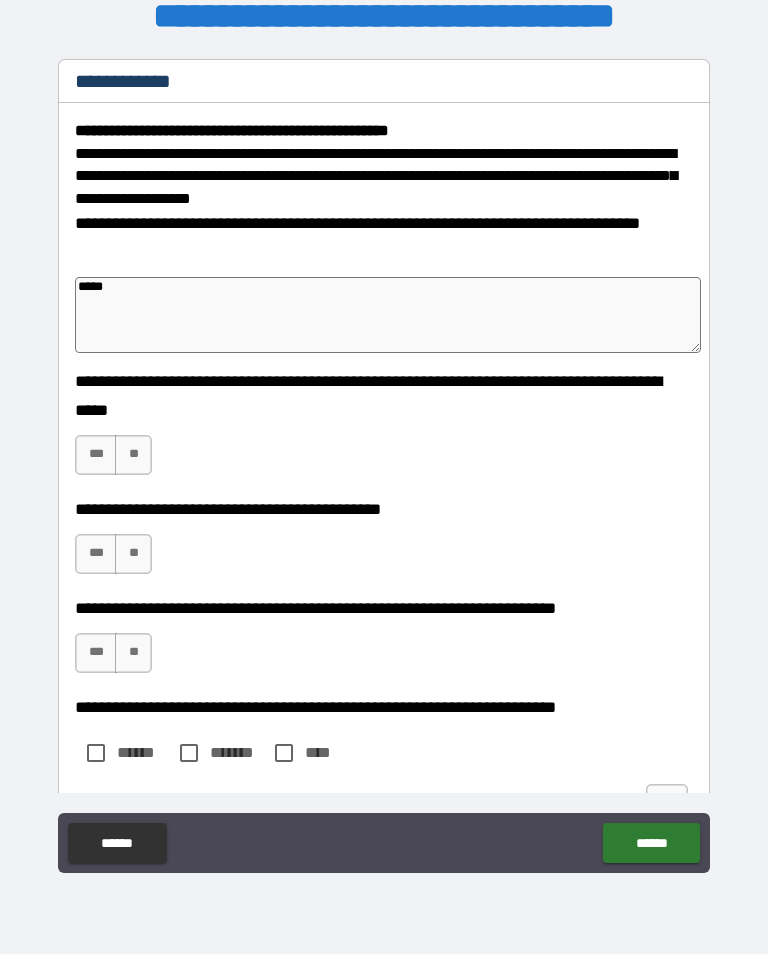 type on "*" 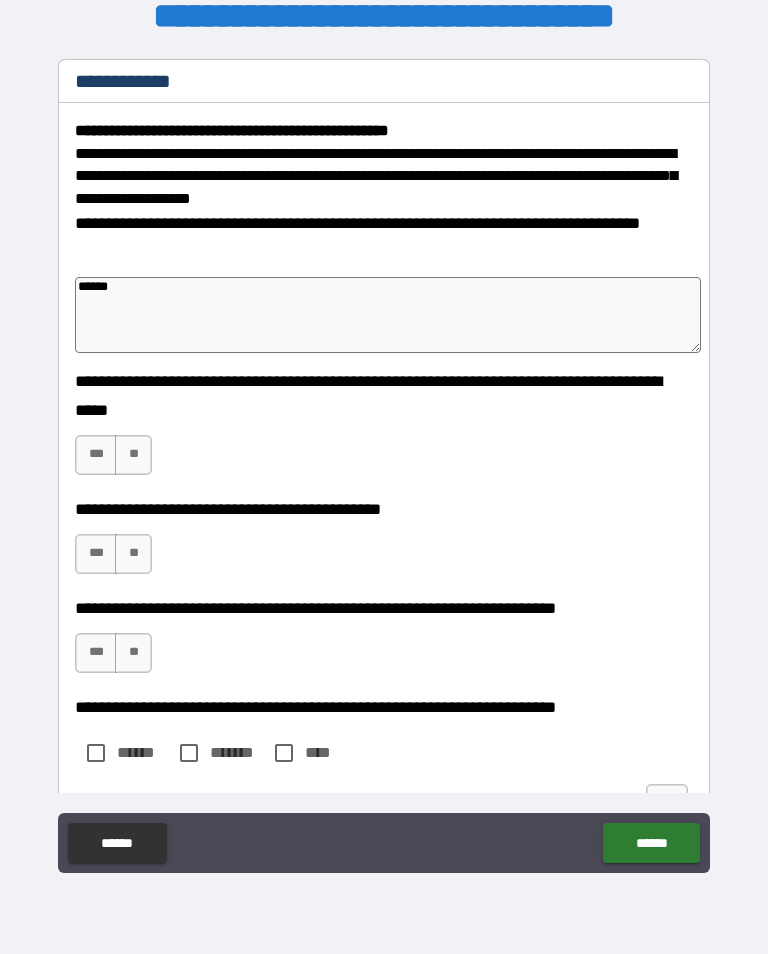 type on "*" 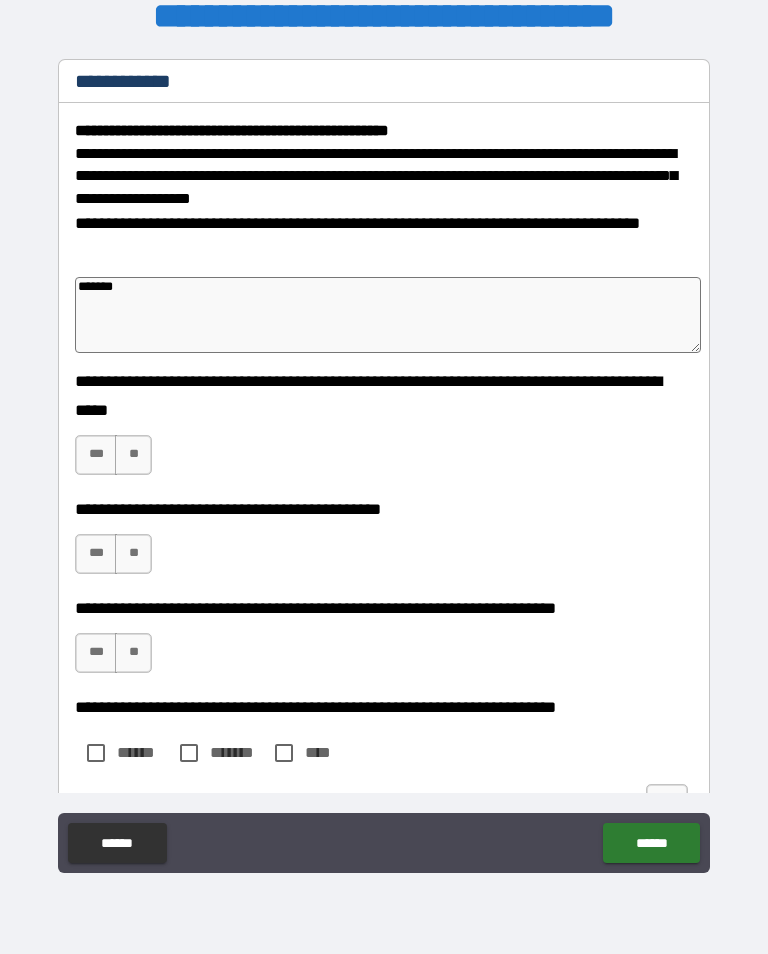 type on "*" 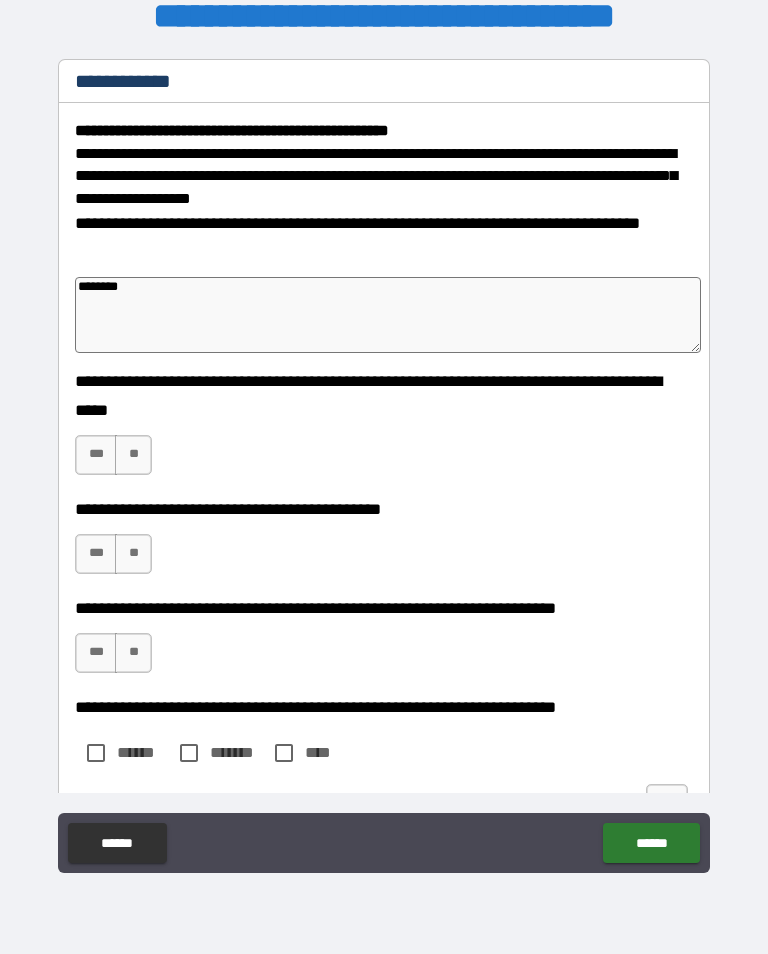 type on "*" 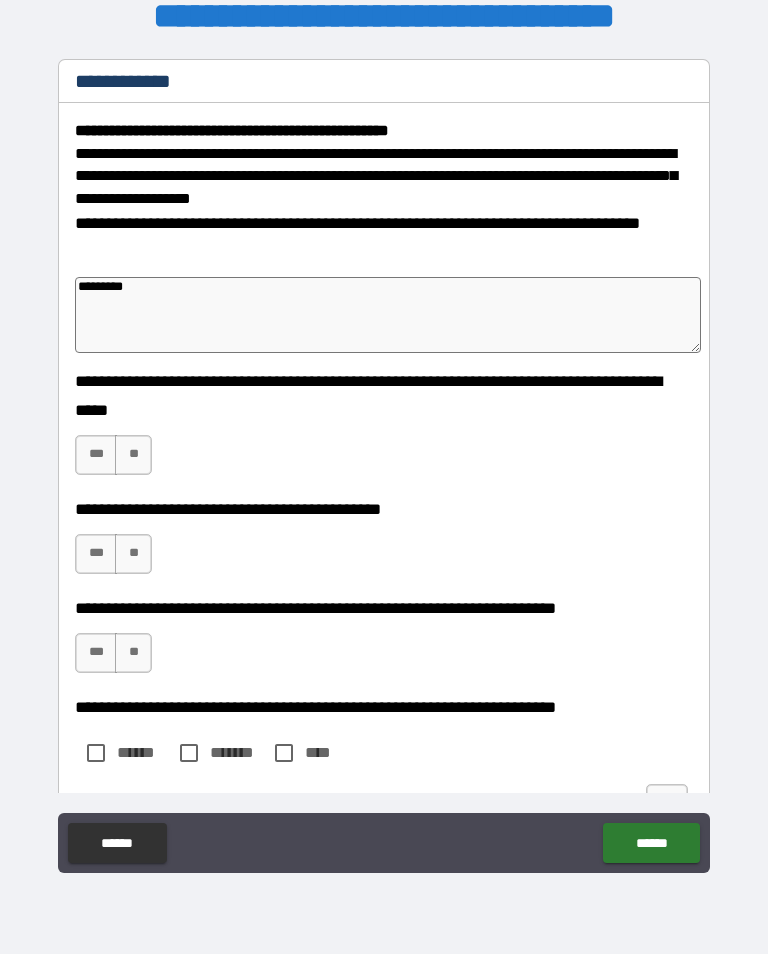 type on "*" 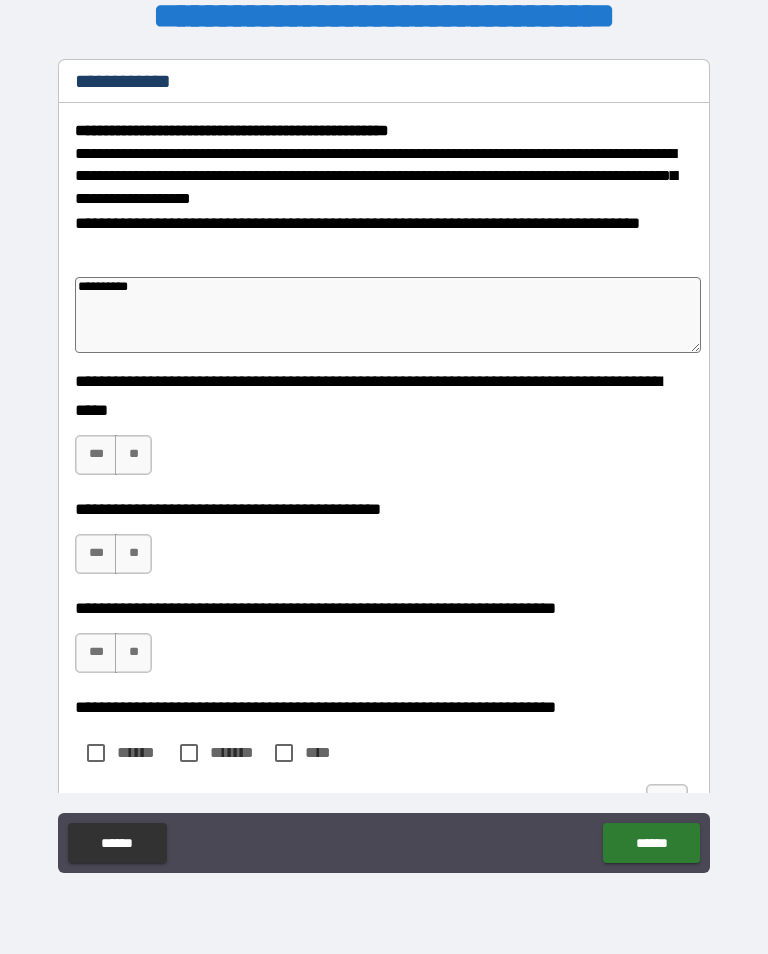 type on "*" 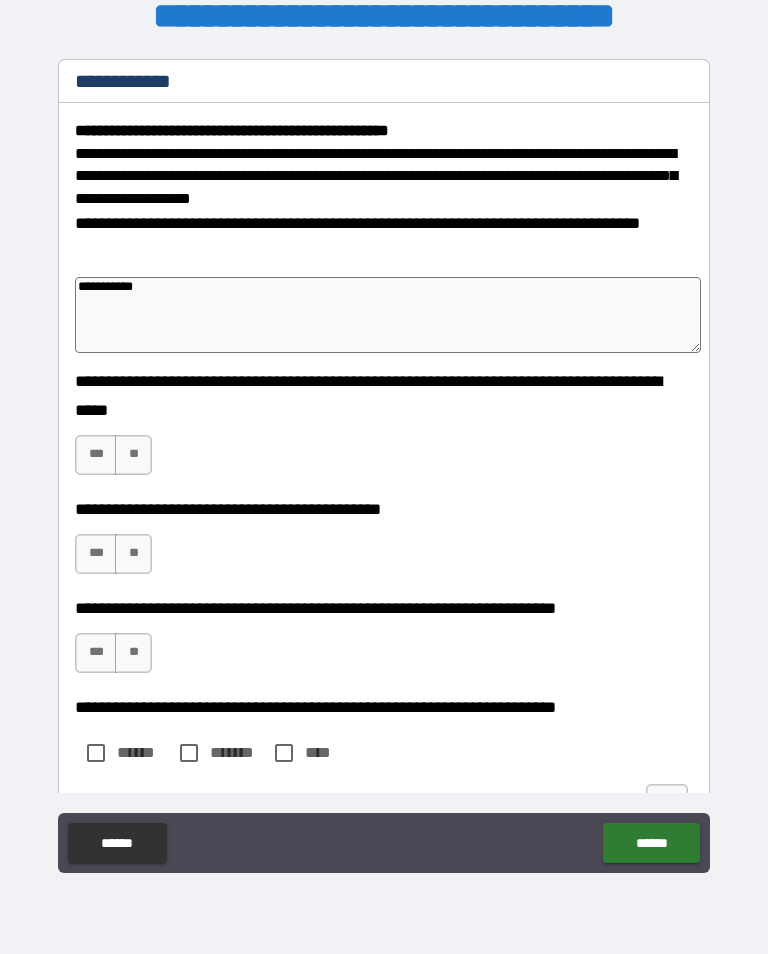 type on "*" 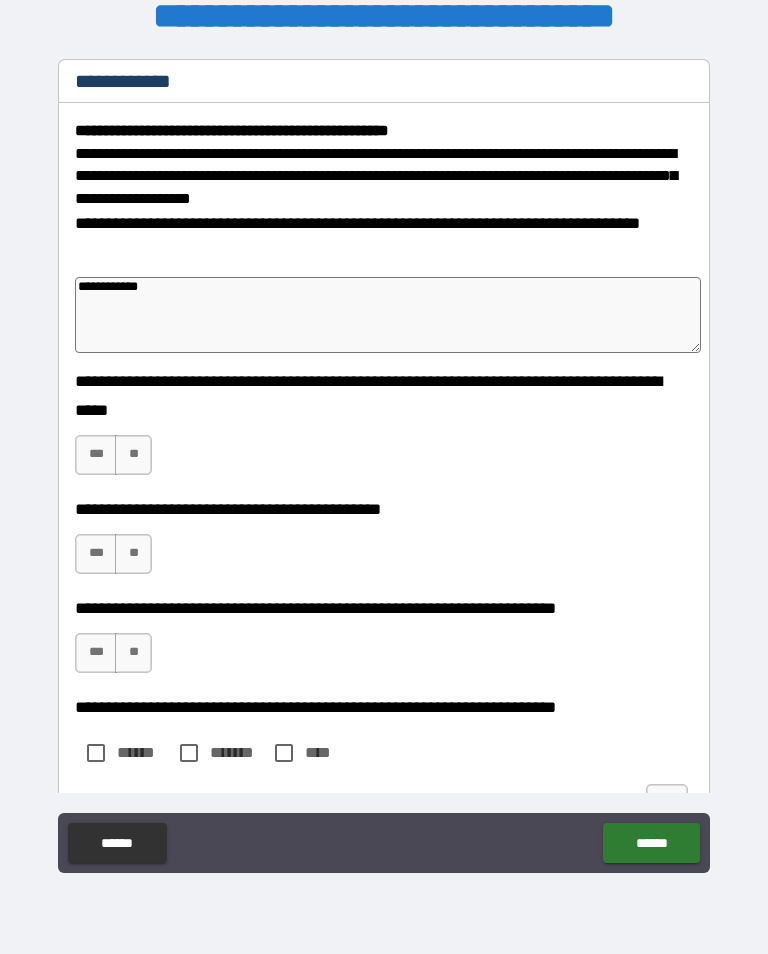 type on "*" 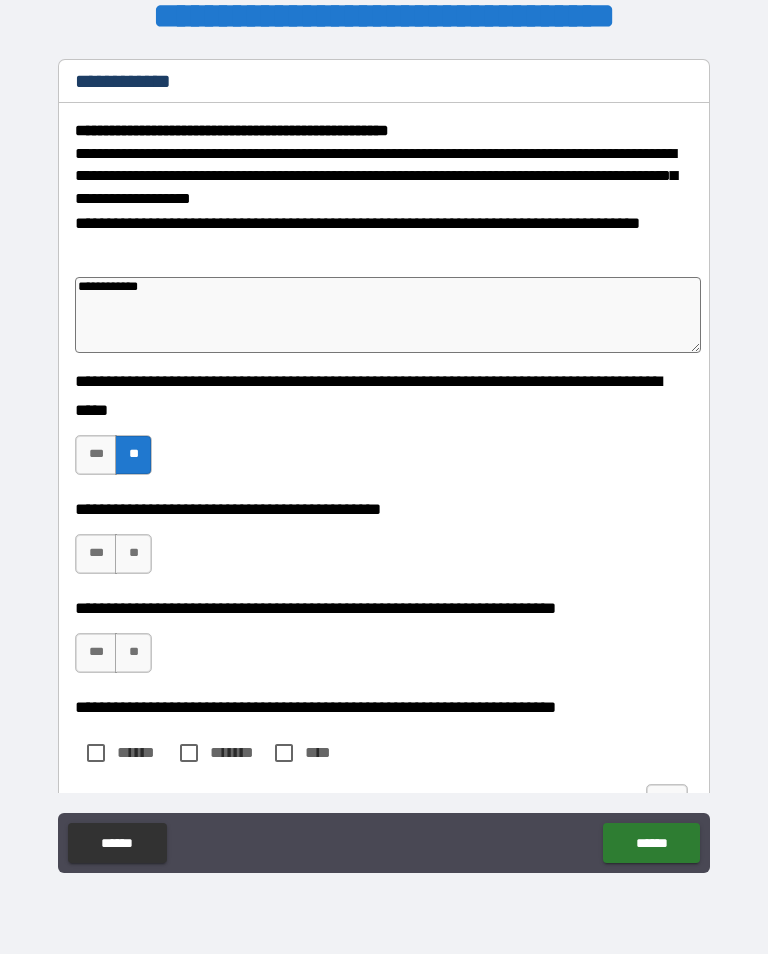 click on "**" at bounding box center (133, 554) 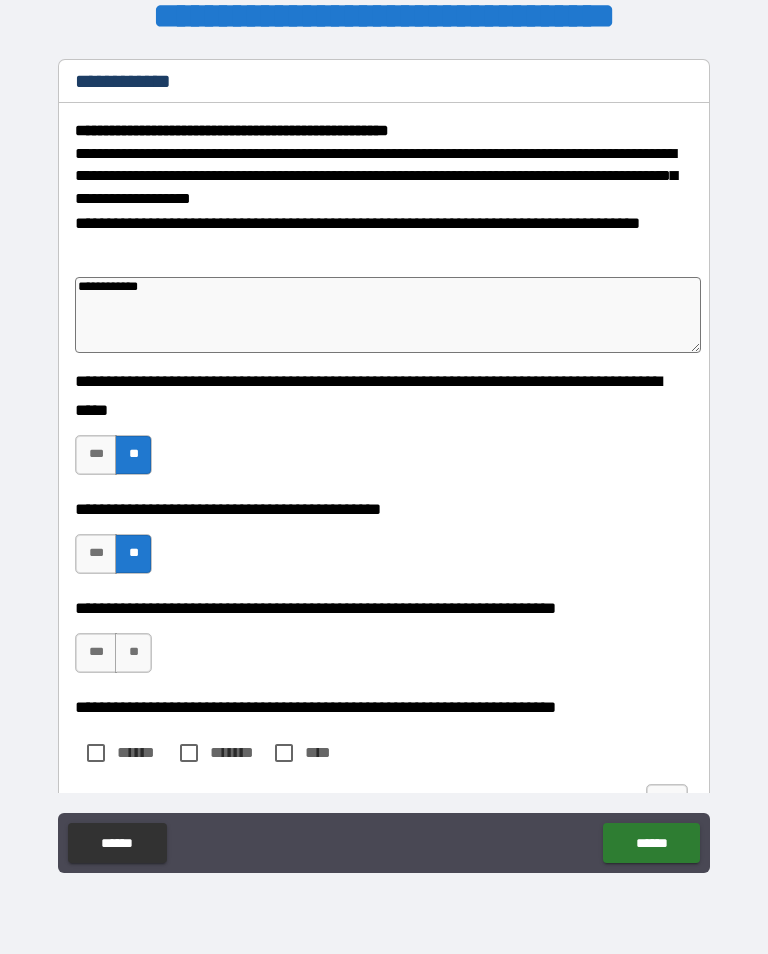click on "**" at bounding box center (133, 653) 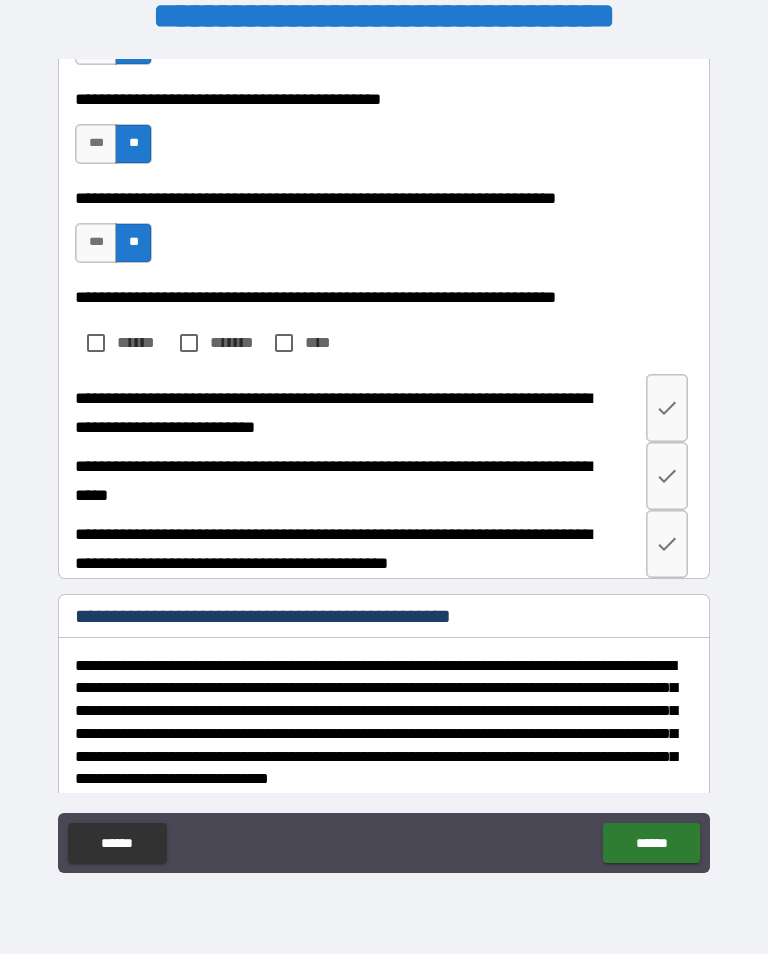 scroll, scrollTop: 410, scrollLeft: 0, axis: vertical 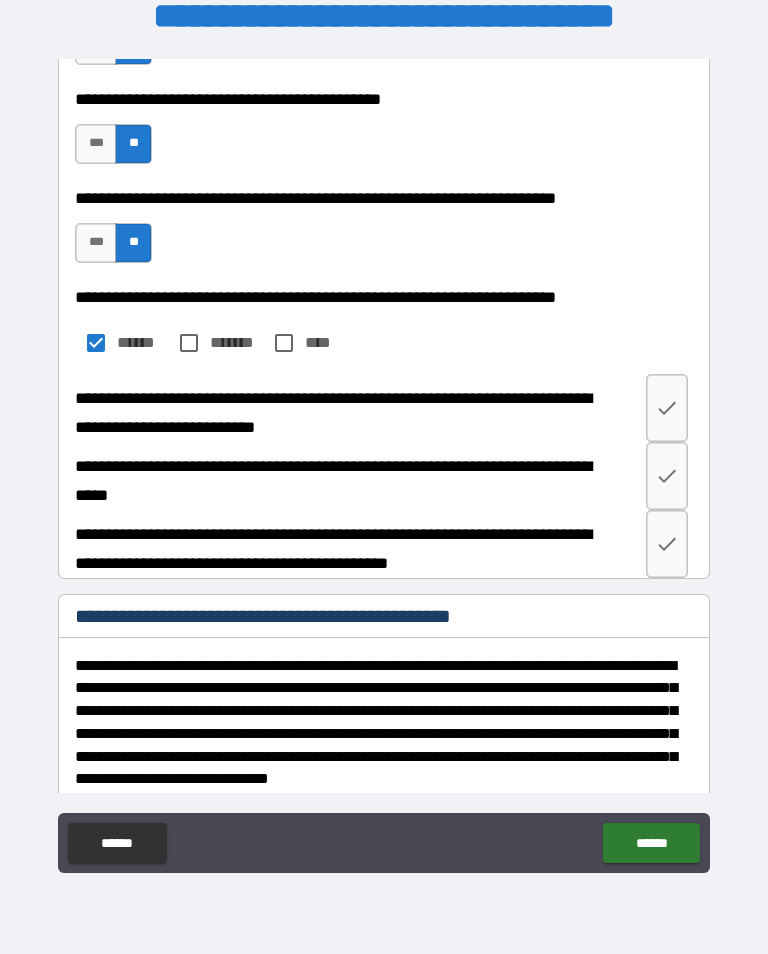 click at bounding box center (667, 408) 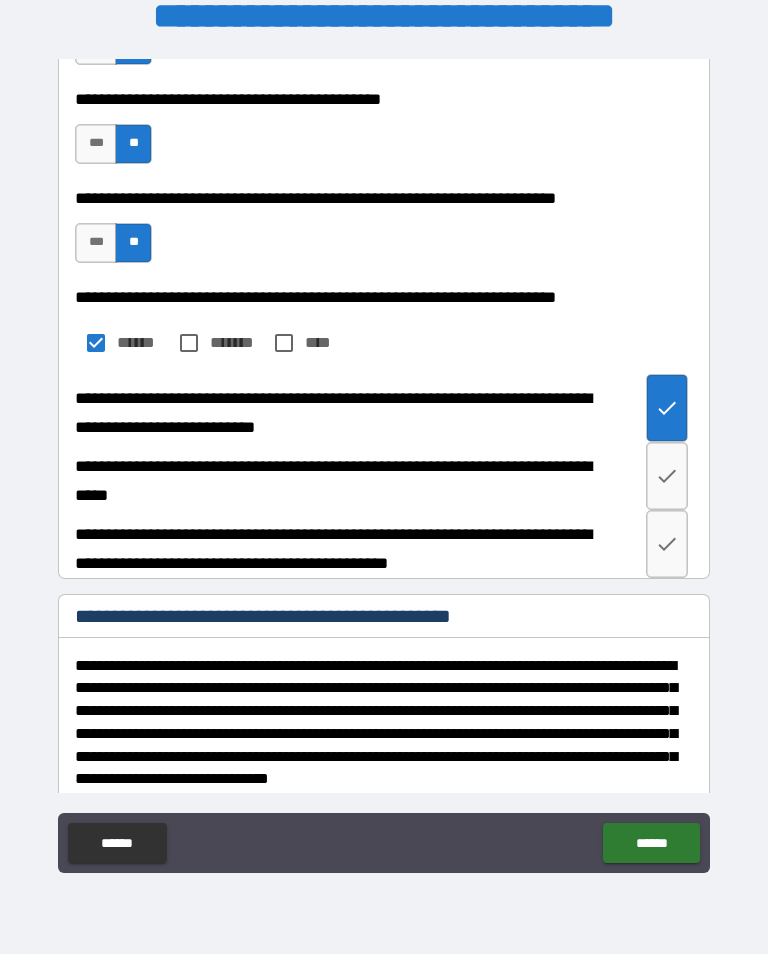 click at bounding box center [667, 476] 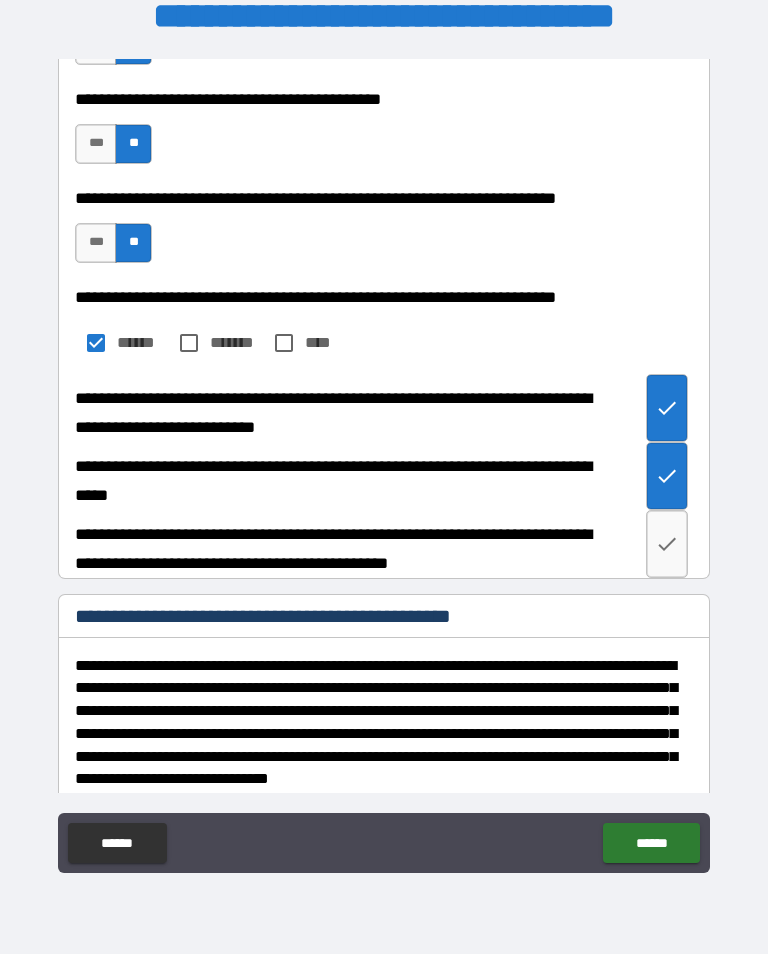 click at bounding box center [667, 544] 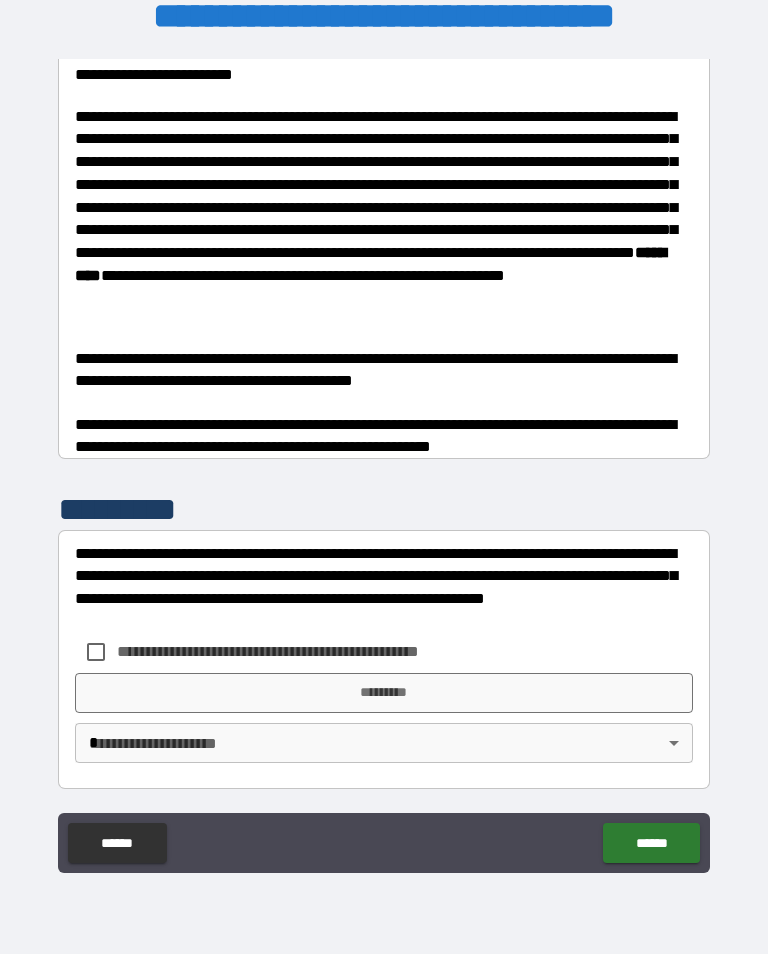 scroll, scrollTop: 1355, scrollLeft: 0, axis: vertical 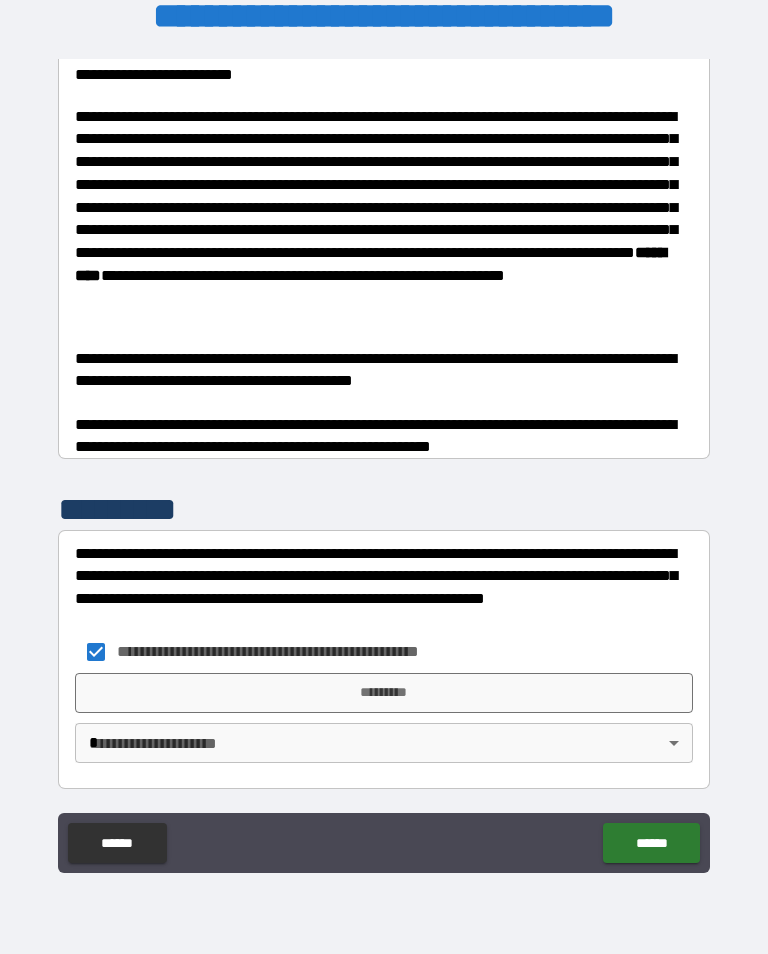 click on "*********" at bounding box center (384, 693) 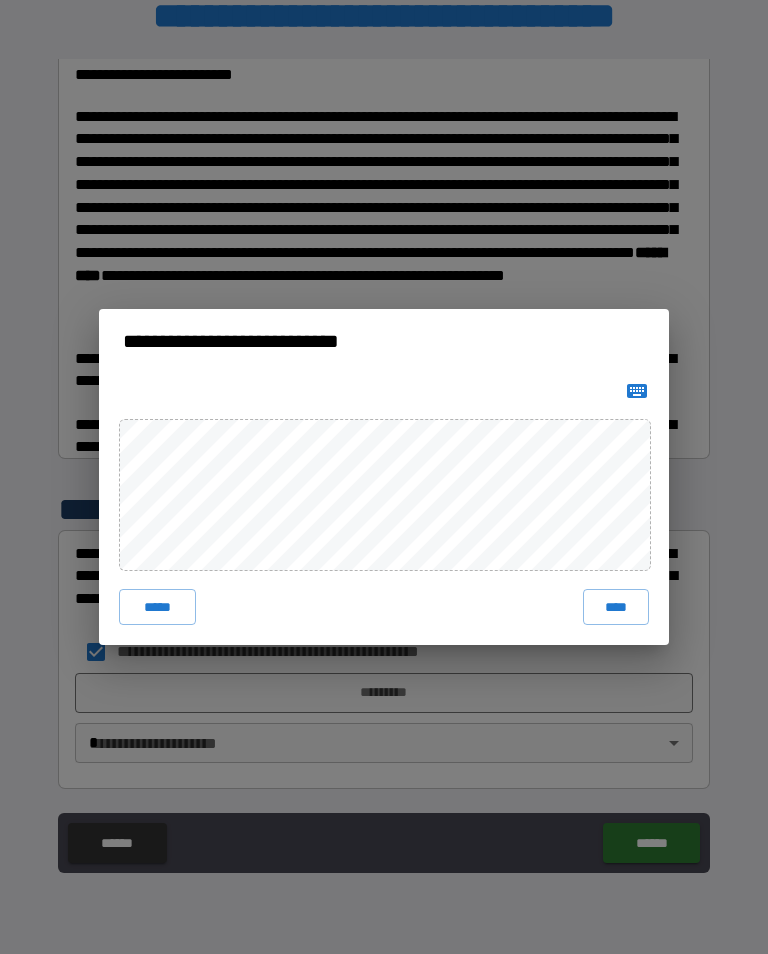 click on "****" at bounding box center [616, 607] 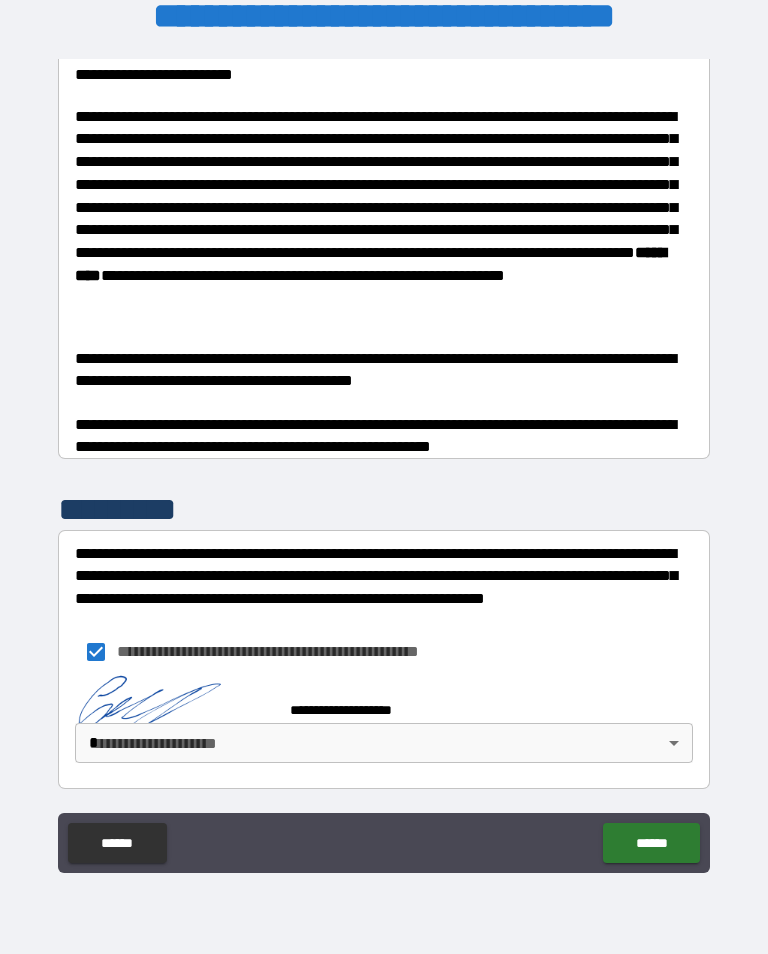 scroll, scrollTop: 1345, scrollLeft: 0, axis: vertical 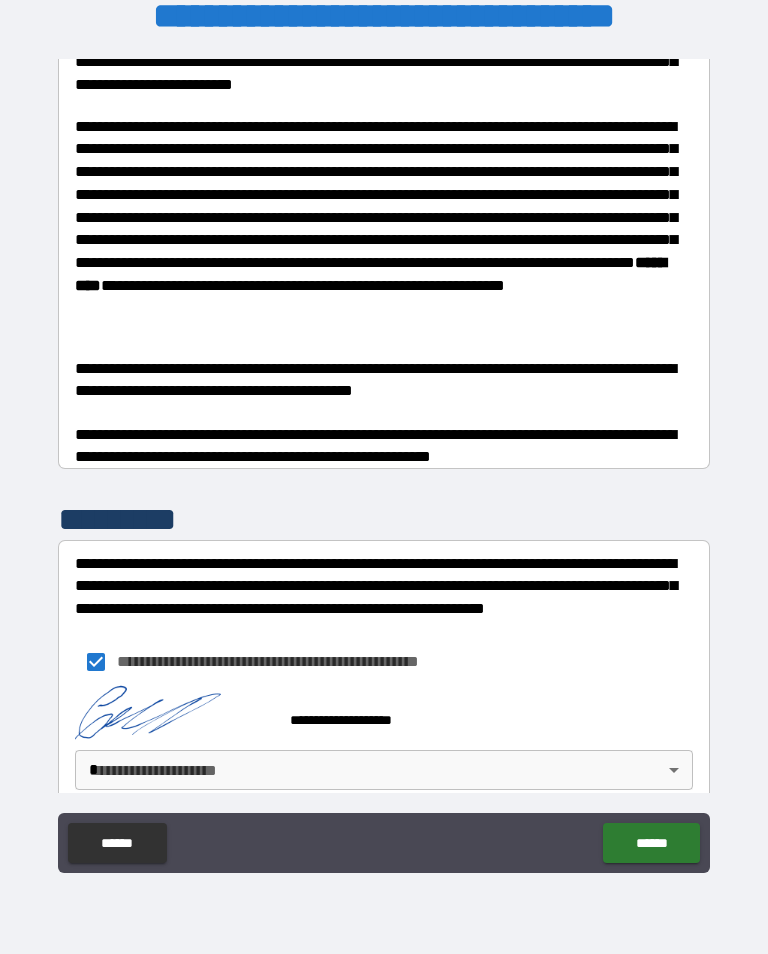 click on "**********" at bounding box center [384, 461] 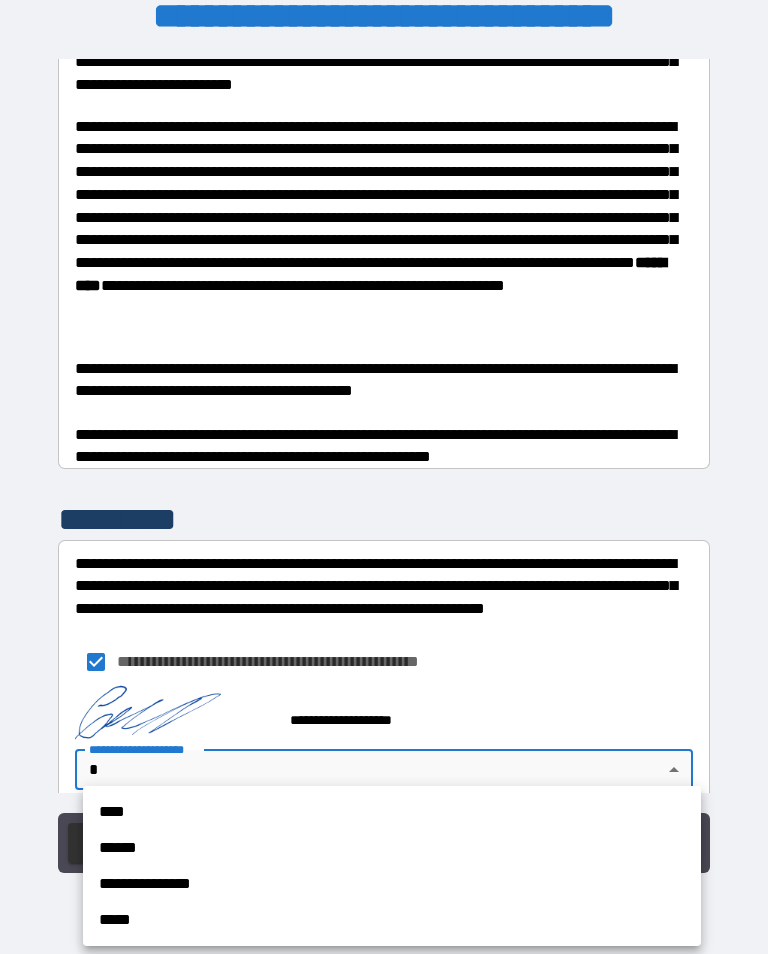 click on "****" at bounding box center [392, 812] 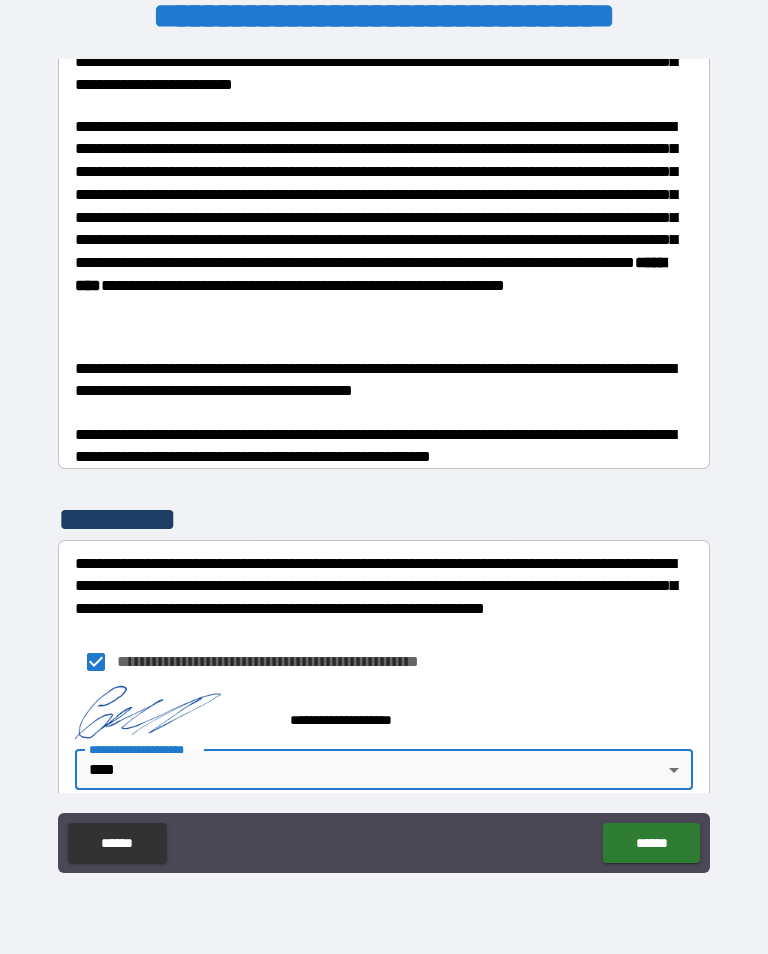 type on "*" 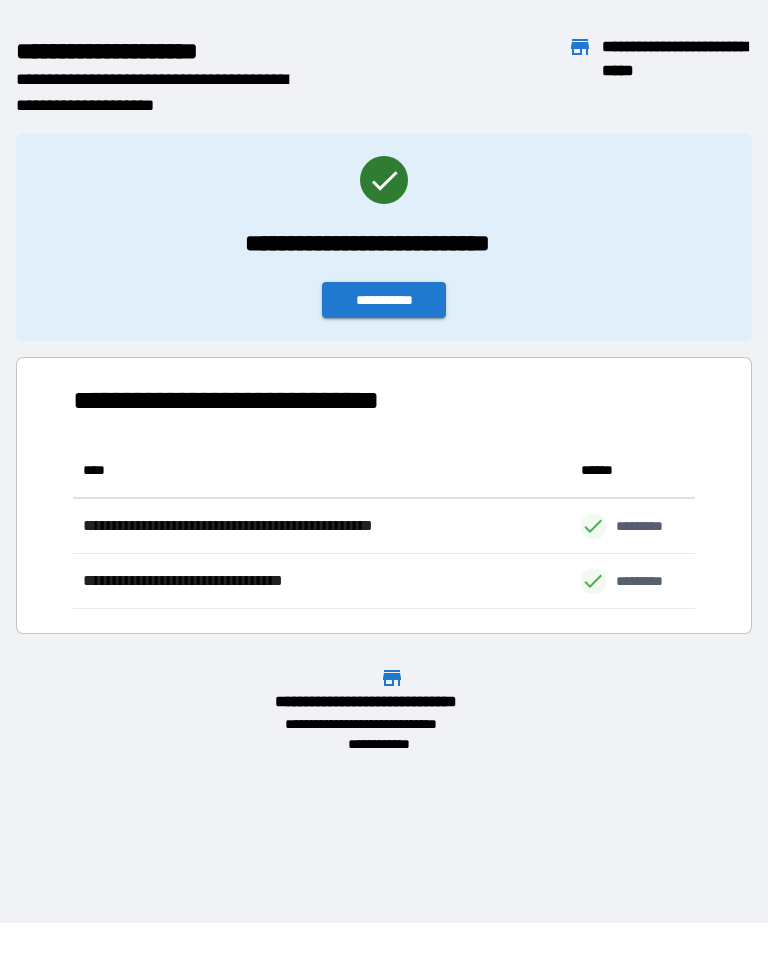 scroll, scrollTop: 1, scrollLeft: 1, axis: both 